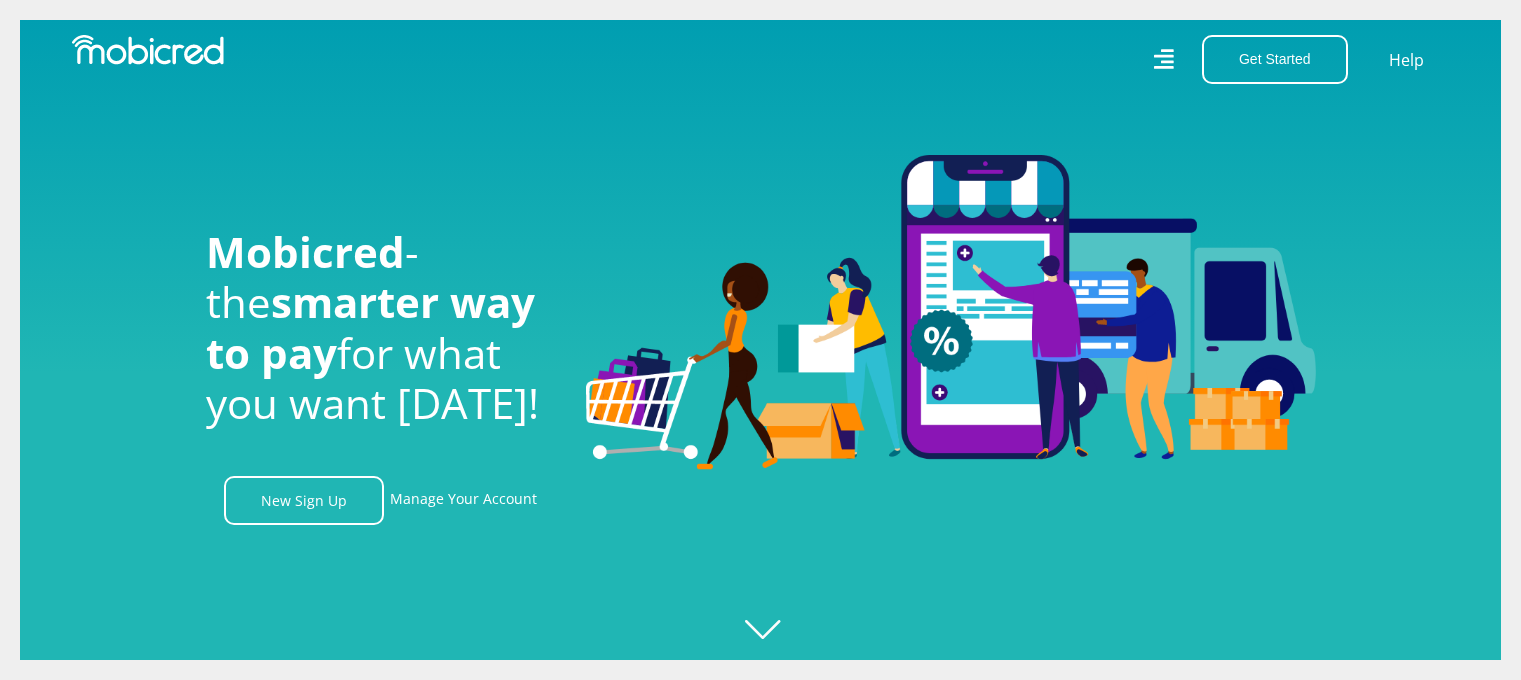 scroll, scrollTop: 0, scrollLeft: 0, axis: both 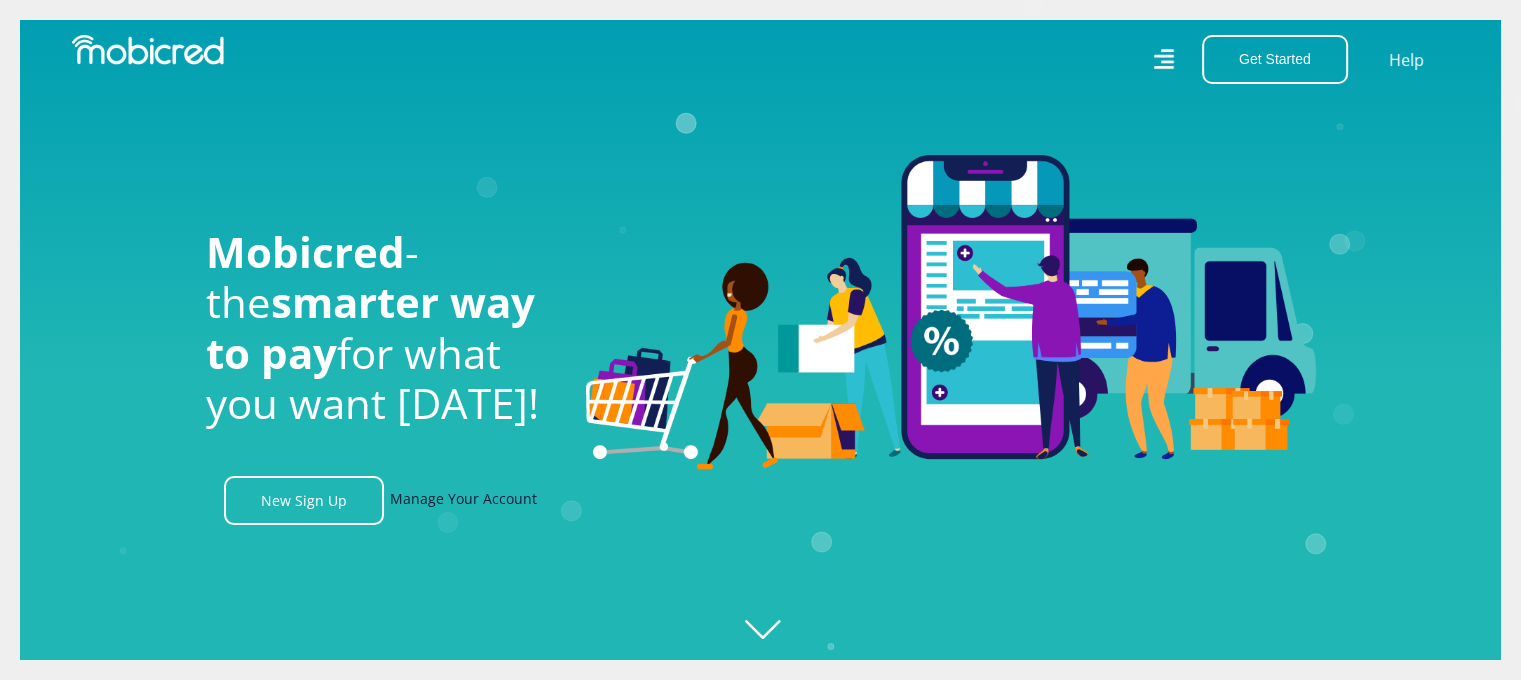 click on "Manage Your Account" at bounding box center [463, 500] 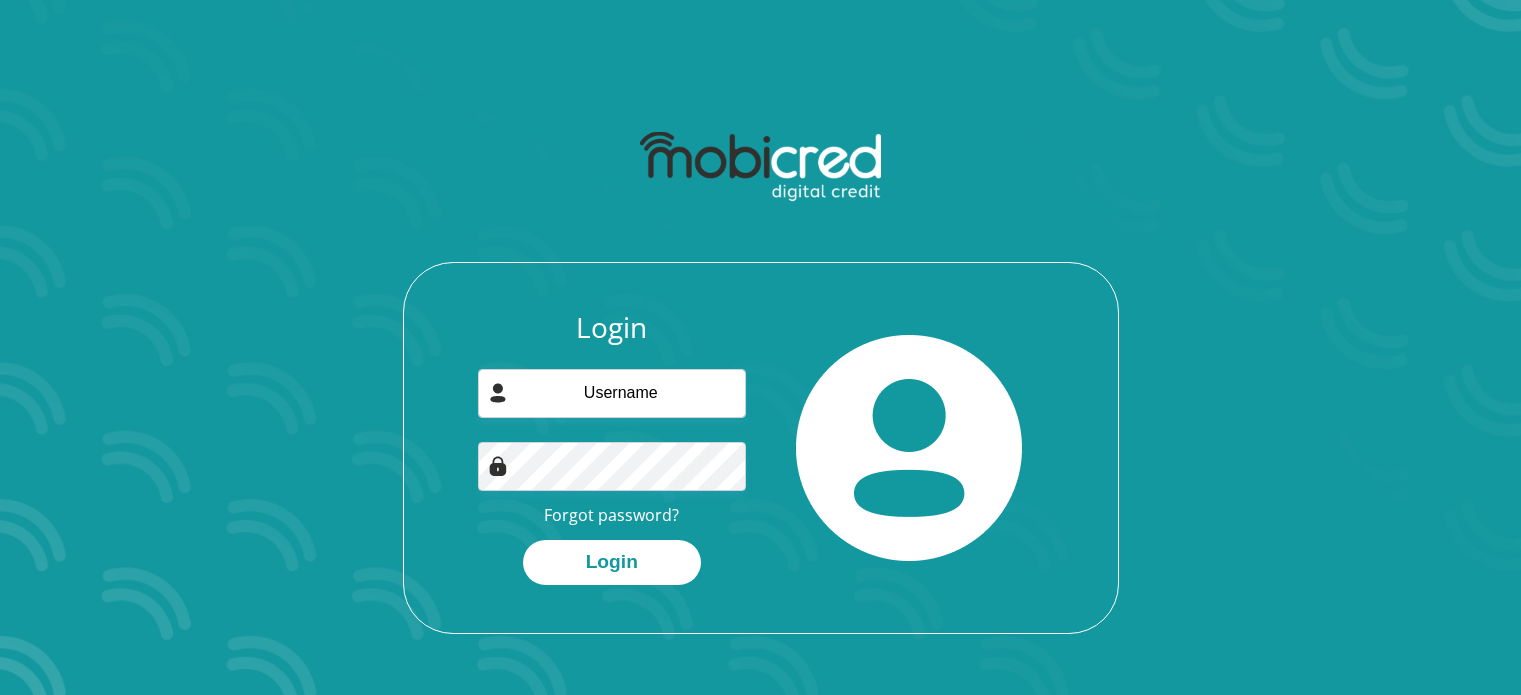 scroll, scrollTop: 0, scrollLeft: 0, axis: both 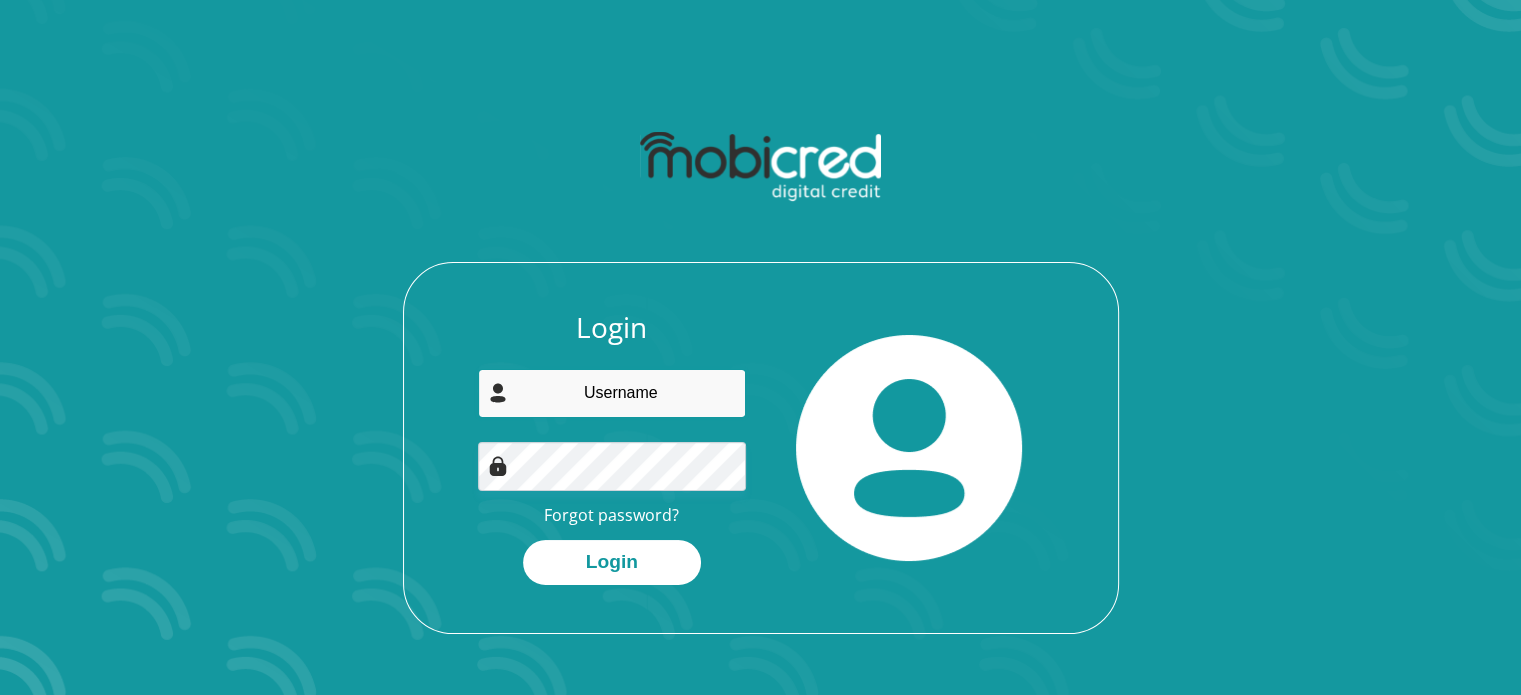click at bounding box center [612, 393] 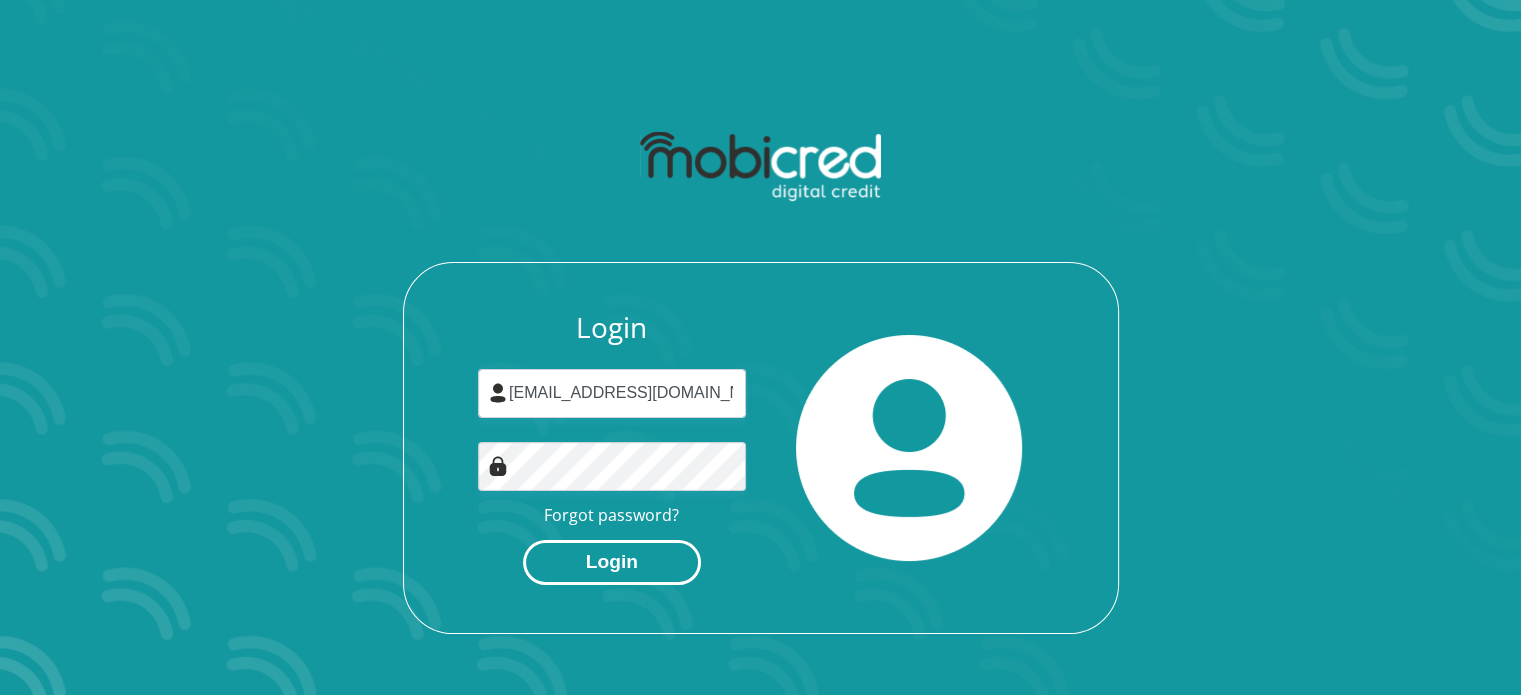 click on "Login" at bounding box center [612, 562] 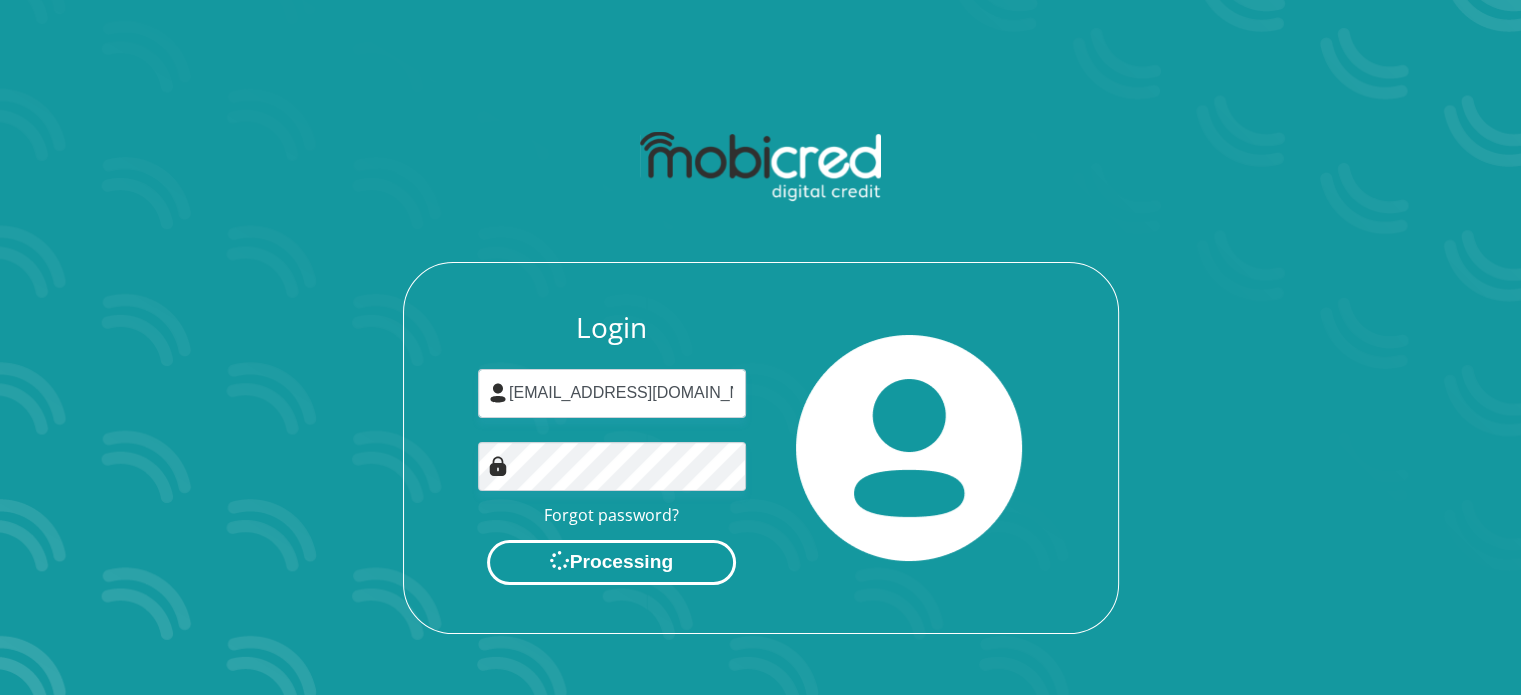 scroll, scrollTop: 0, scrollLeft: 0, axis: both 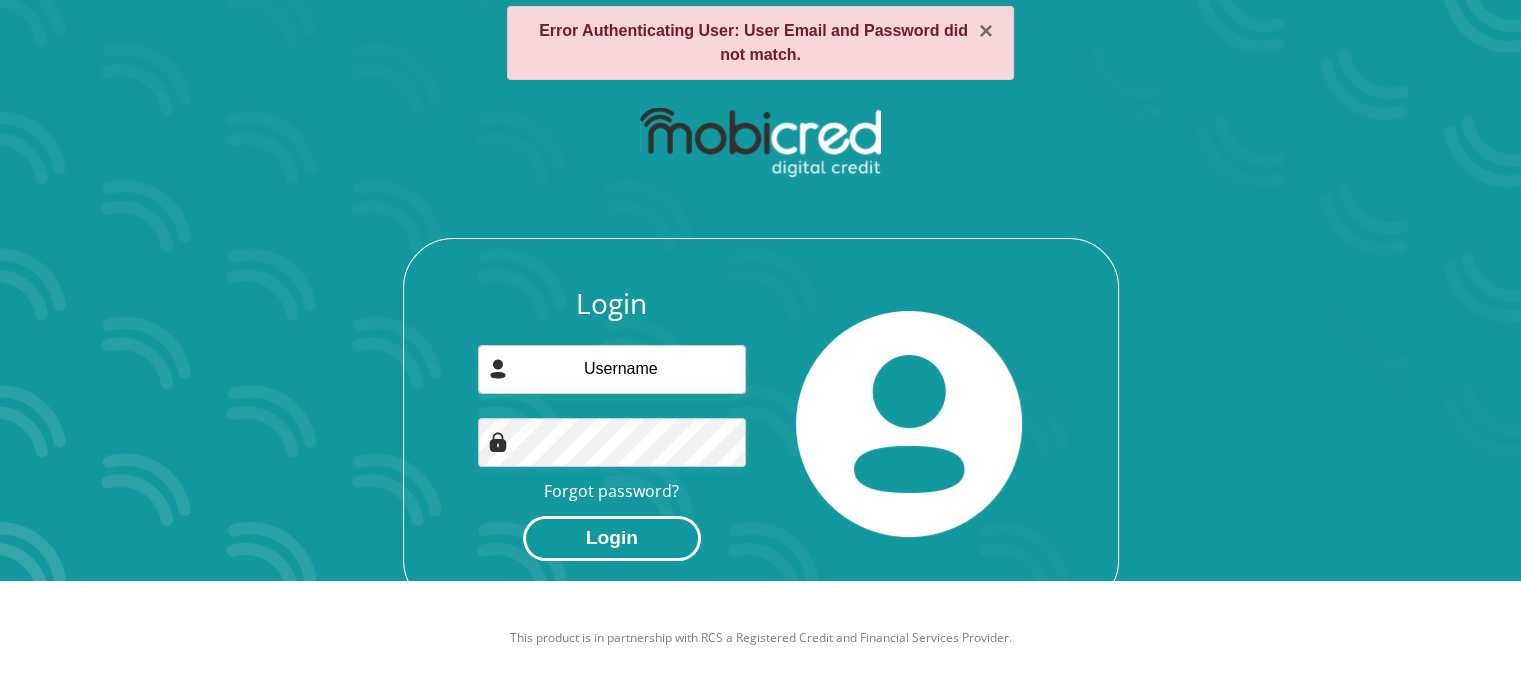 click on "Login" at bounding box center (612, 538) 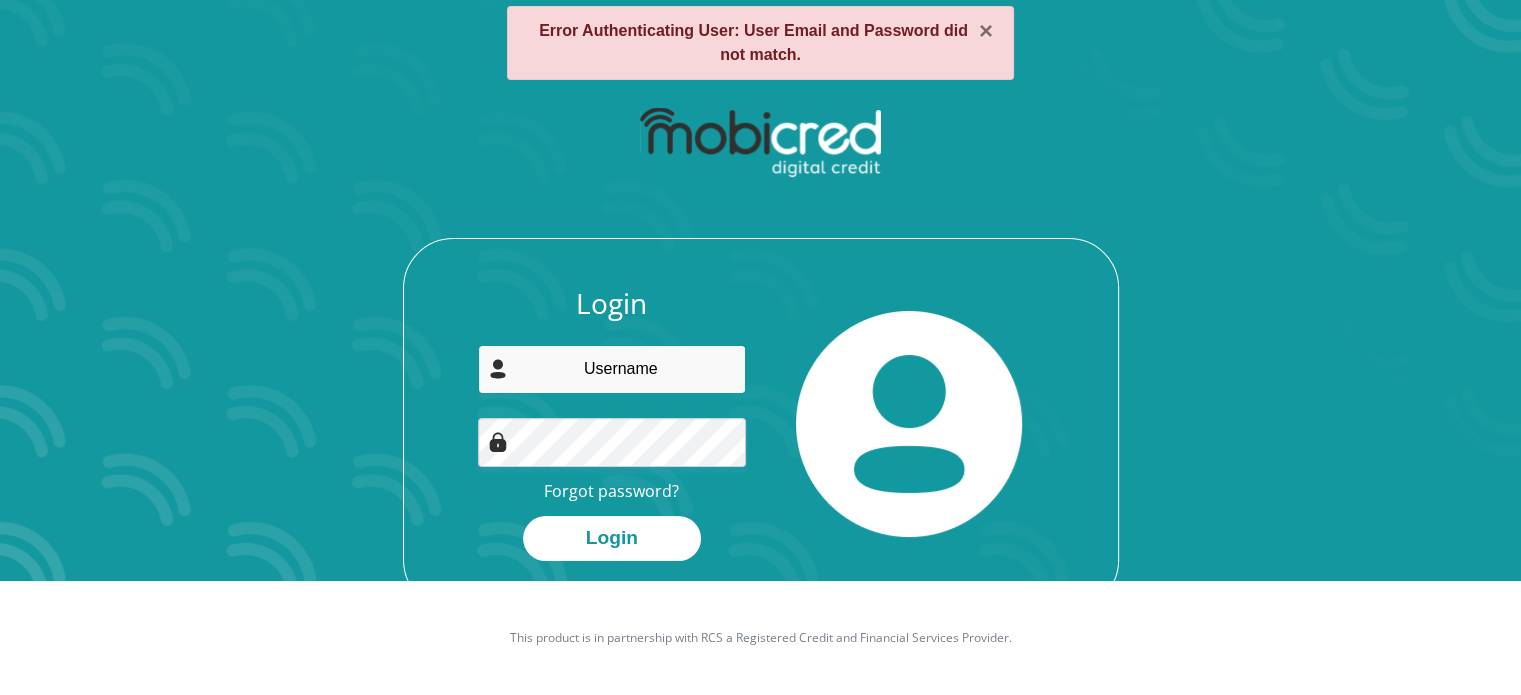 click at bounding box center [612, 369] 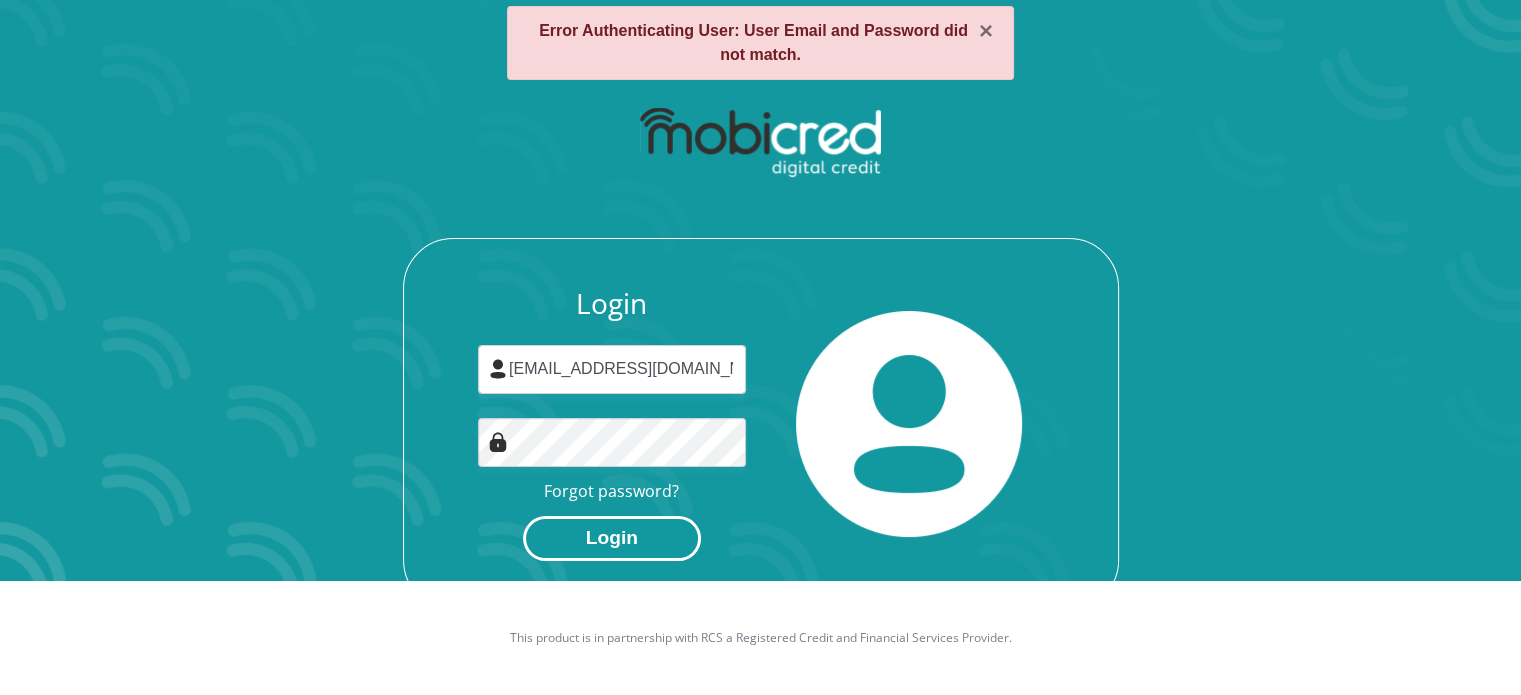 click on "Login" at bounding box center (612, 538) 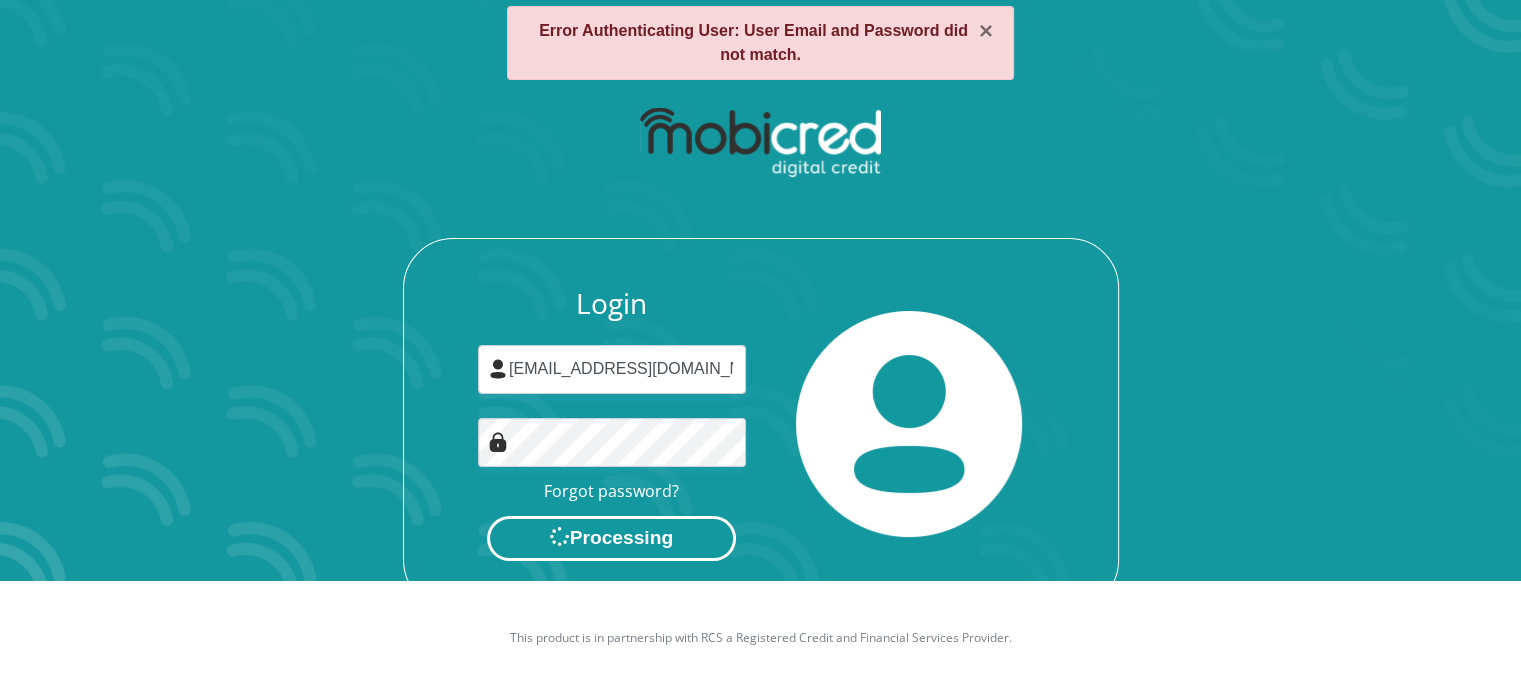 scroll, scrollTop: 0, scrollLeft: 0, axis: both 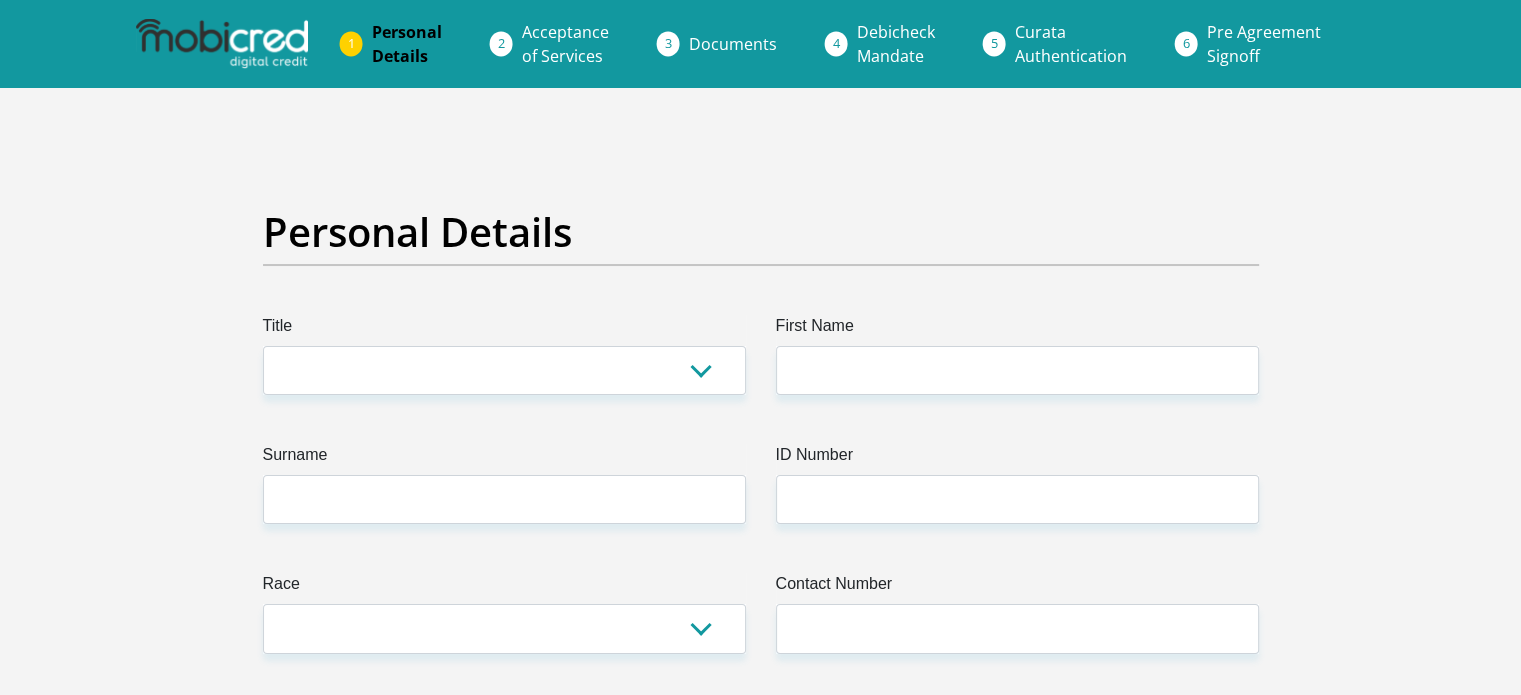 click on "Title
Mr
Ms
Mrs
Dr
Other
First Name
Surname
ID Number
Please input valid ID number
Race
Black
Coloured
Indian
White
Other
Contact Number
Please input valid contact number
Nationality
South Africa
Afghanistan
Aland Islands
Albania  Algeria  Andorra" at bounding box center (761, 3567) 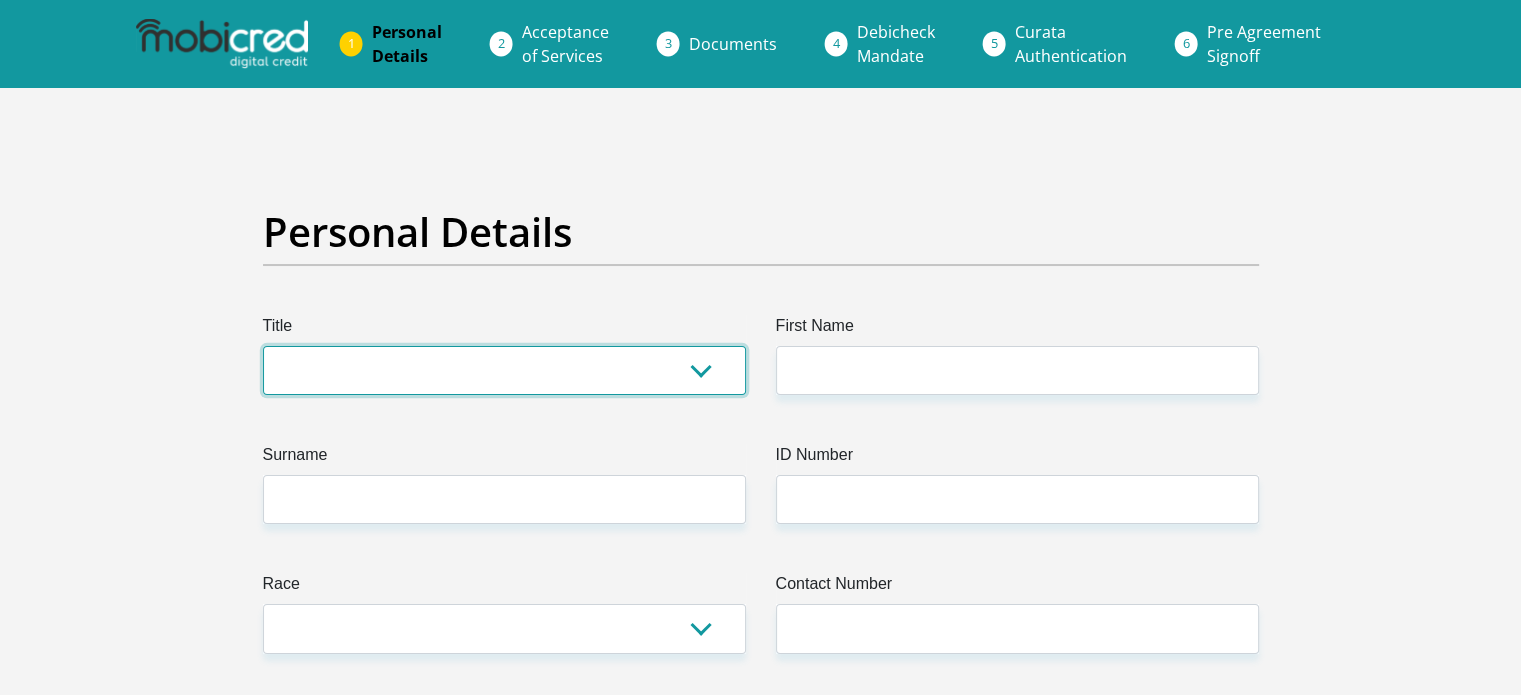 click on "Mr
Ms
Mrs
Dr
Other" at bounding box center (504, 370) 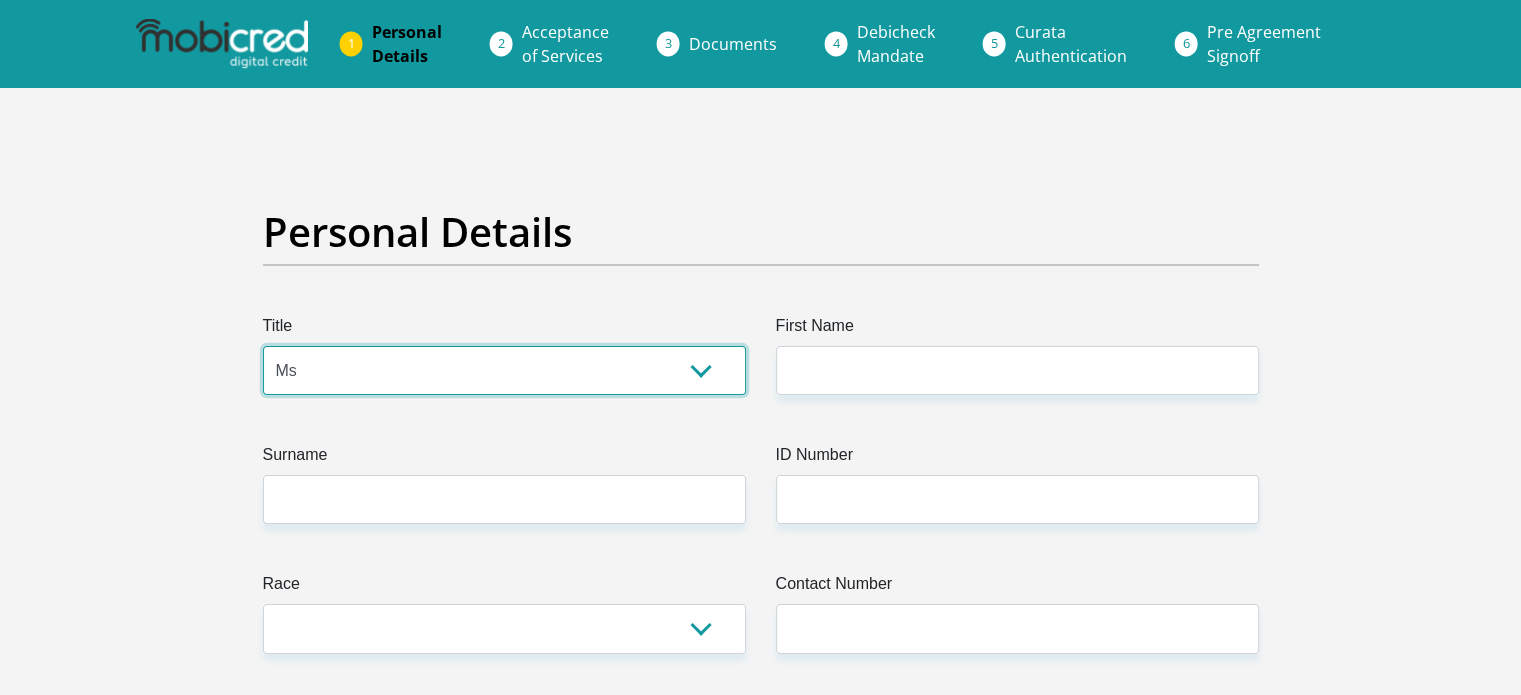 click on "Mr
Ms
Mrs
Dr
Other" at bounding box center (504, 370) 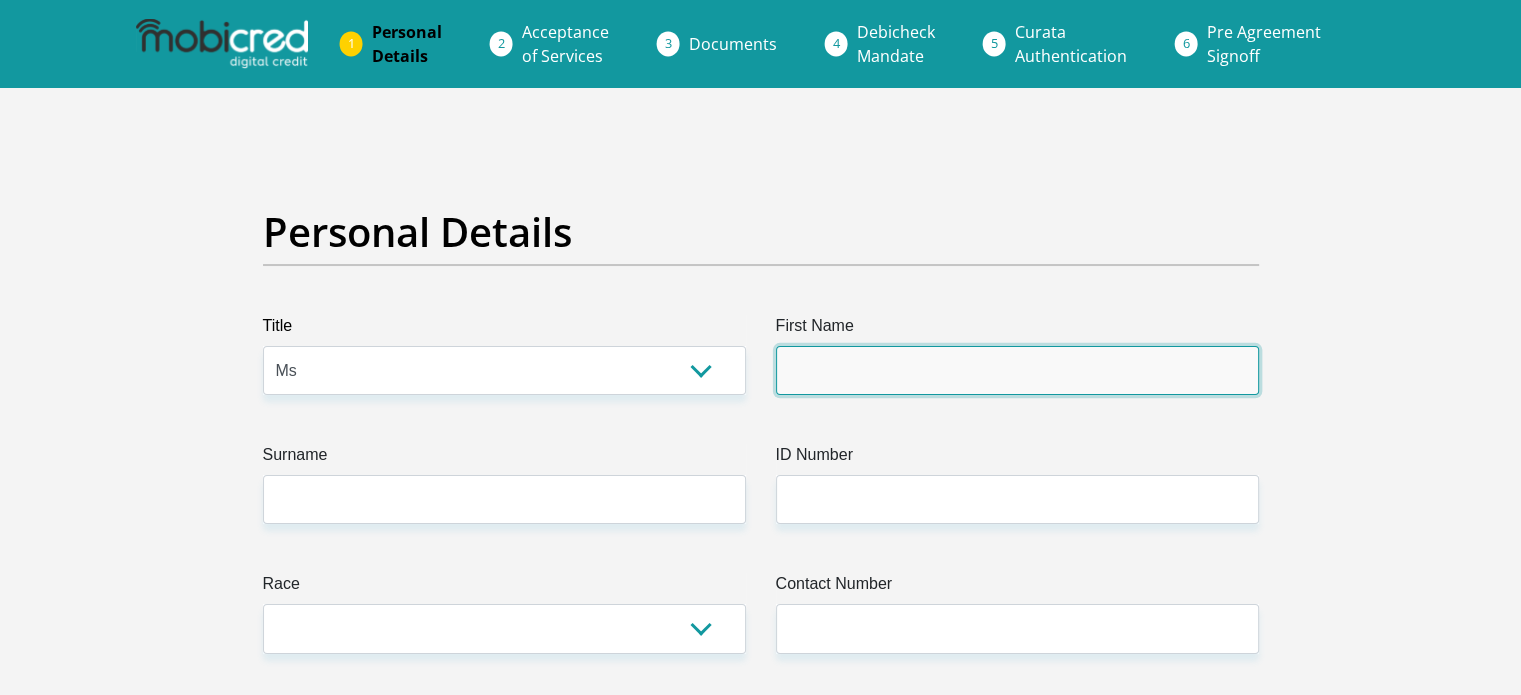 click on "First Name" at bounding box center (1017, 370) 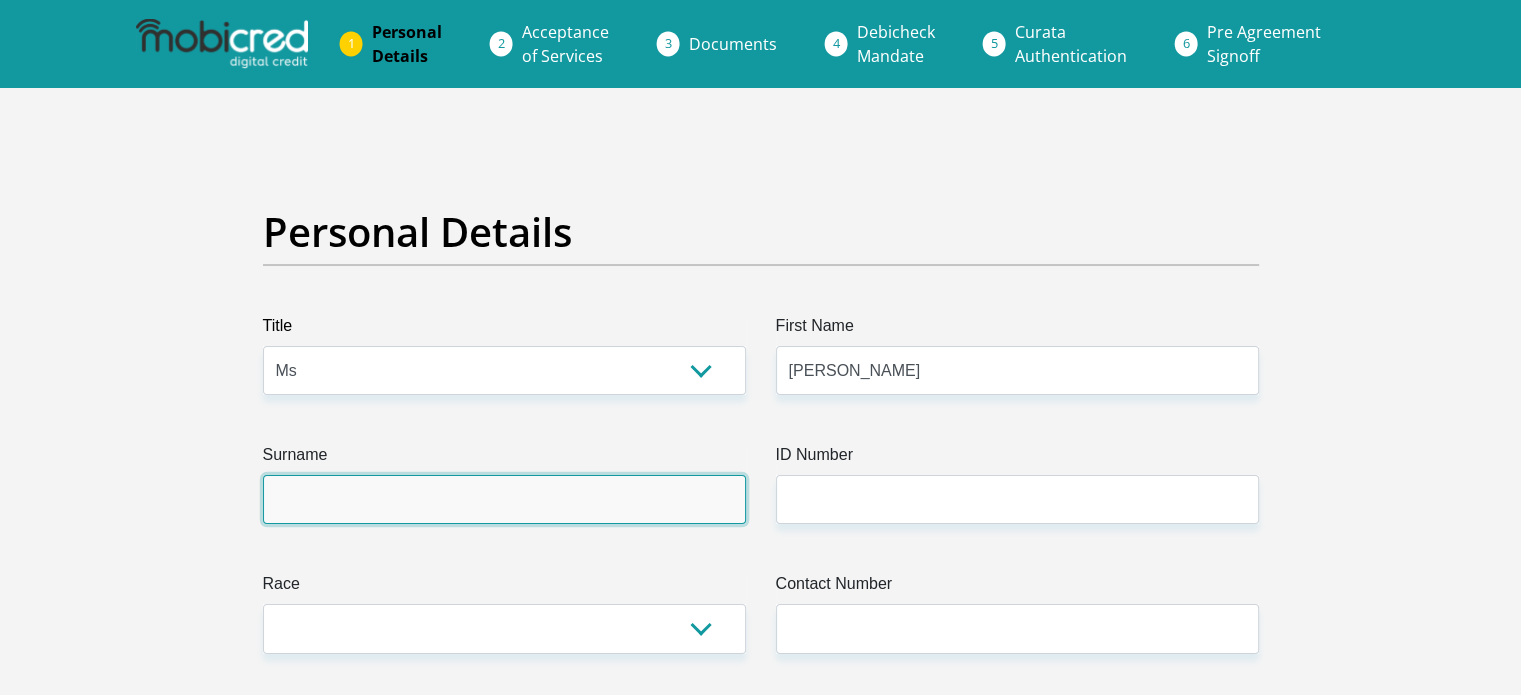 type on "Mongale" 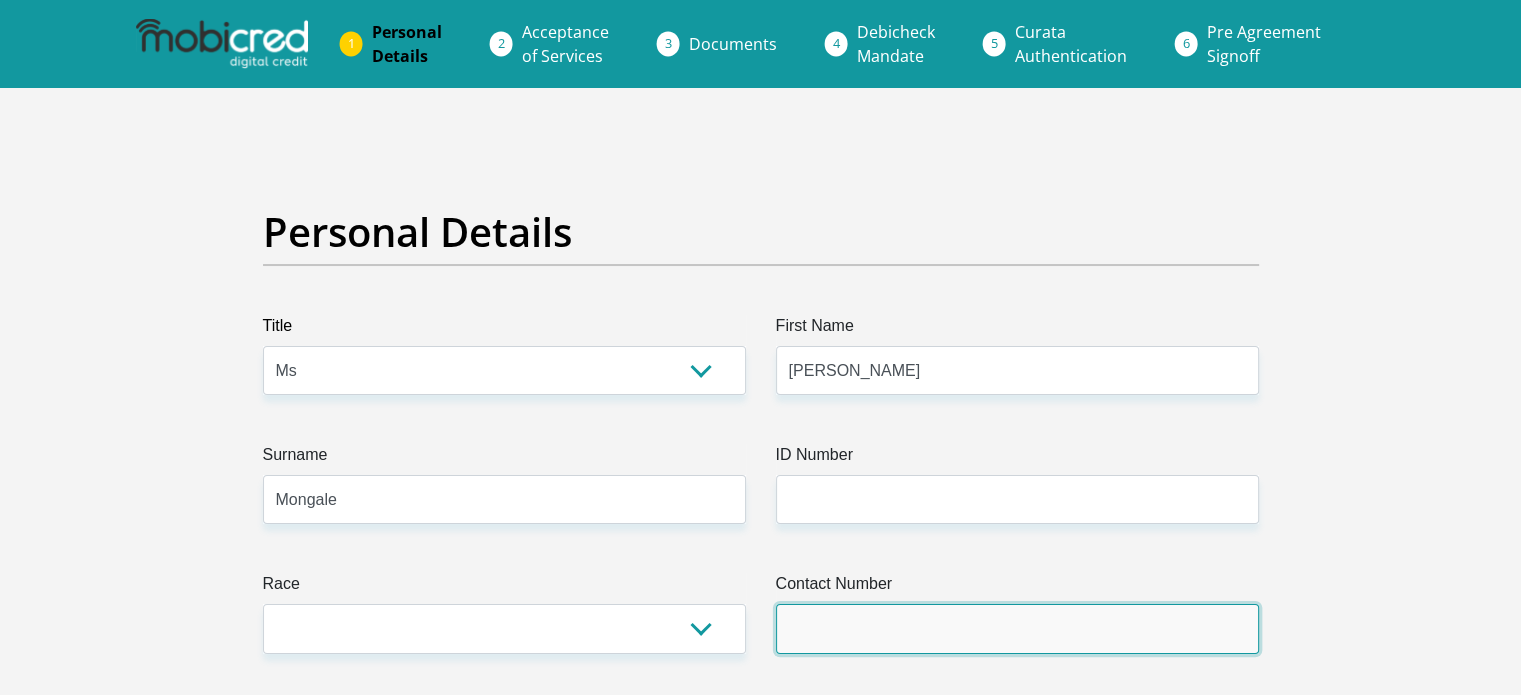 type on "0810503817" 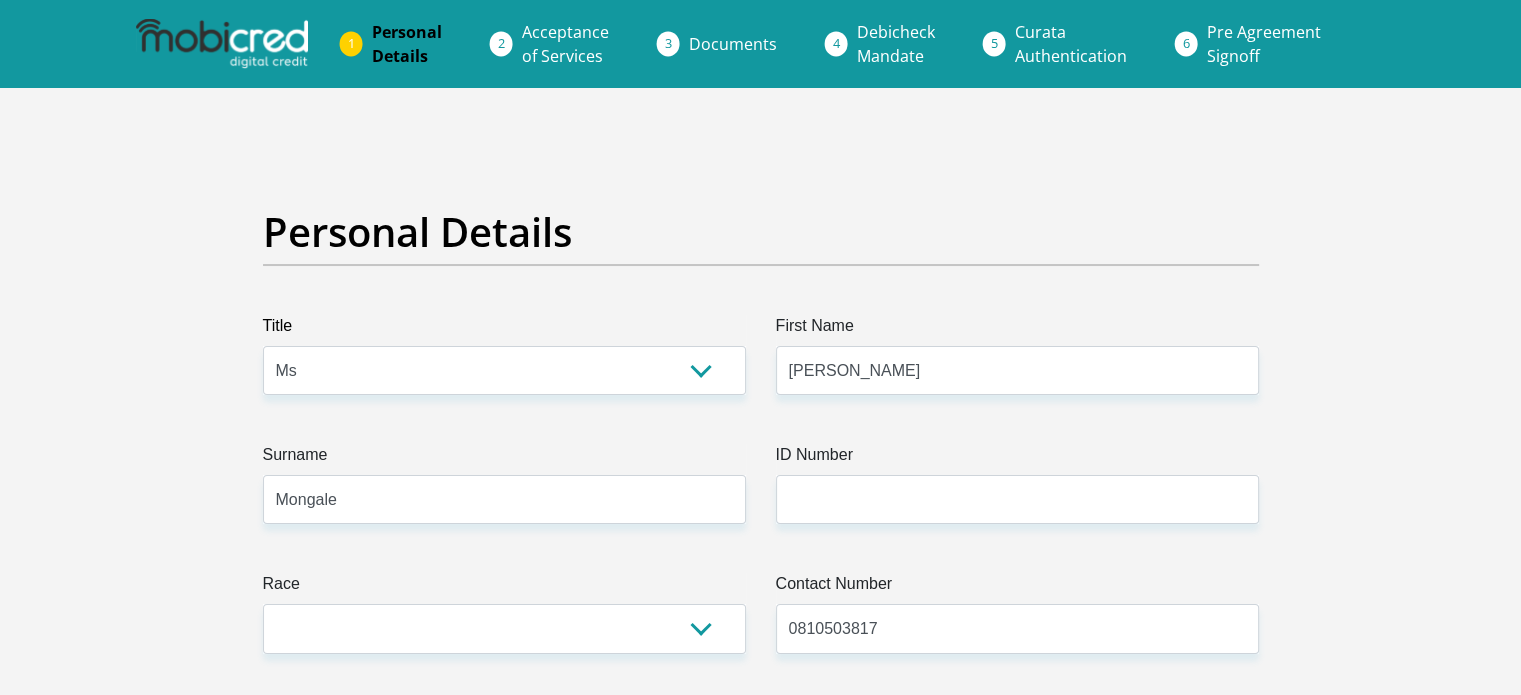 select on "ZAF" 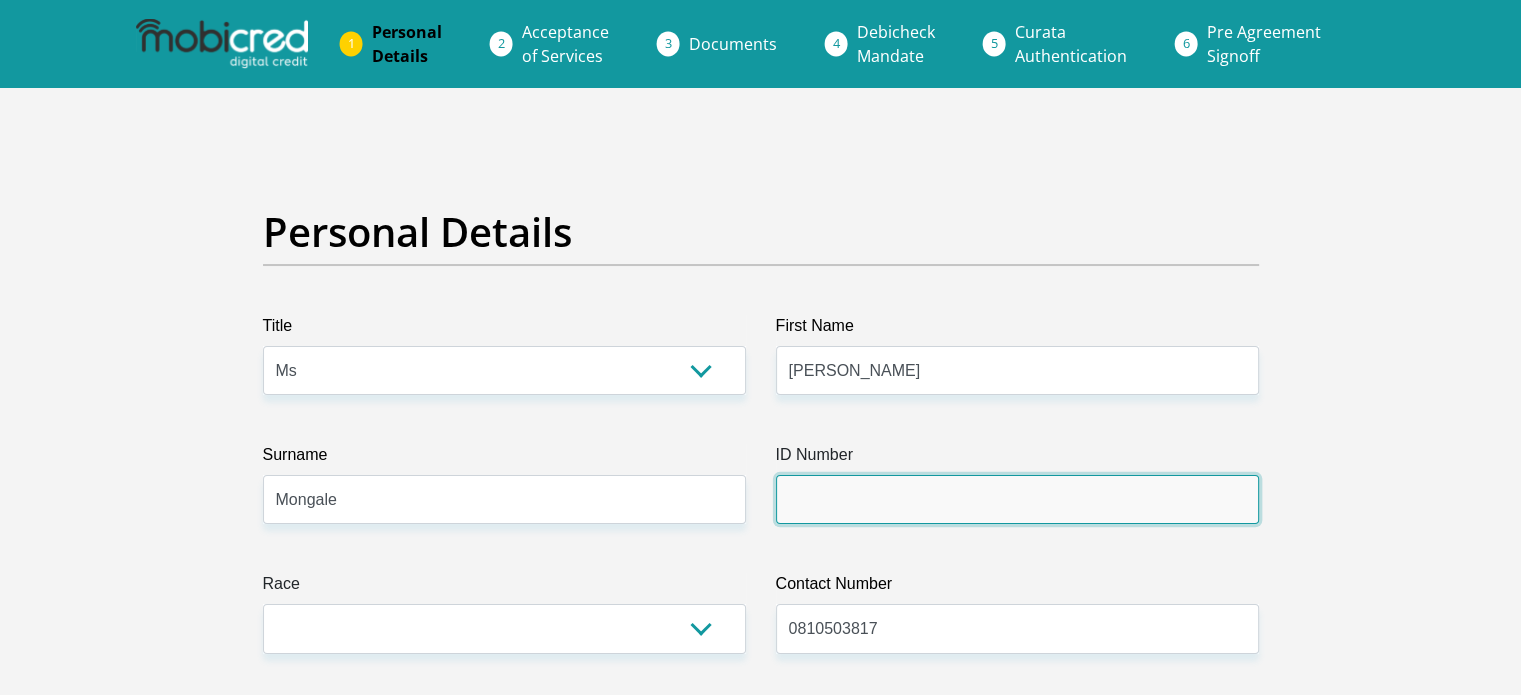 click on "ID Number" at bounding box center [1017, 499] 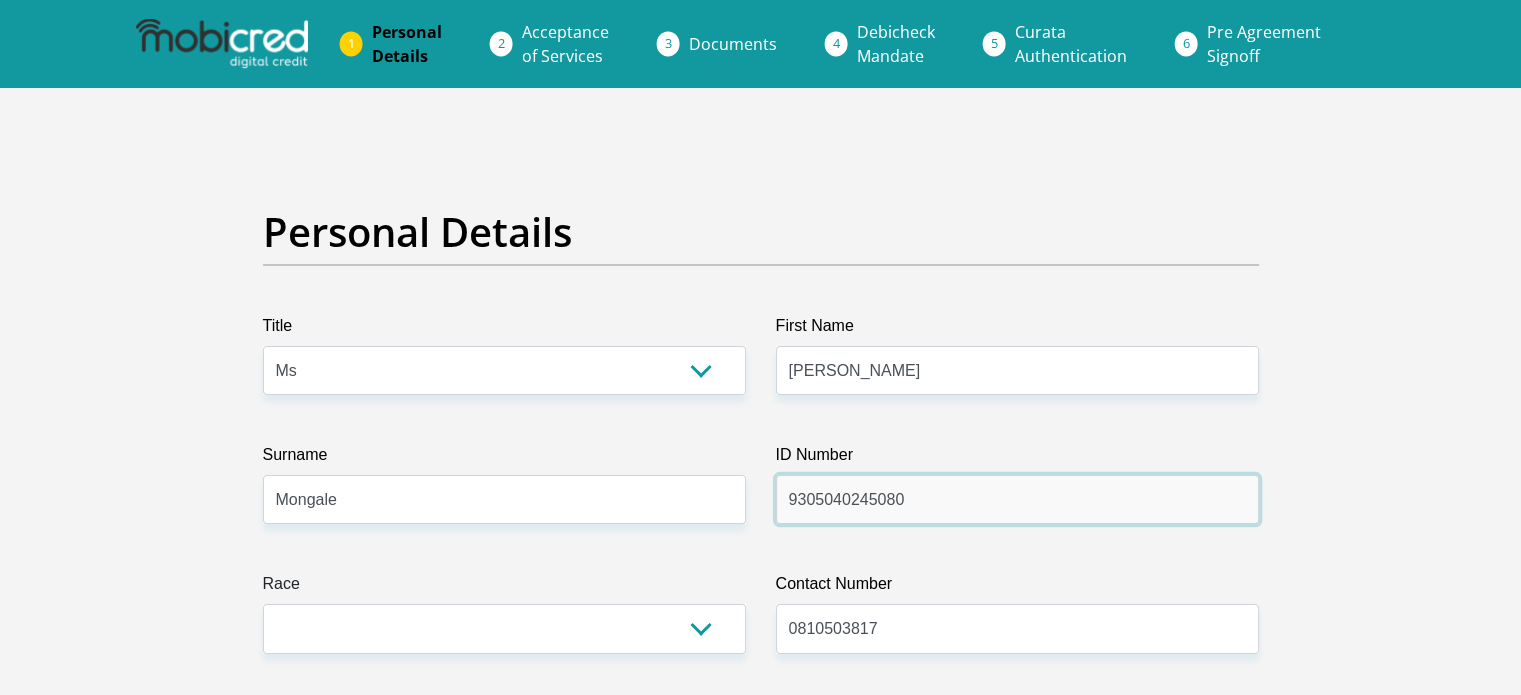 type on "9305040245080" 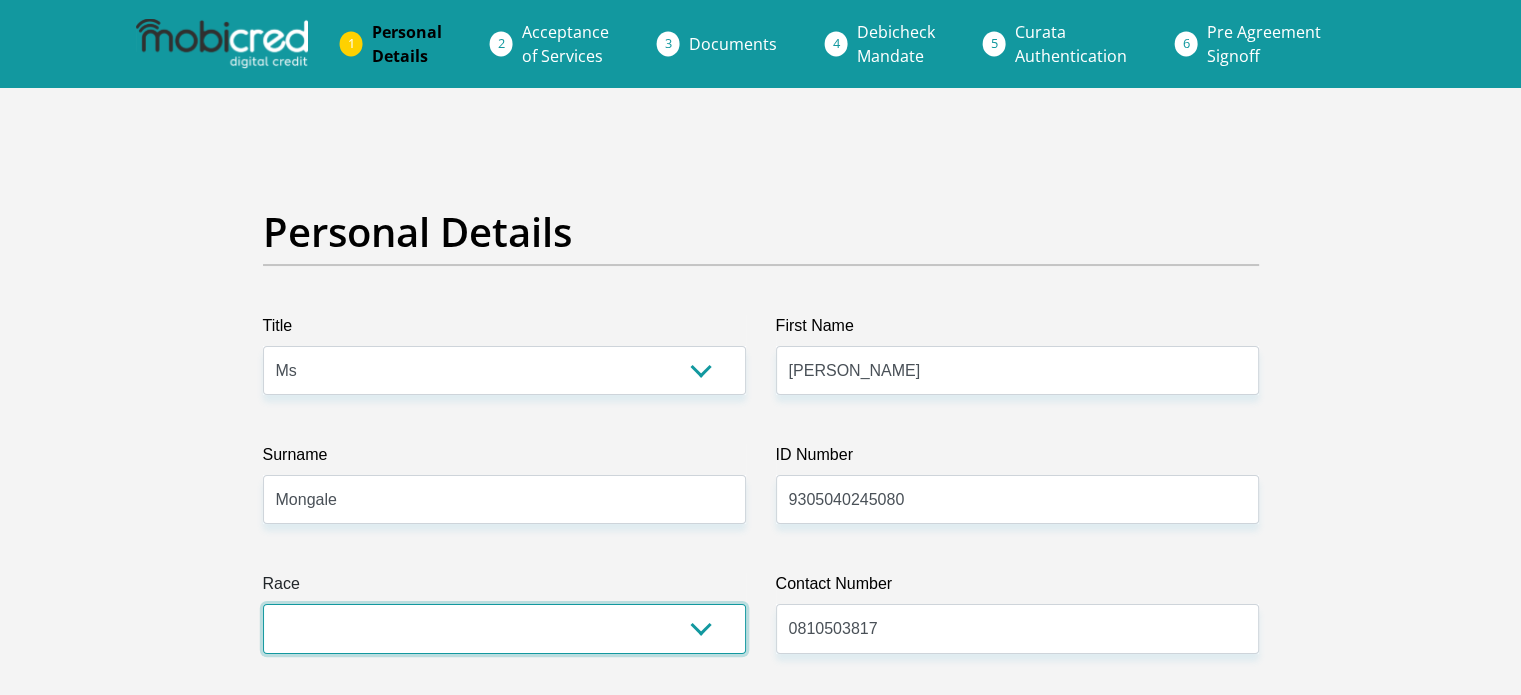 click on "Black
Coloured
Indian
White
Other" at bounding box center (504, 628) 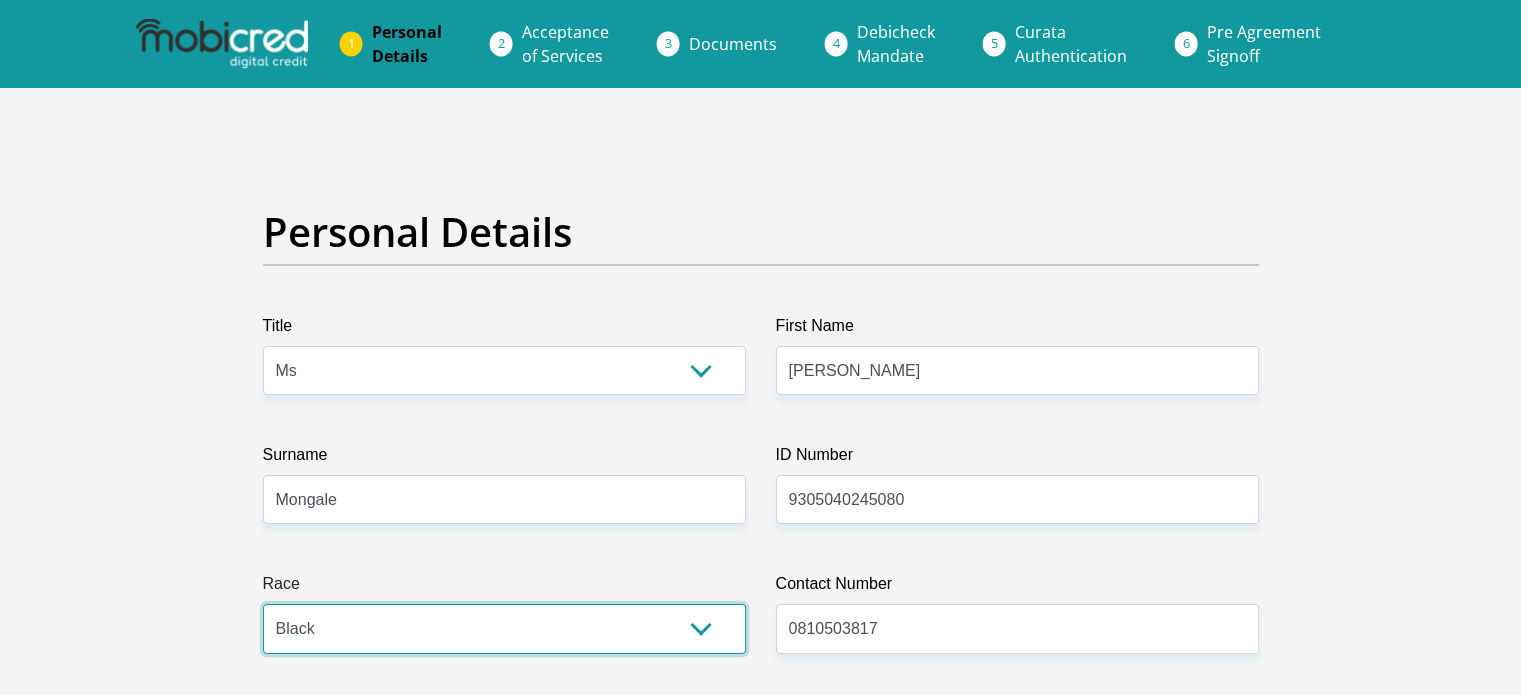 click on "Black
Coloured
Indian
White
Other" at bounding box center [504, 628] 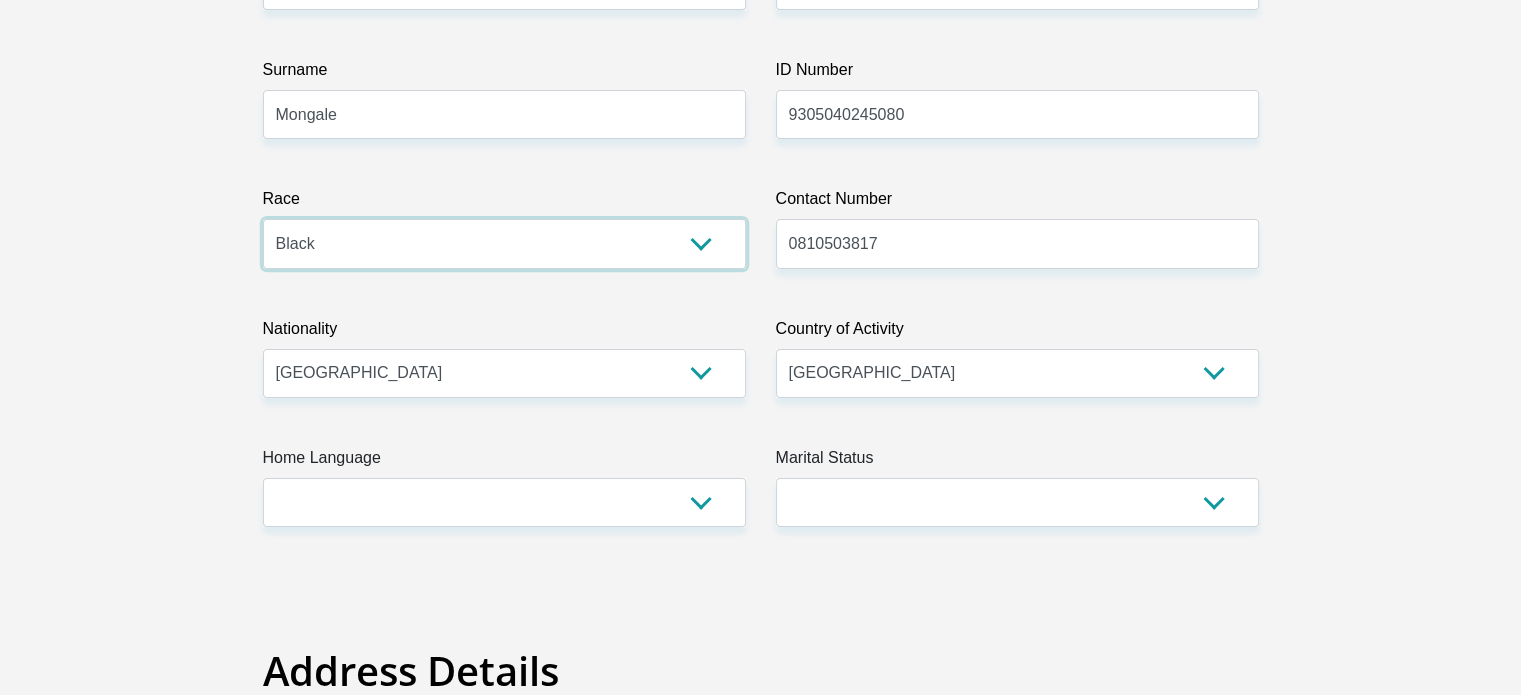 scroll, scrollTop: 403, scrollLeft: 0, axis: vertical 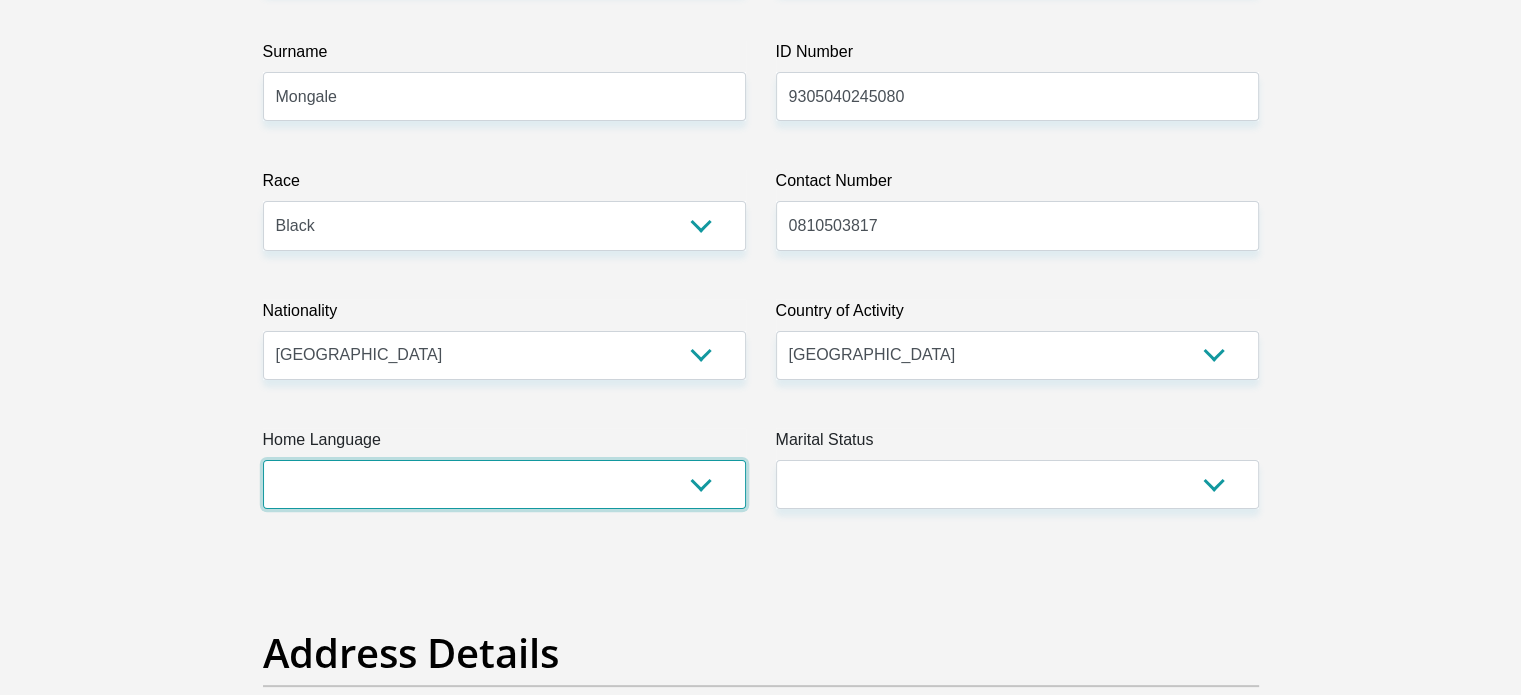 click on "Afrikaans
English
Sepedi
South Ndebele
Southern Sotho
Swati
Tsonga
Tswana
Venda
Xhosa
Zulu
Other" at bounding box center [504, 484] 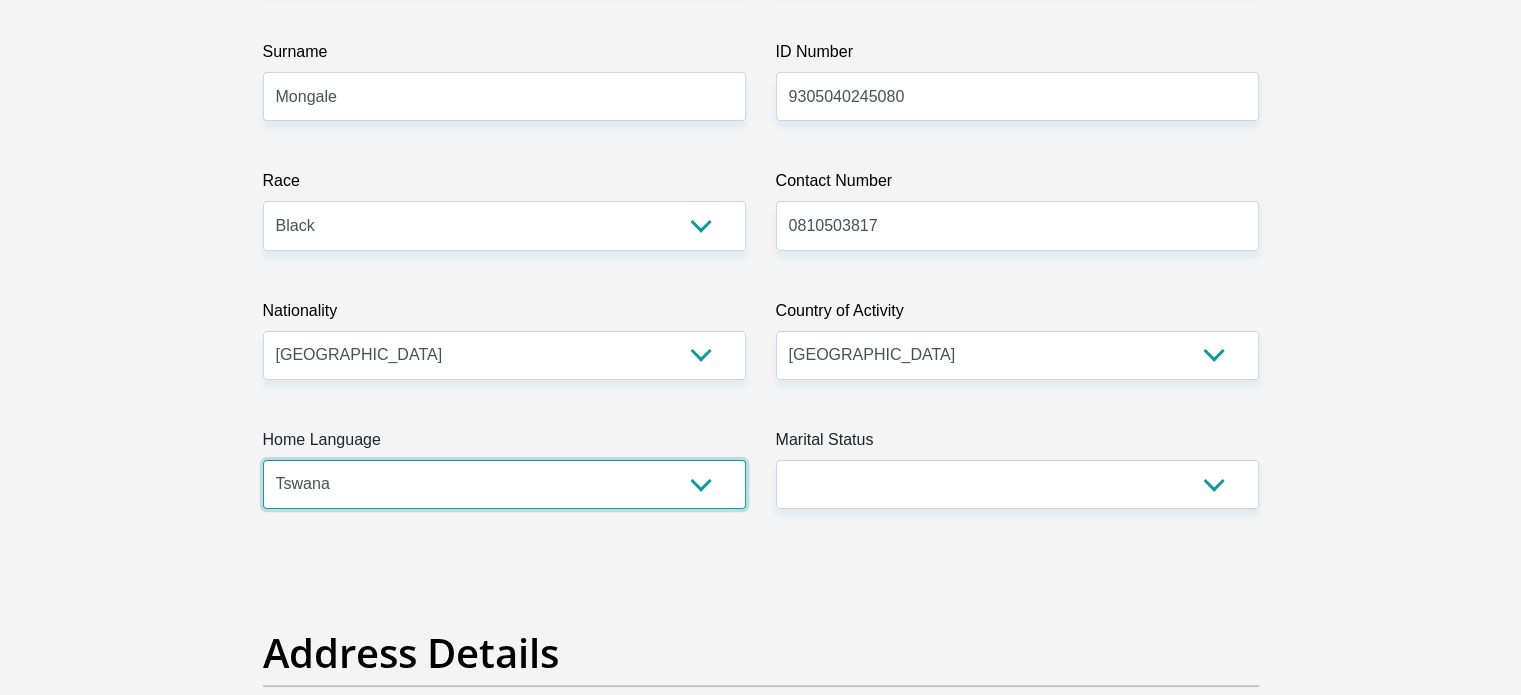 click on "Afrikaans
English
Sepedi
South Ndebele
Southern Sotho
Swati
Tsonga
Tswana
Venda
Xhosa
Zulu
Other" at bounding box center (504, 484) 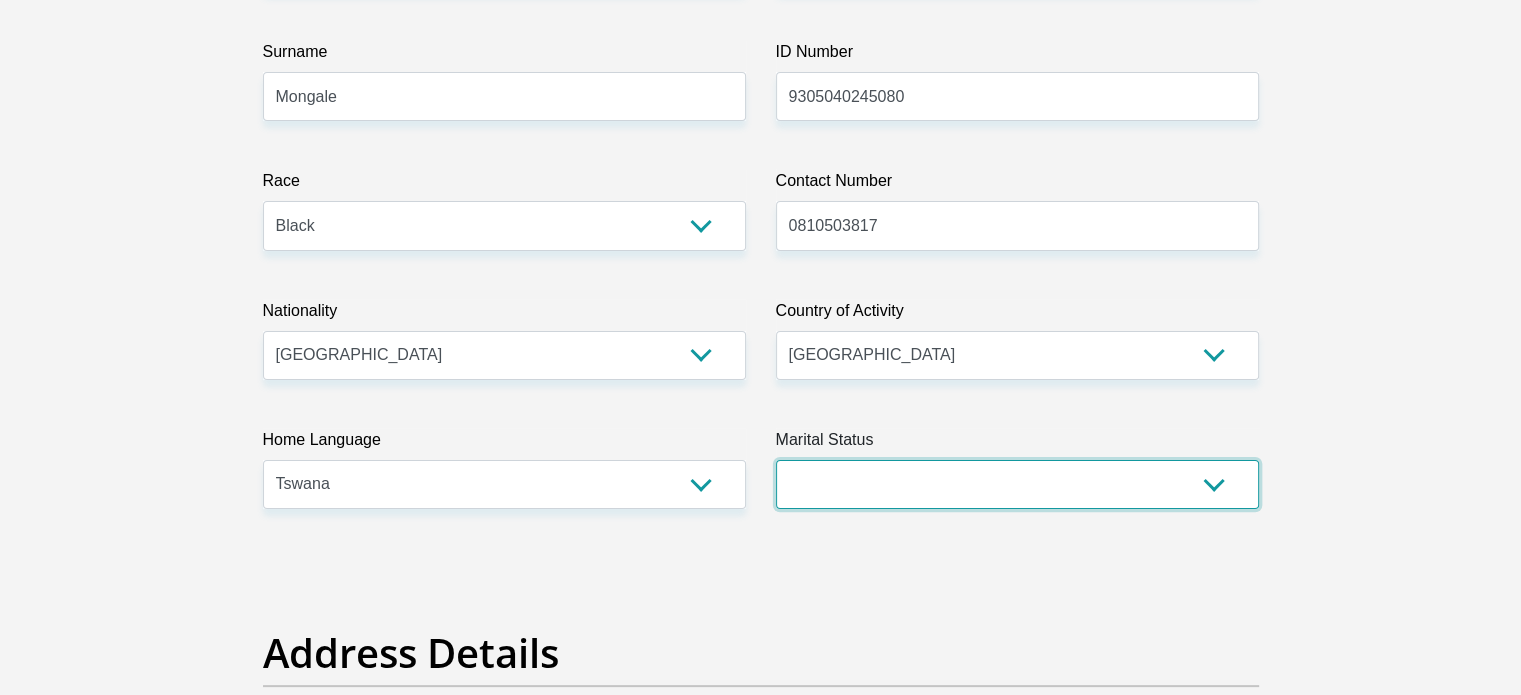 click on "Married ANC
Single
Divorced
Widowed
Married COP or Customary Law" at bounding box center [1017, 484] 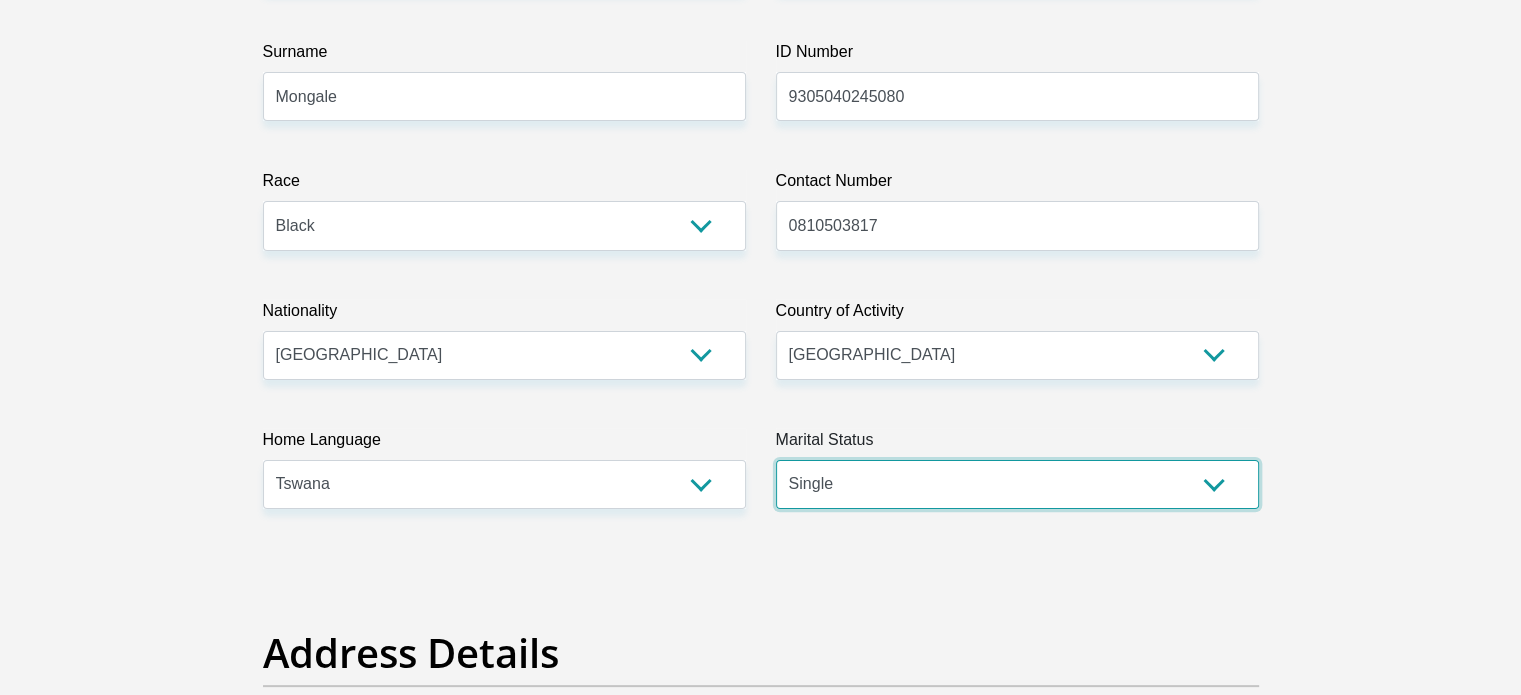 click on "Married ANC
Single
Divorced
Widowed
Married COP or Customary Law" at bounding box center (1017, 484) 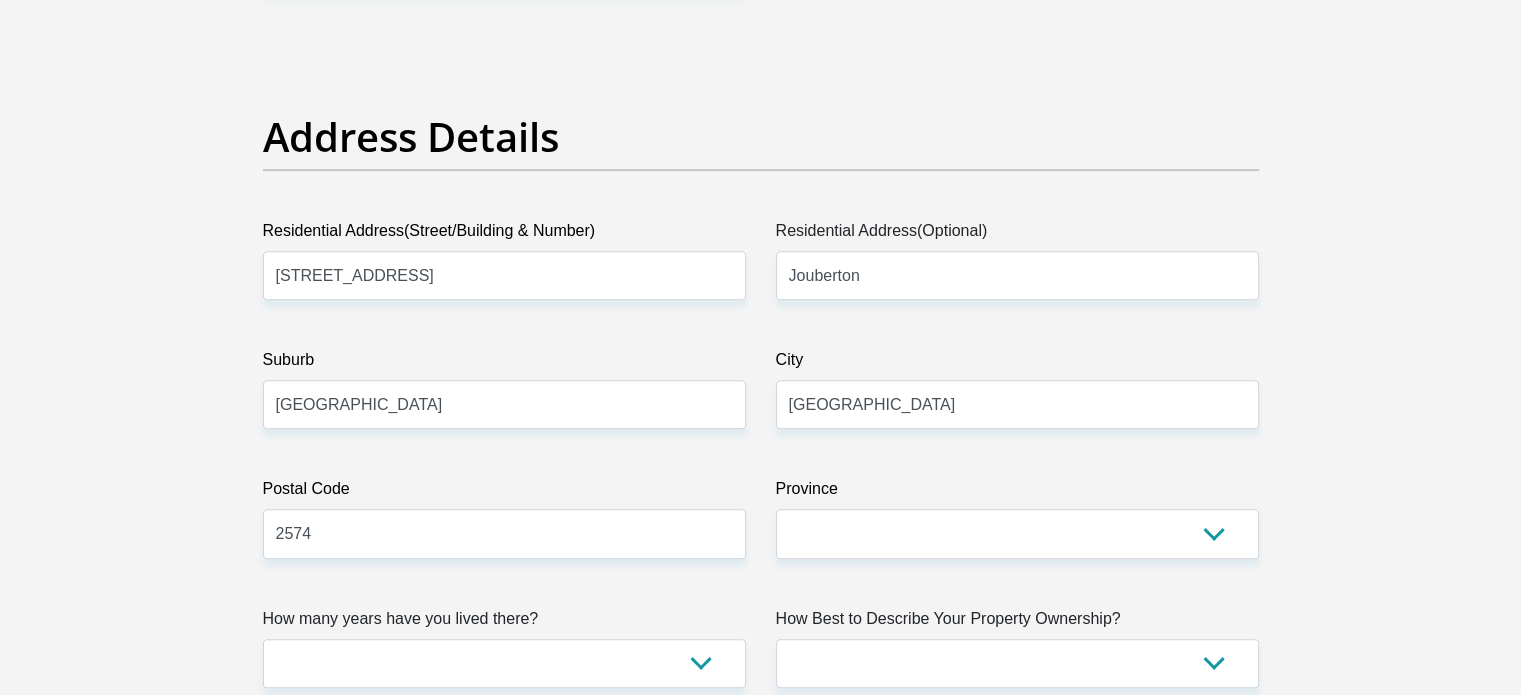 scroll, scrollTop: 945, scrollLeft: 0, axis: vertical 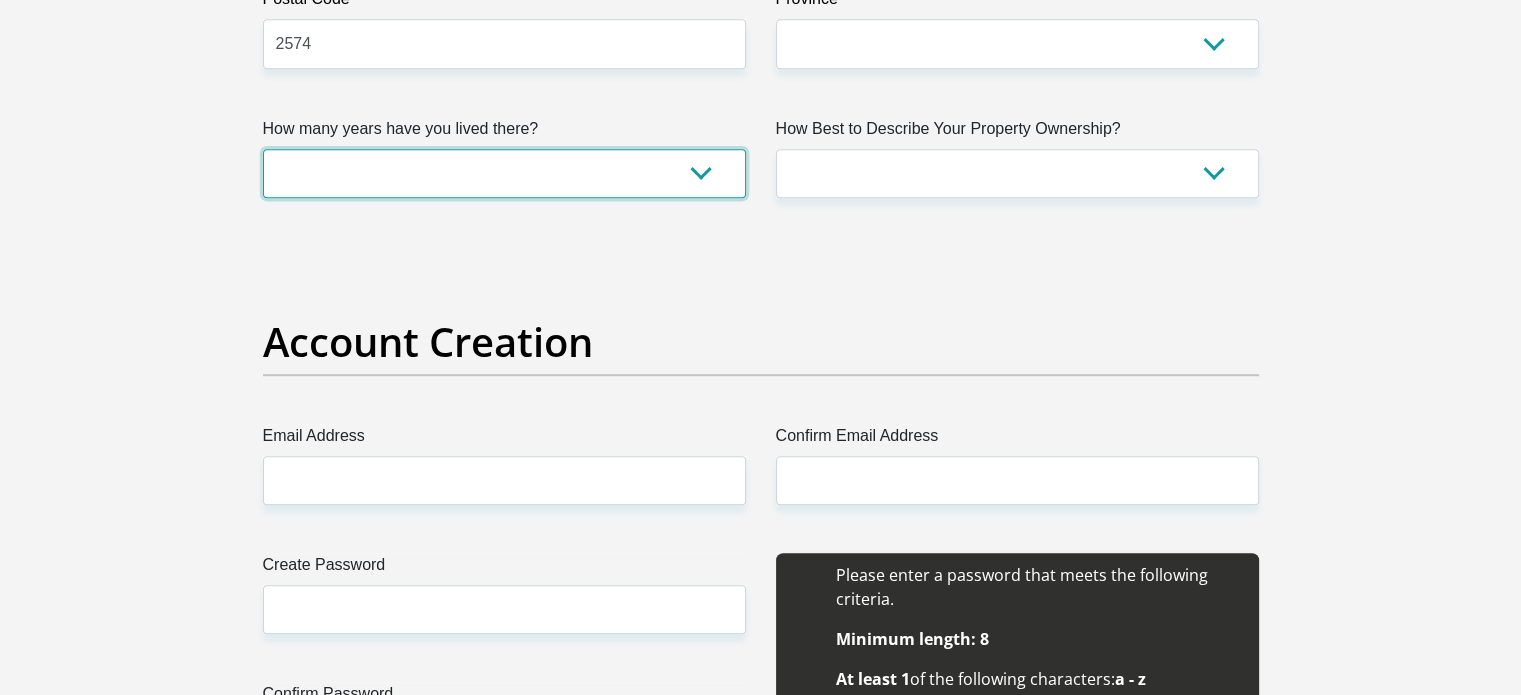 click on "less than 1 year
1-3 years
3-5 years
5+ years" at bounding box center [504, 173] 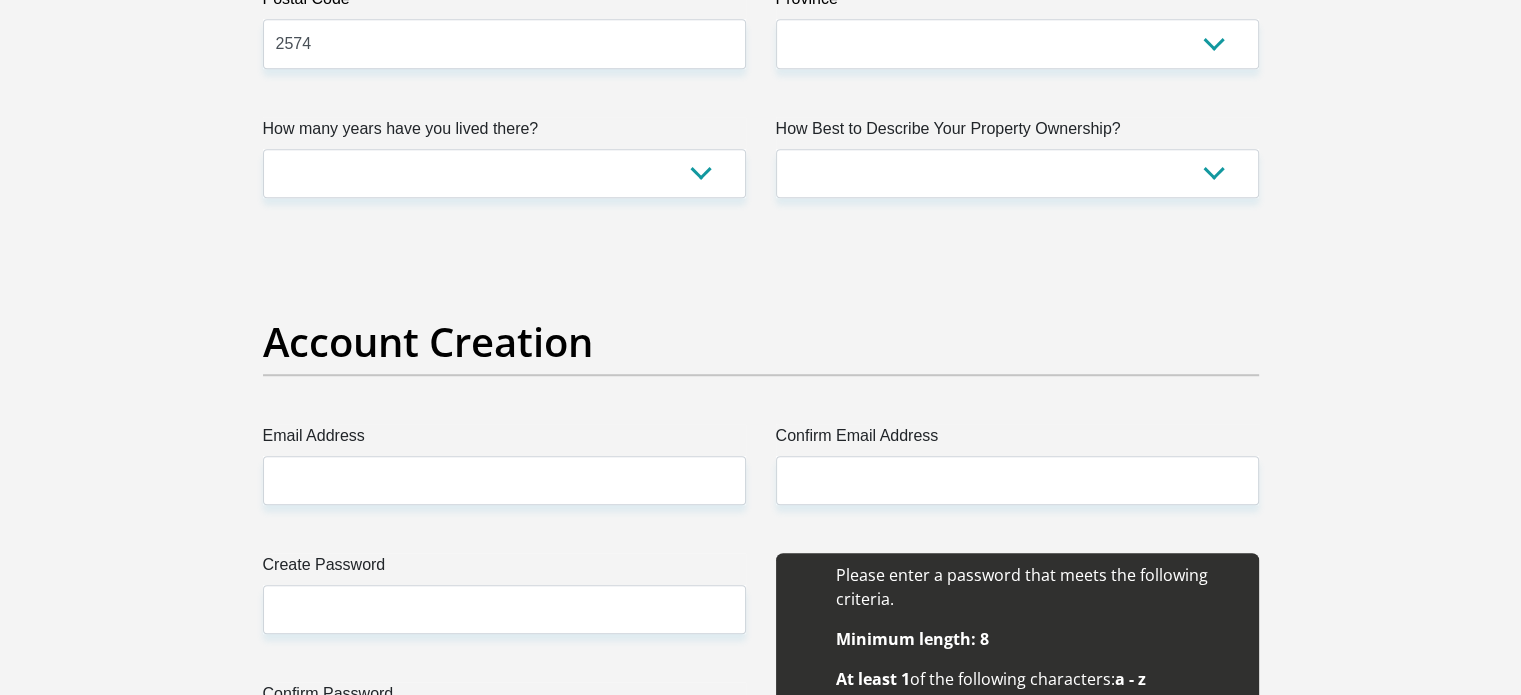 scroll, scrollTop: 6438, scrollLeft: 0, axis: vertical 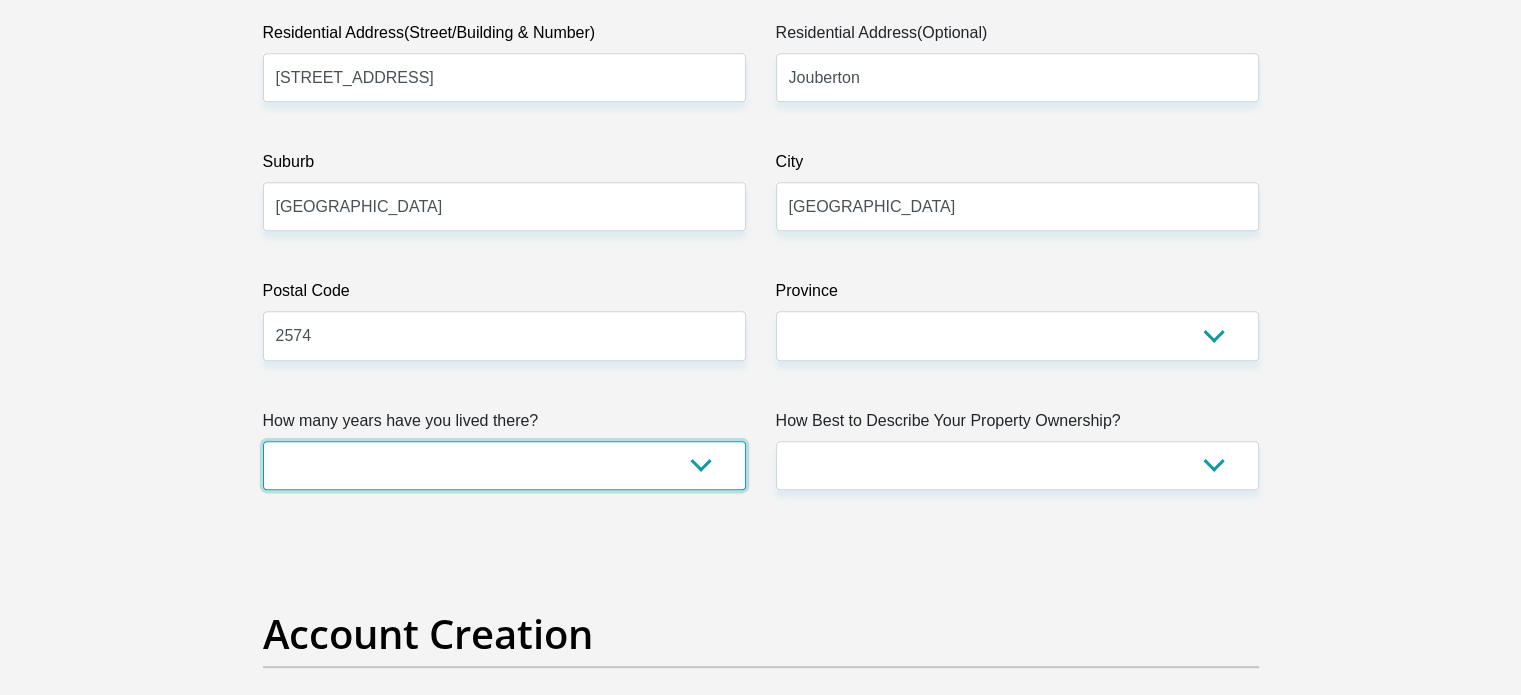 click on "less than 1 year
1-3 years
3-5 years
5+ years" at bounding box center (504, 465) 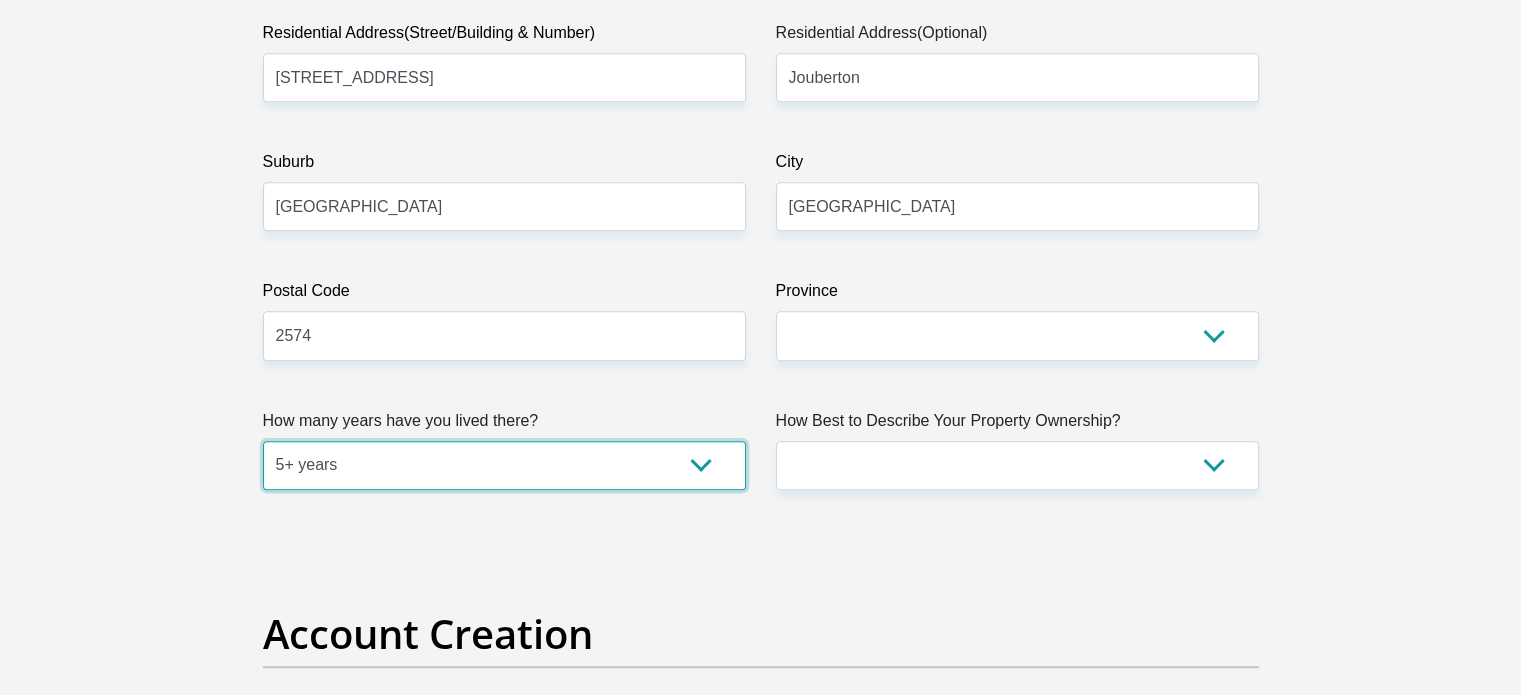 click on "less than 1 year
1-3 years
3-5 years
5+ years" at bounding box center [504, 465] 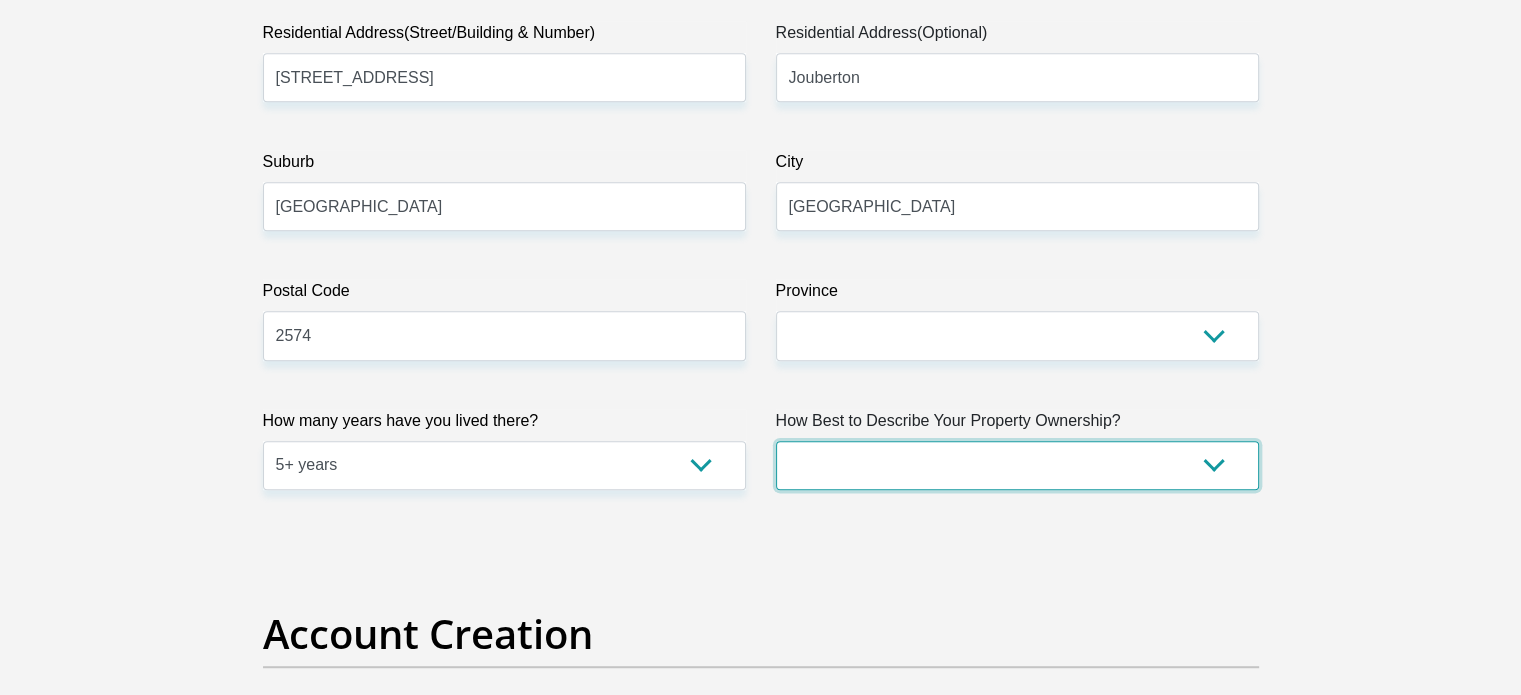 click on "Owned
Rented
Family Owned
Company Dwelling" at bounding box center [1017, 465] 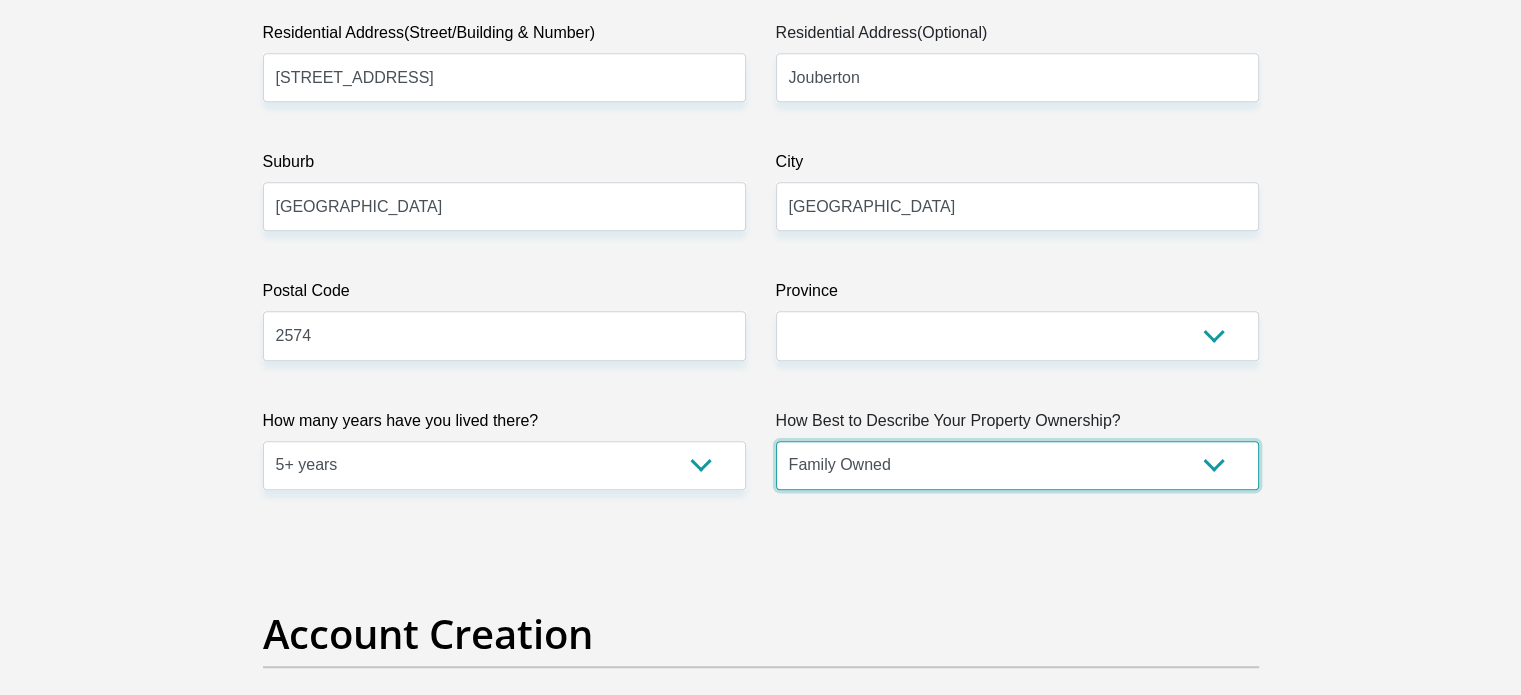 click on "Owned
Rented
Family Owned
Company Dwelling" at bounding box center [1017, 465] 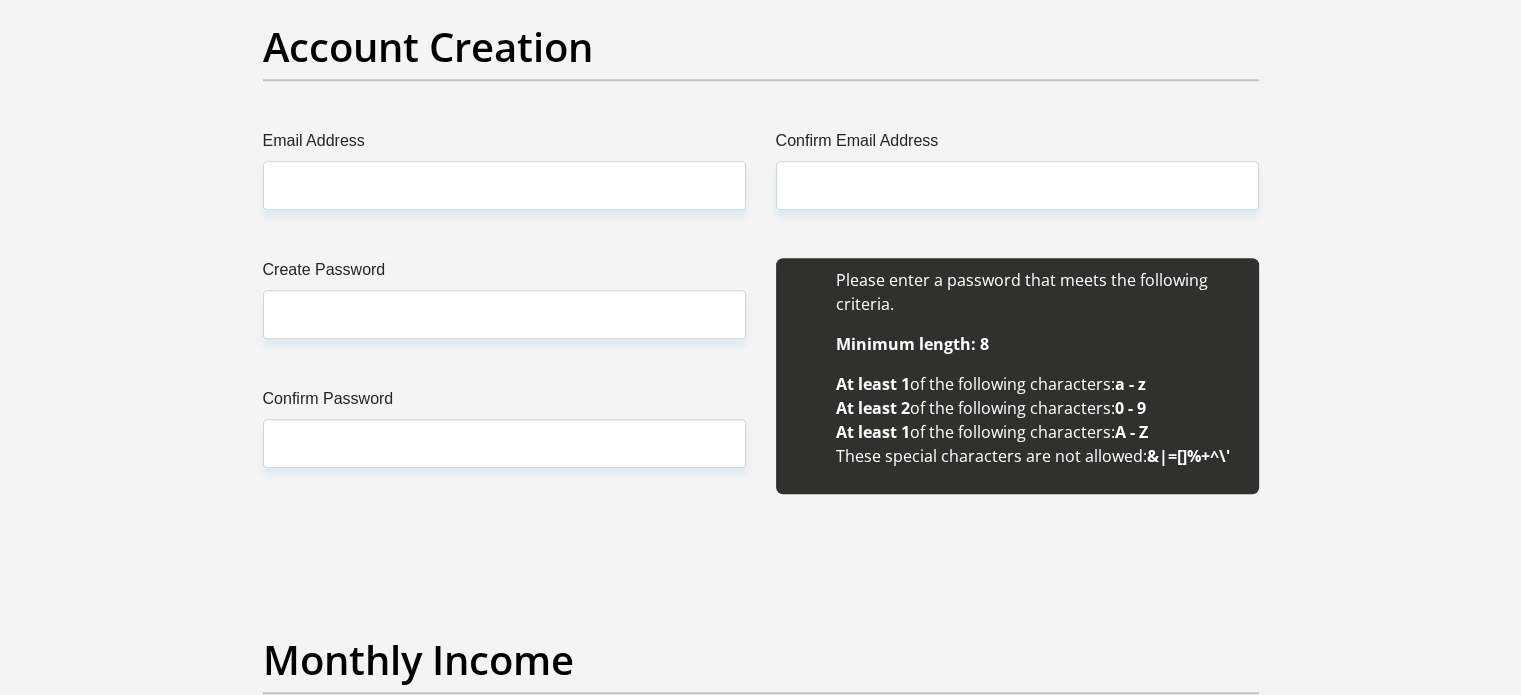scroll, scrollTop: 1712, scrollLeft: 0, axis: vertical 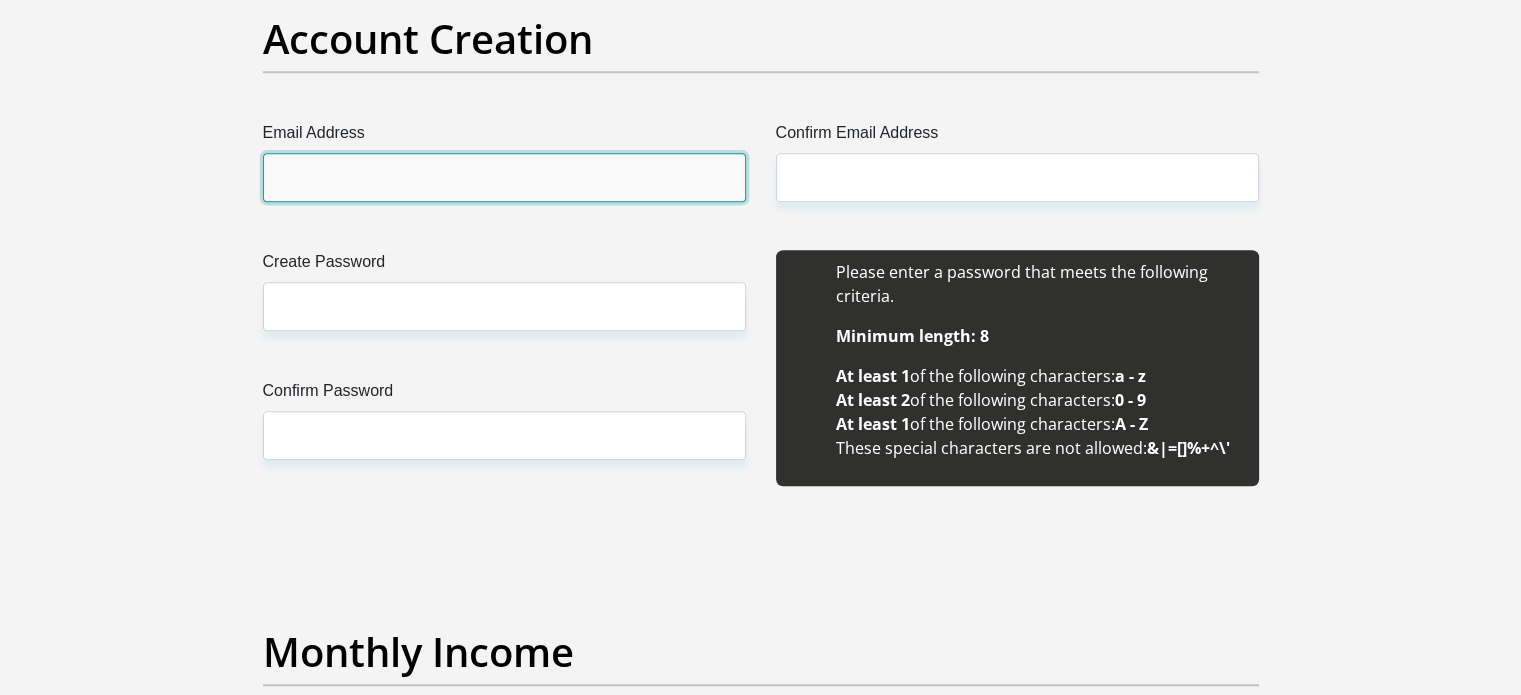 click on "Email Address" at bounding box center [504, 177] 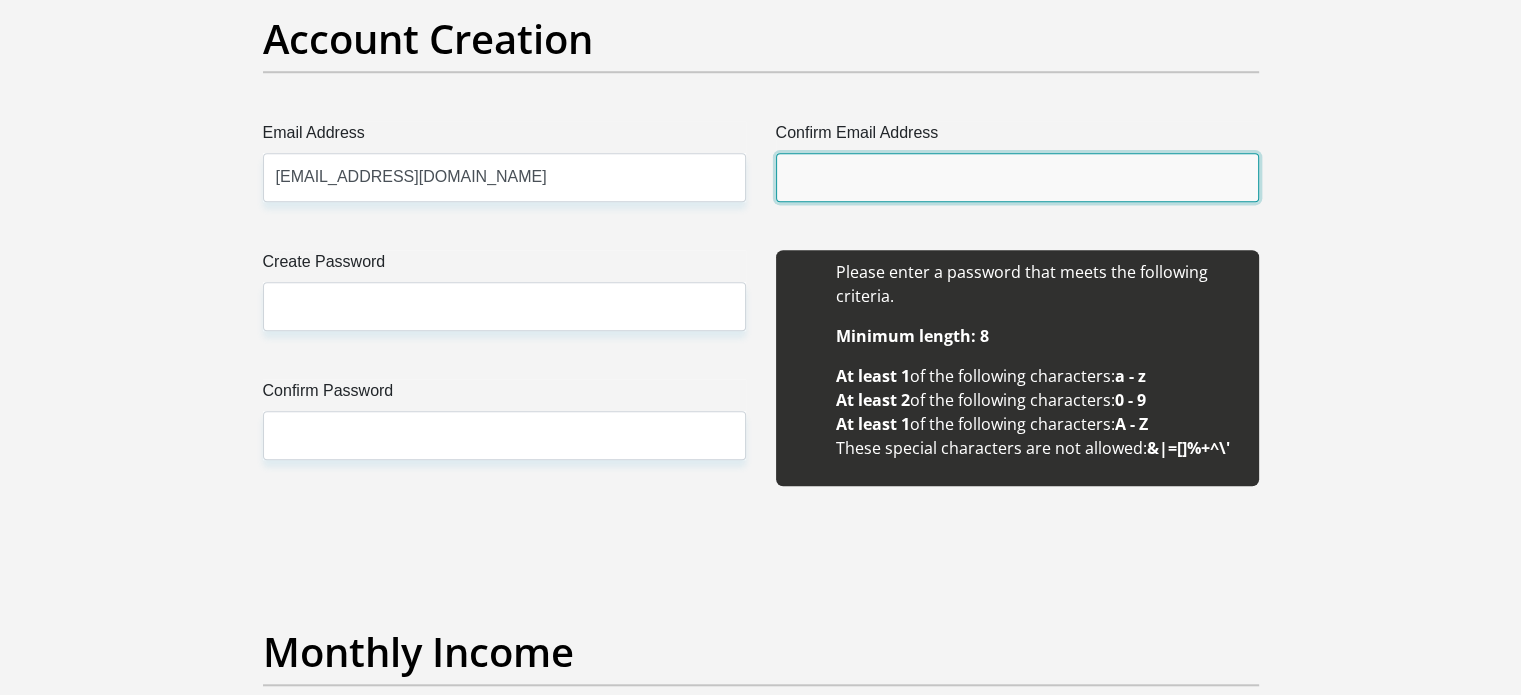 type on "mongalesk@gmail.com" 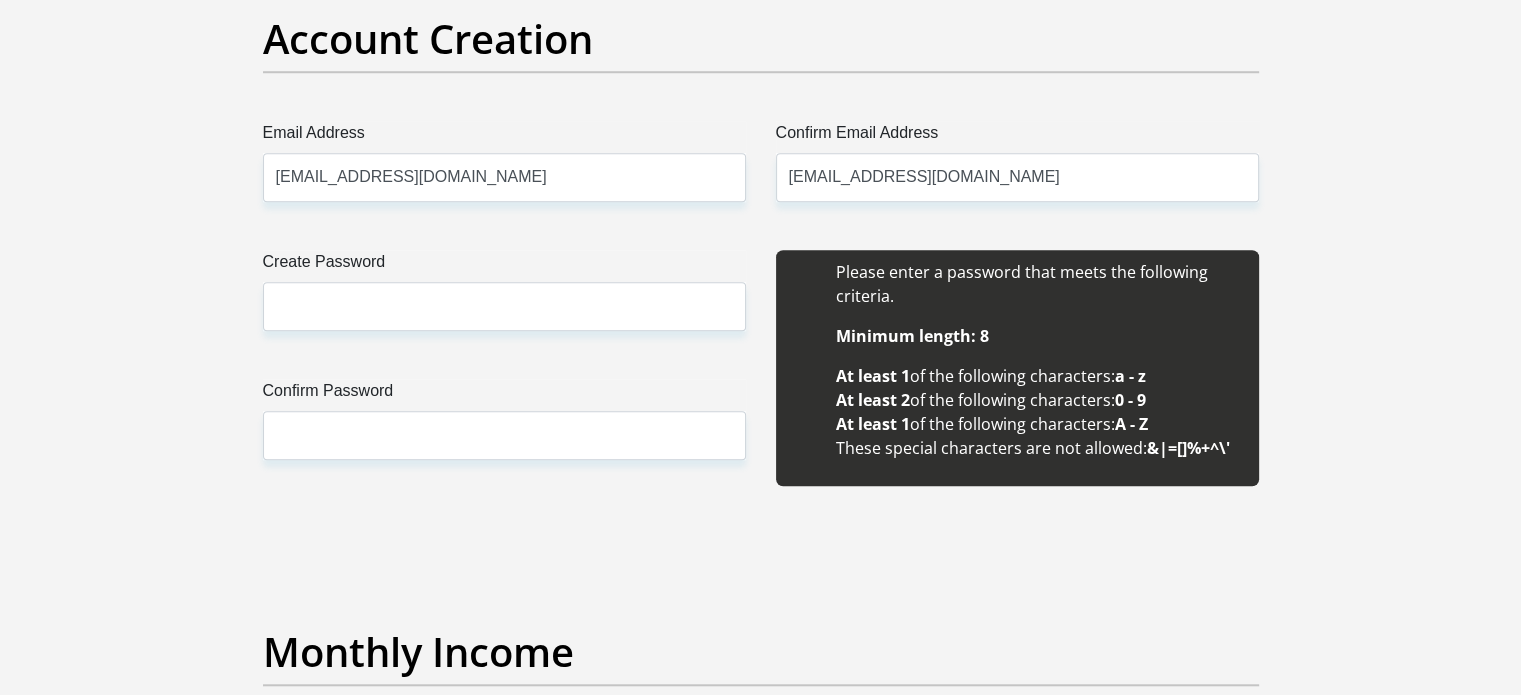 type 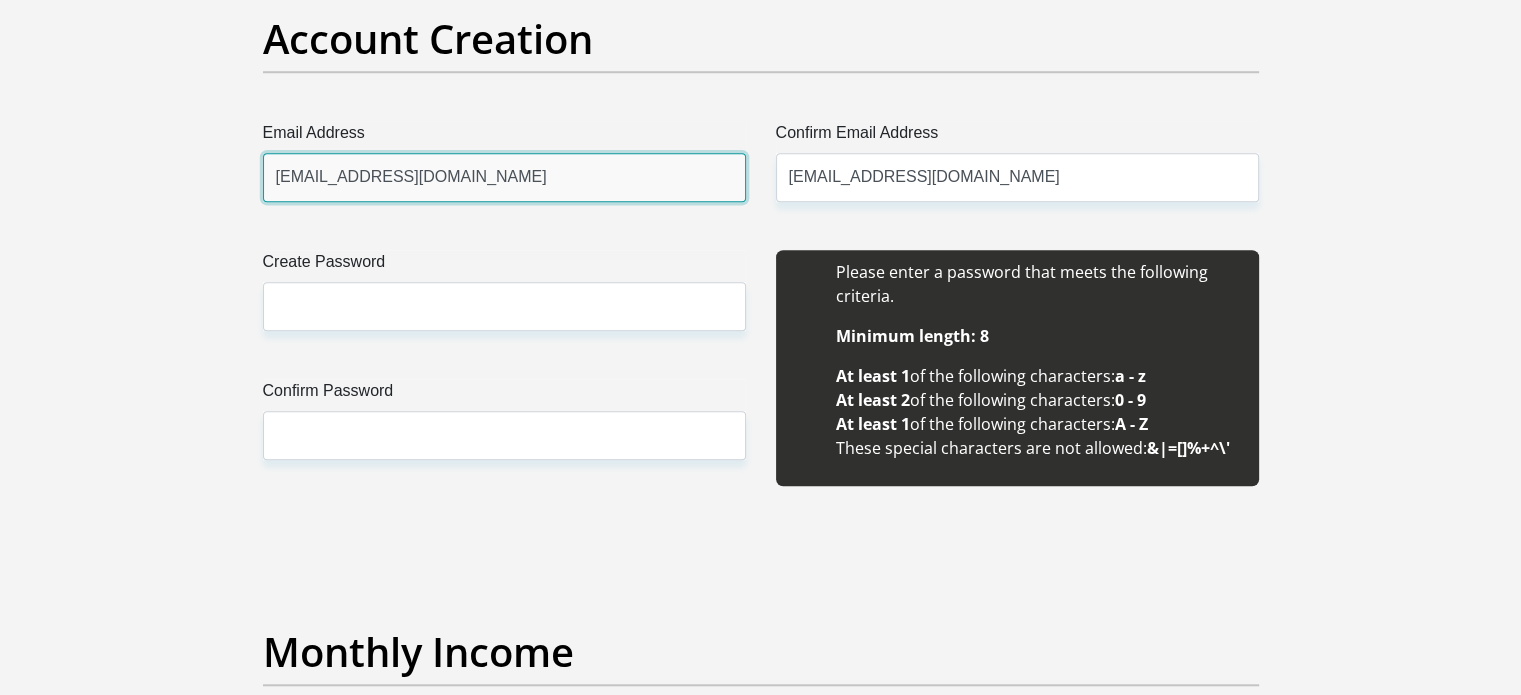 type 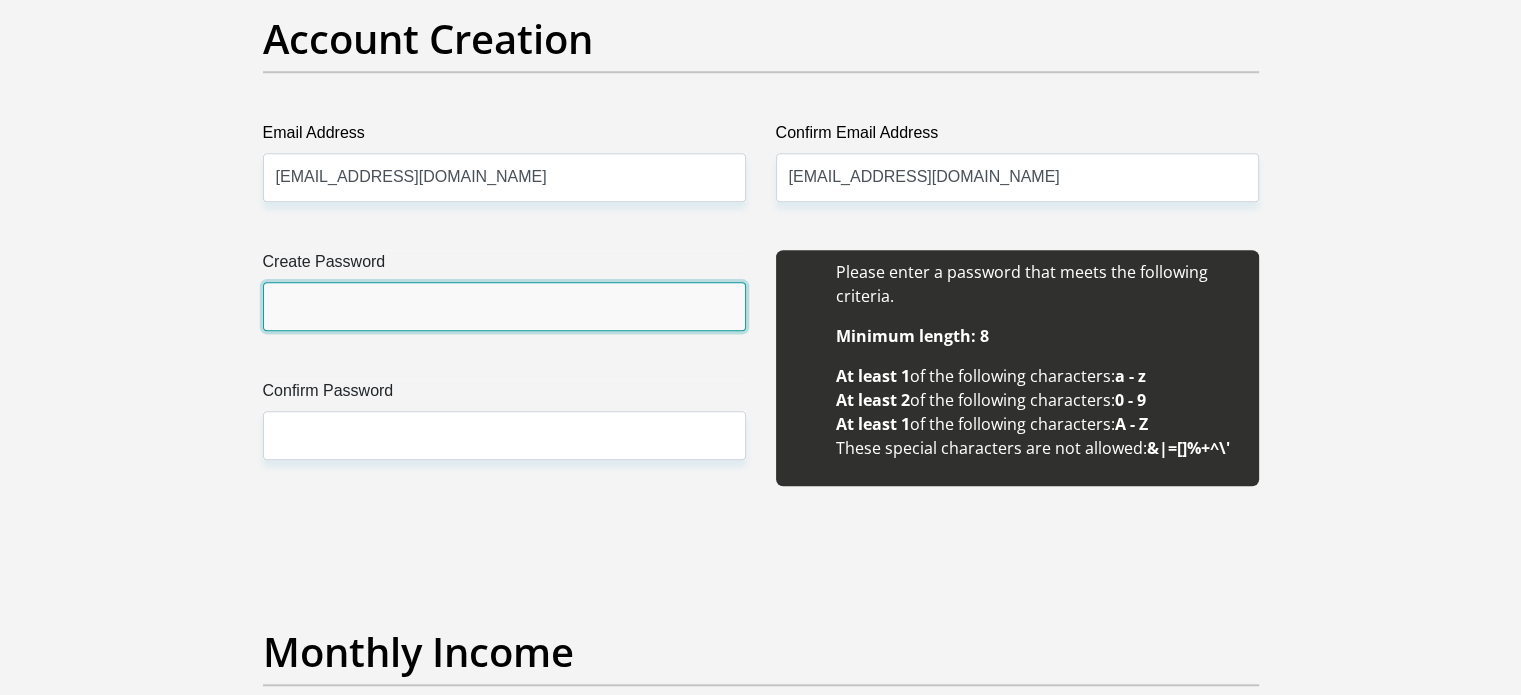 click on "Create Password" at bounding box center [504, 306] 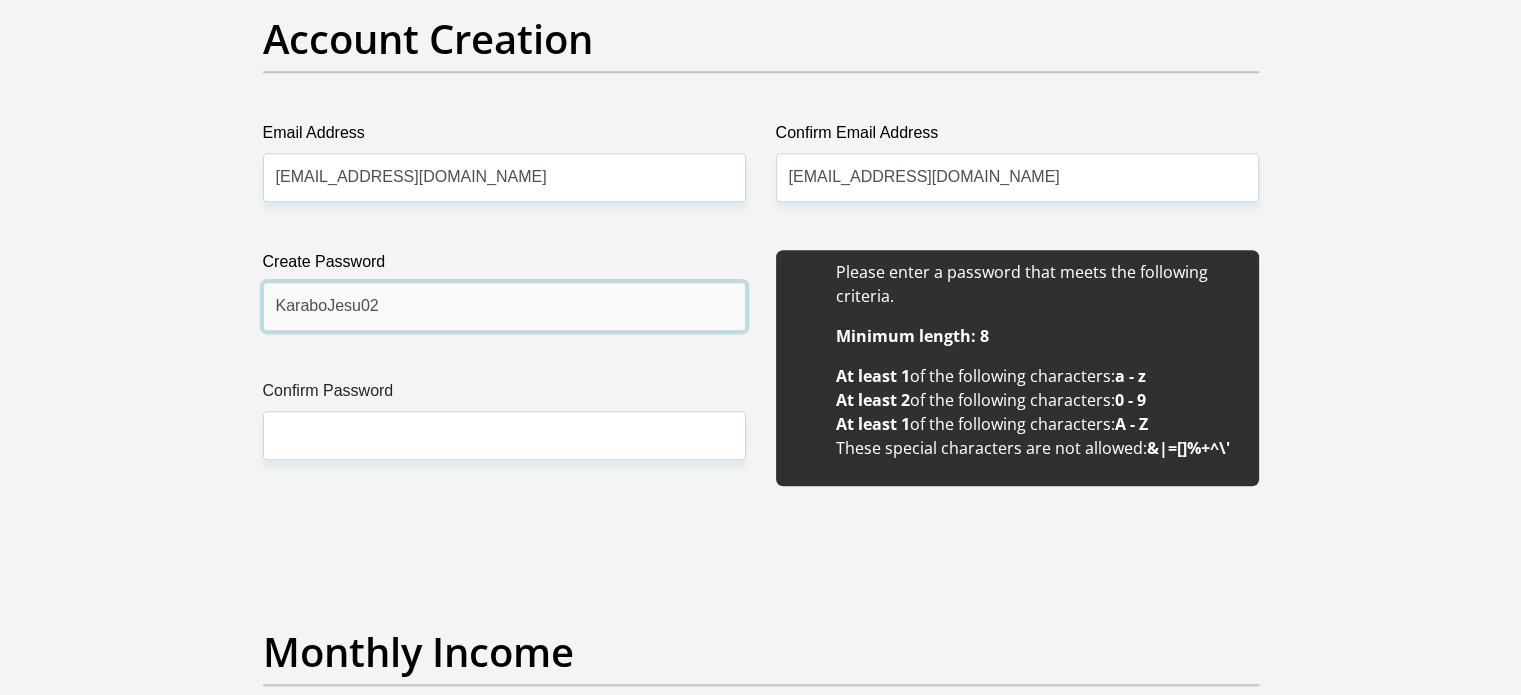 type on "KaraboJesu02" 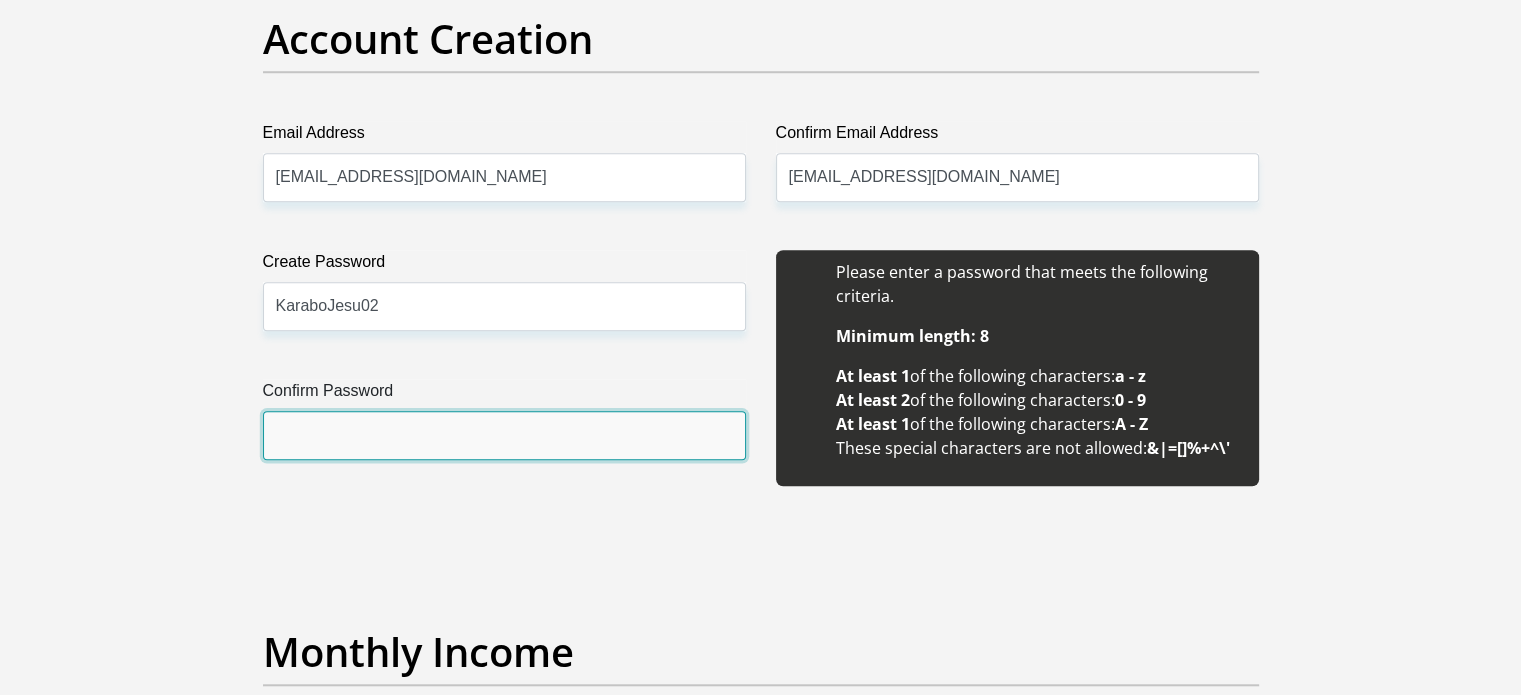 click on "Confirm Password" at bounding box center [504, 435] 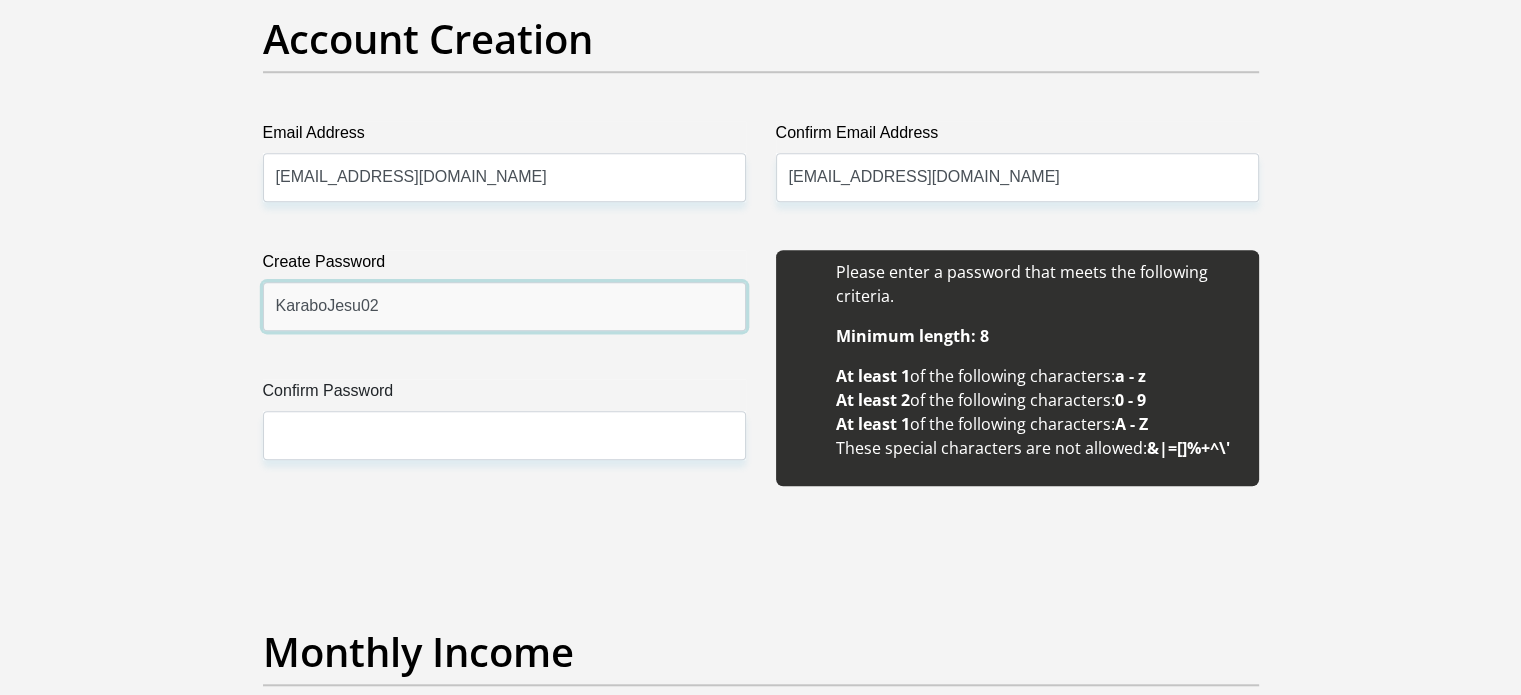 drag, startPoint x: 391, startPoint y: 311, endPoint x: 272, endPoint y: 315, distance: 119.06721 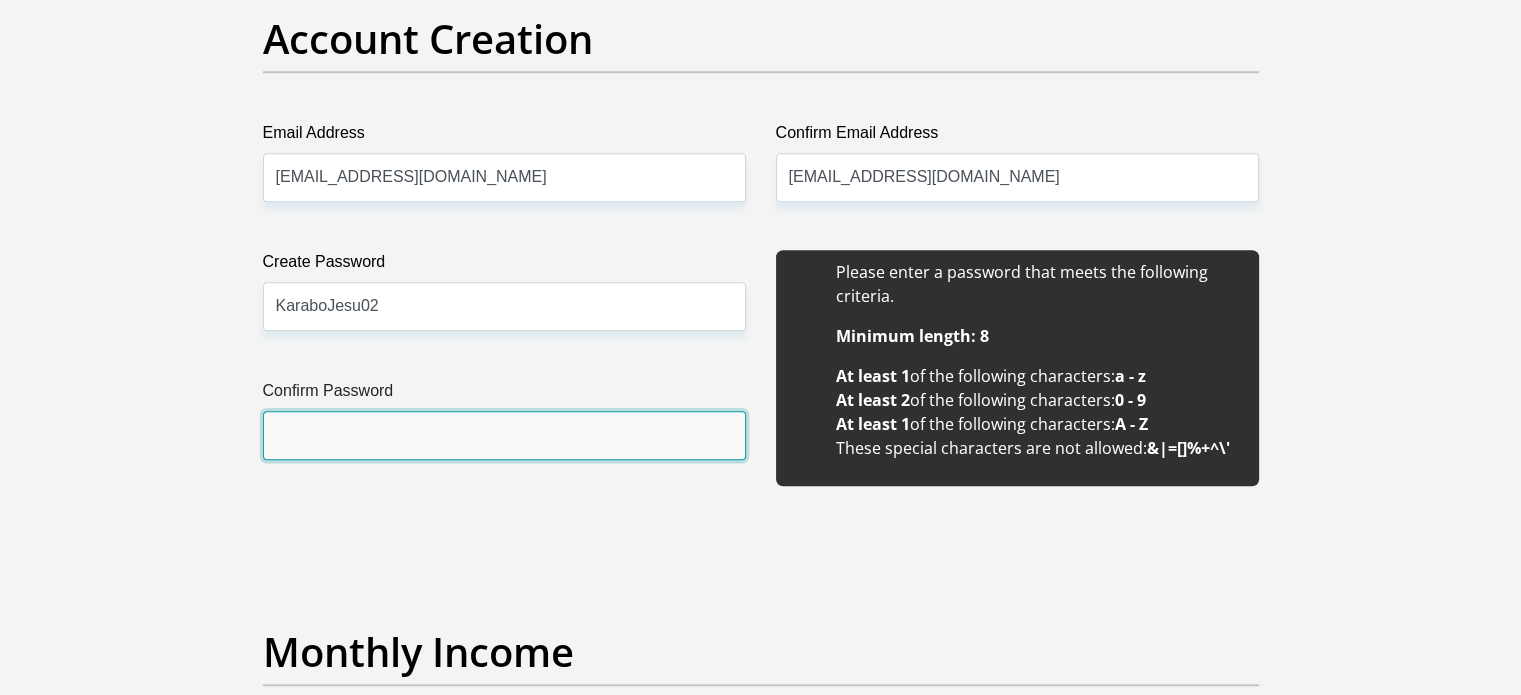 click on "Confirm Password" at bounding box center [504, 435] 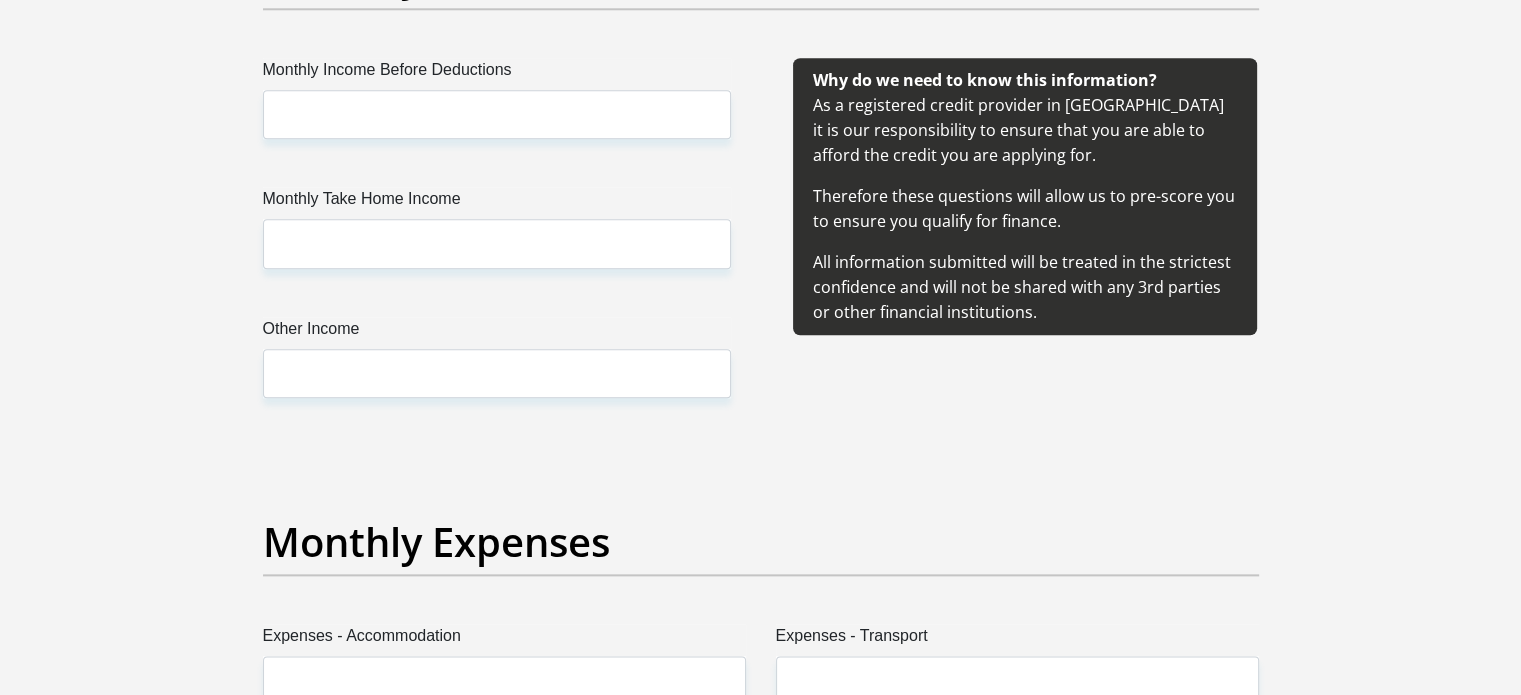 scroll, scrollTop: 2405, scrollLeft: 0, axis: vertical 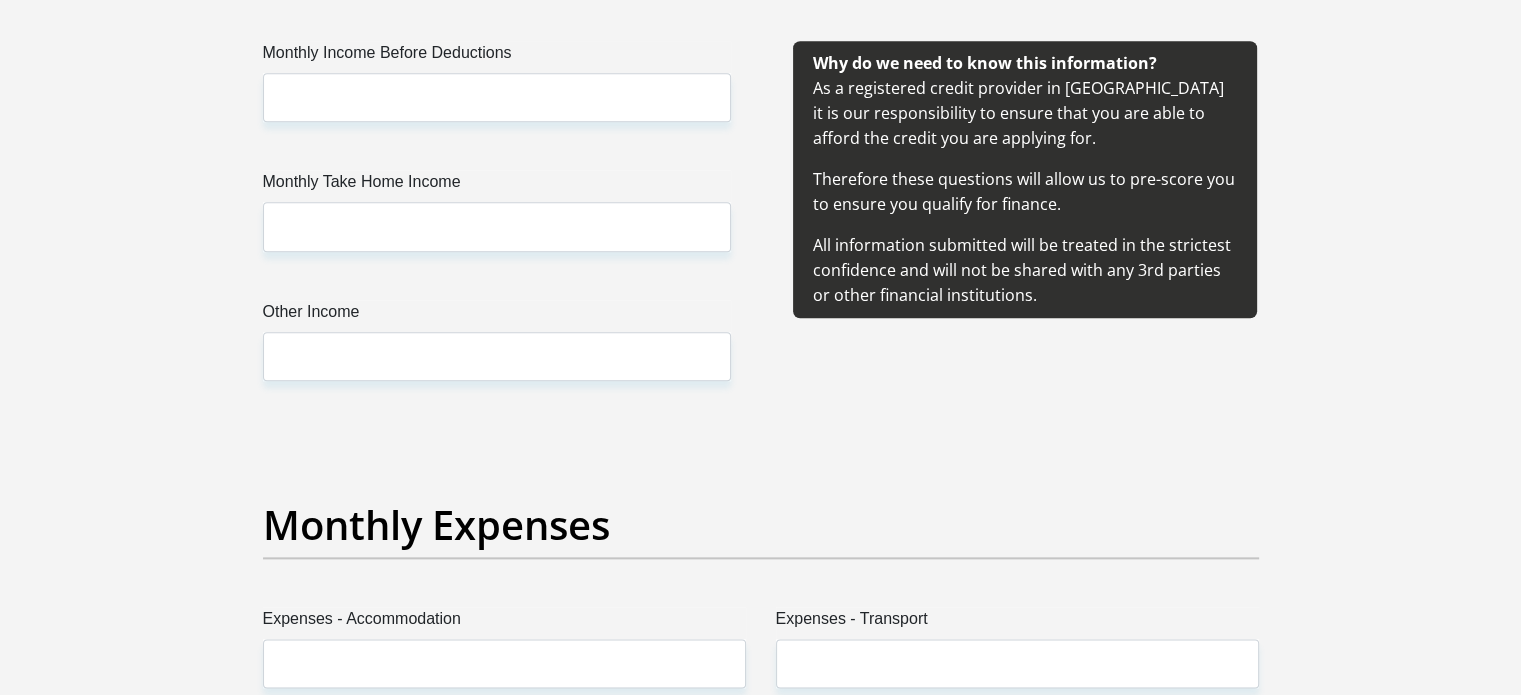 type on "KaraboJesu02" 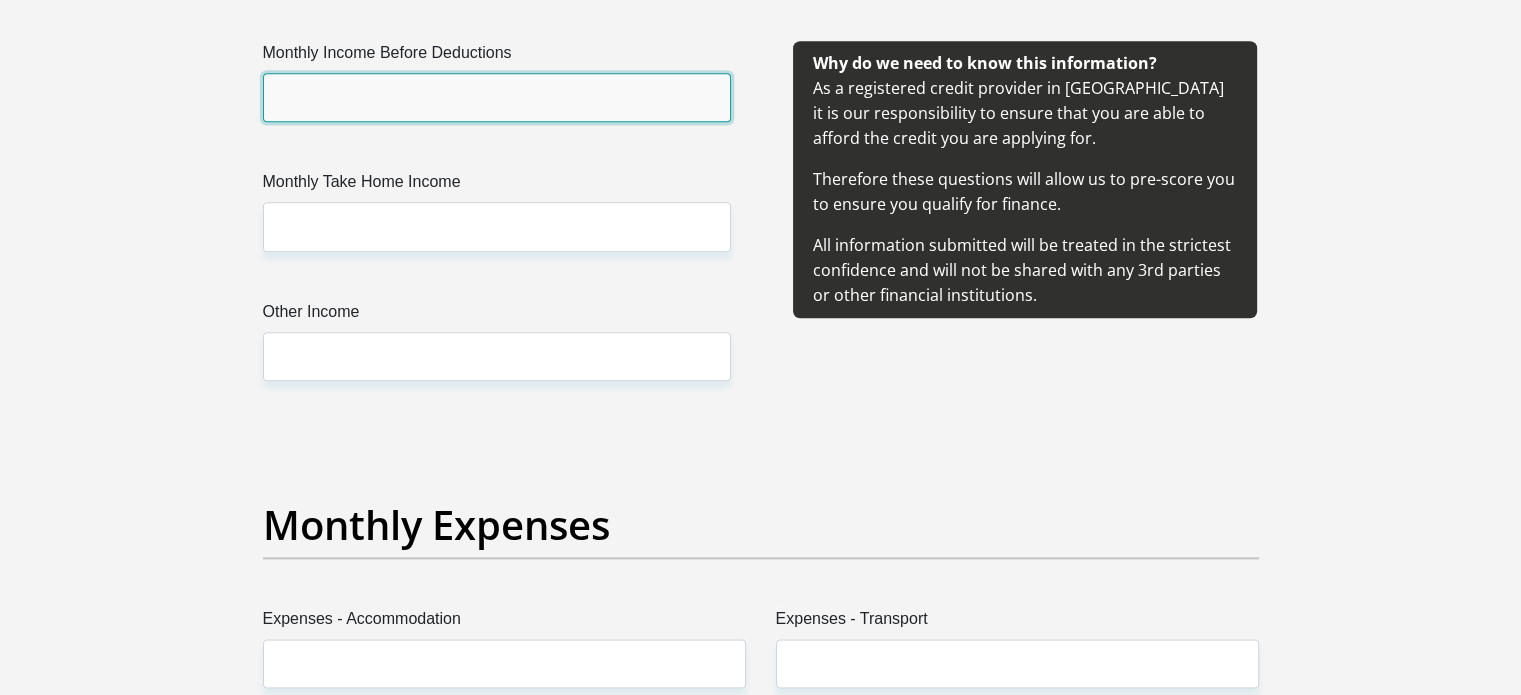 click on "Monthly Income Before Deductions" at bounding box center [497, 97] 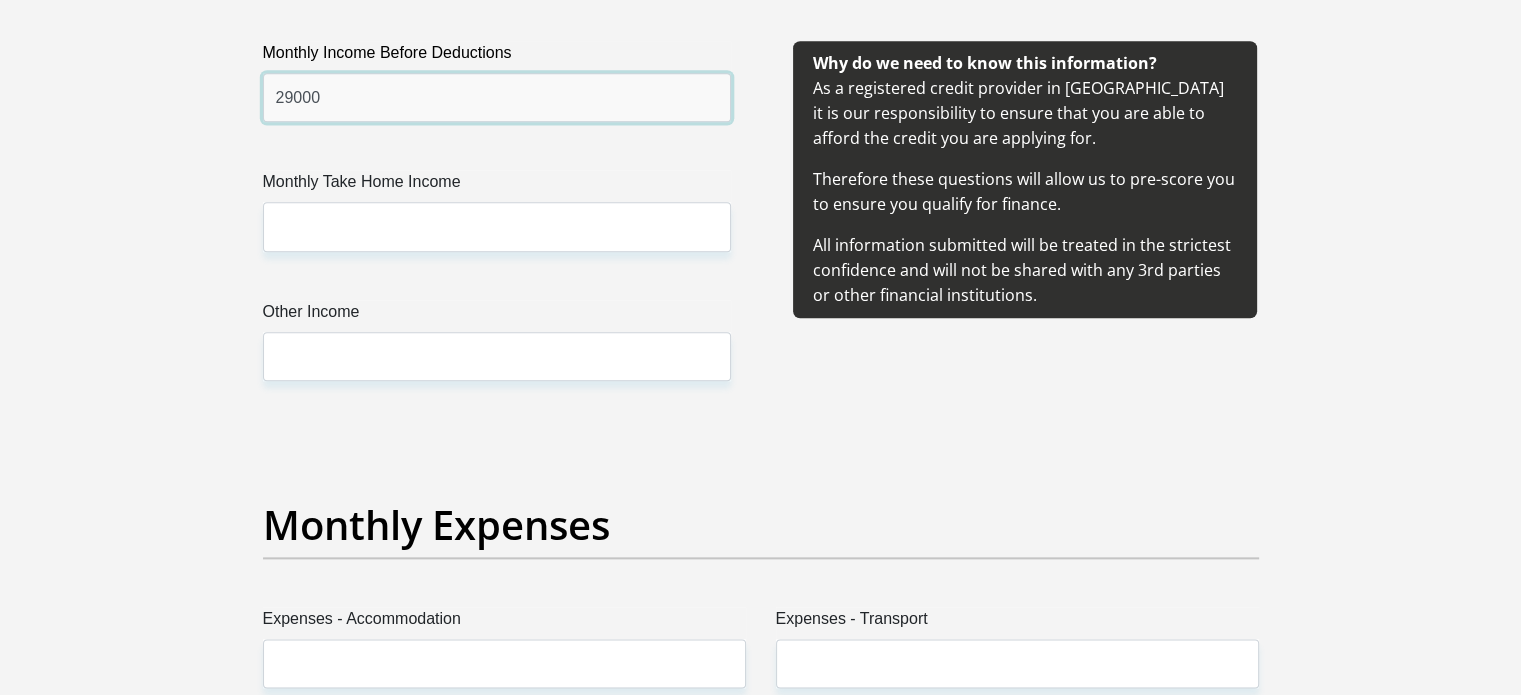 type on "29000" 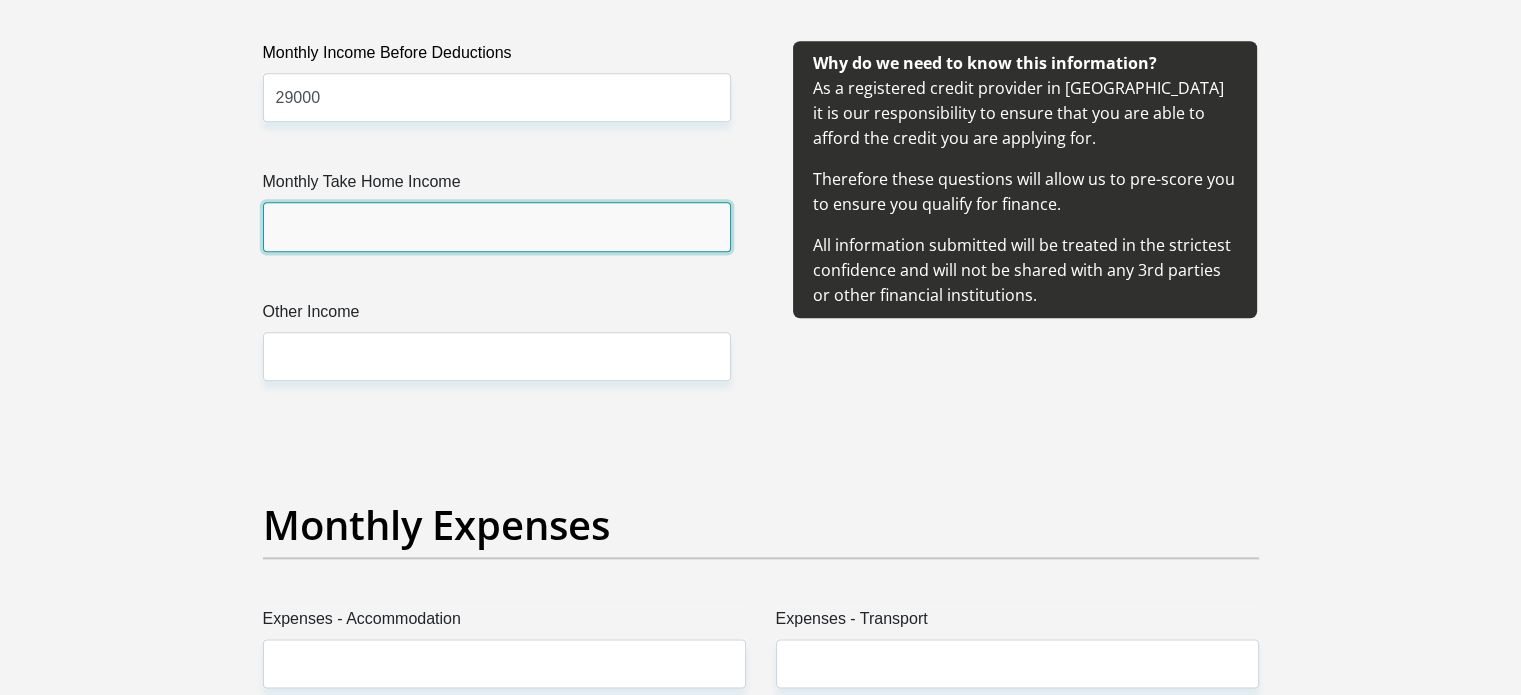 click on "Monthly Take Home Income" at bounding box center (497, 226) 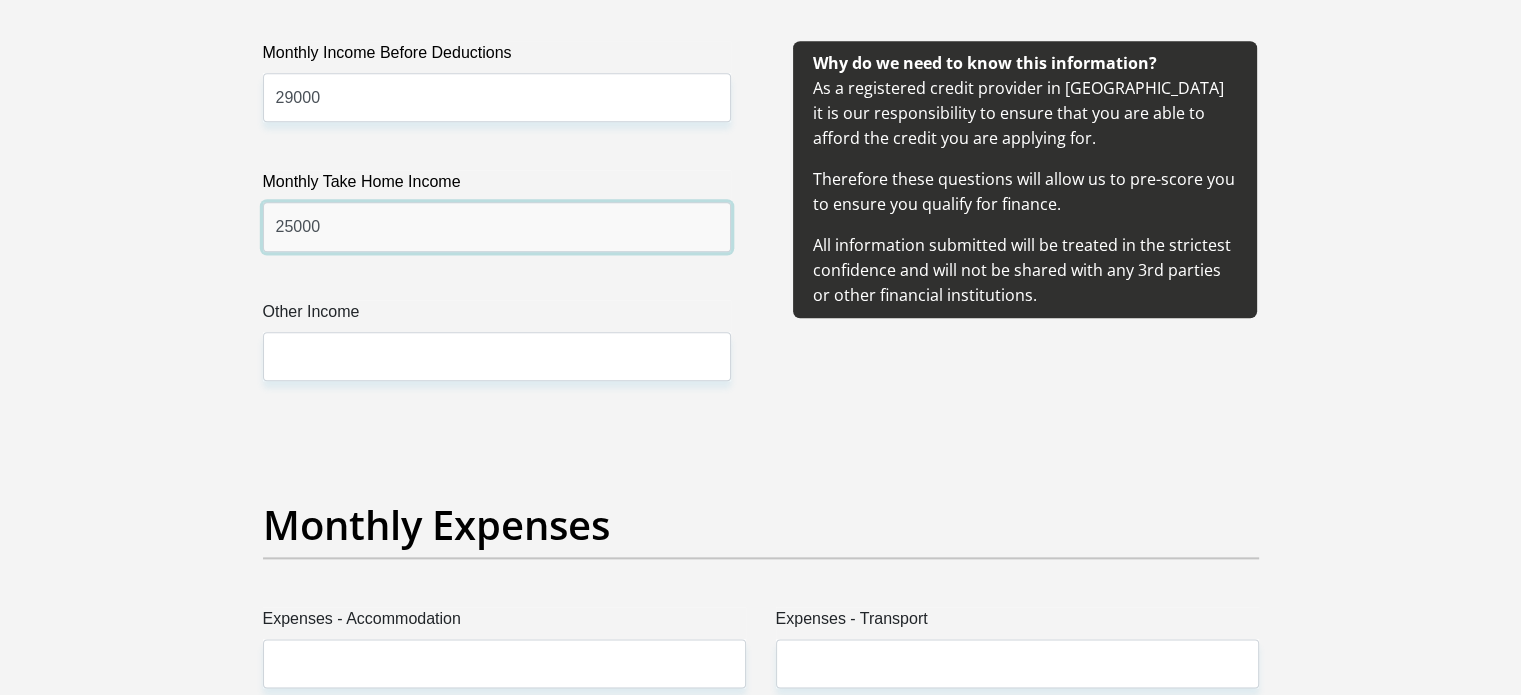 type on "25000" 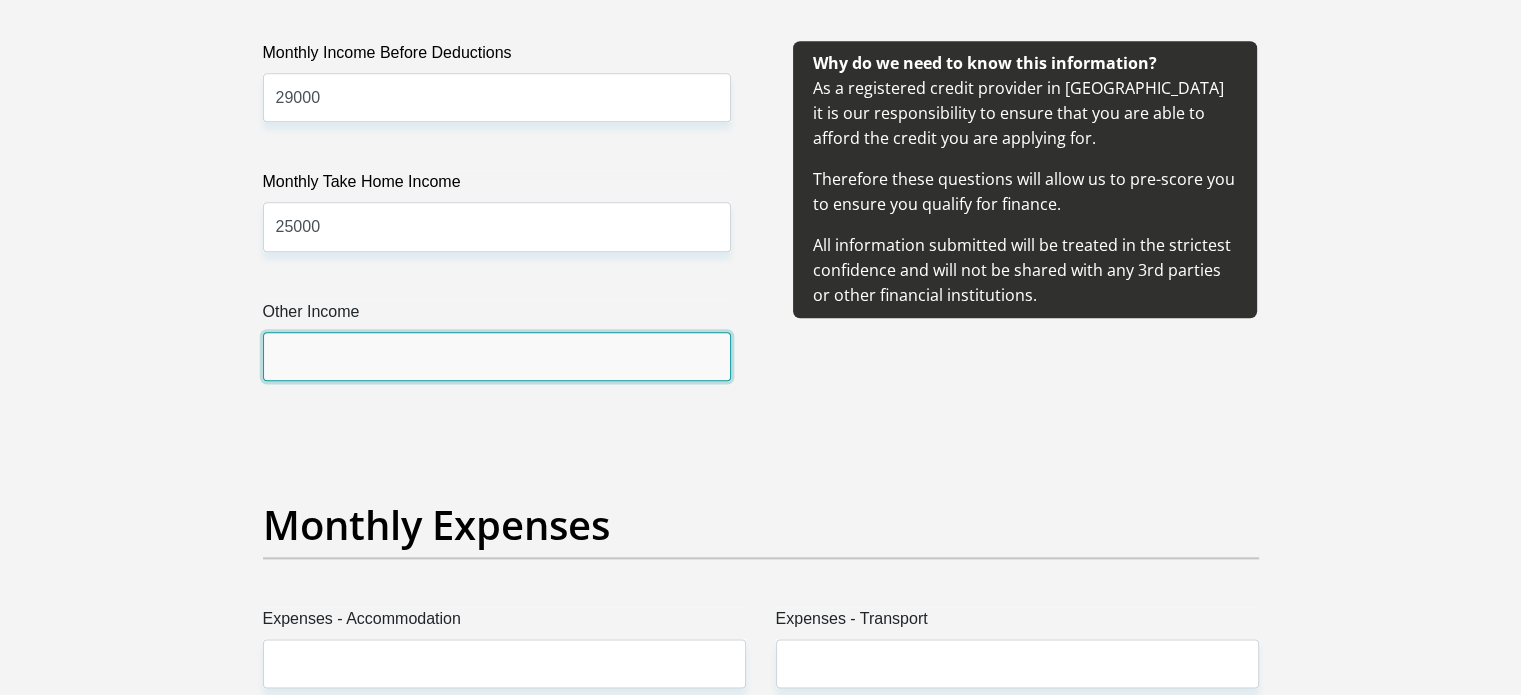 click on "Other Income" at bounding box center (497, 356) 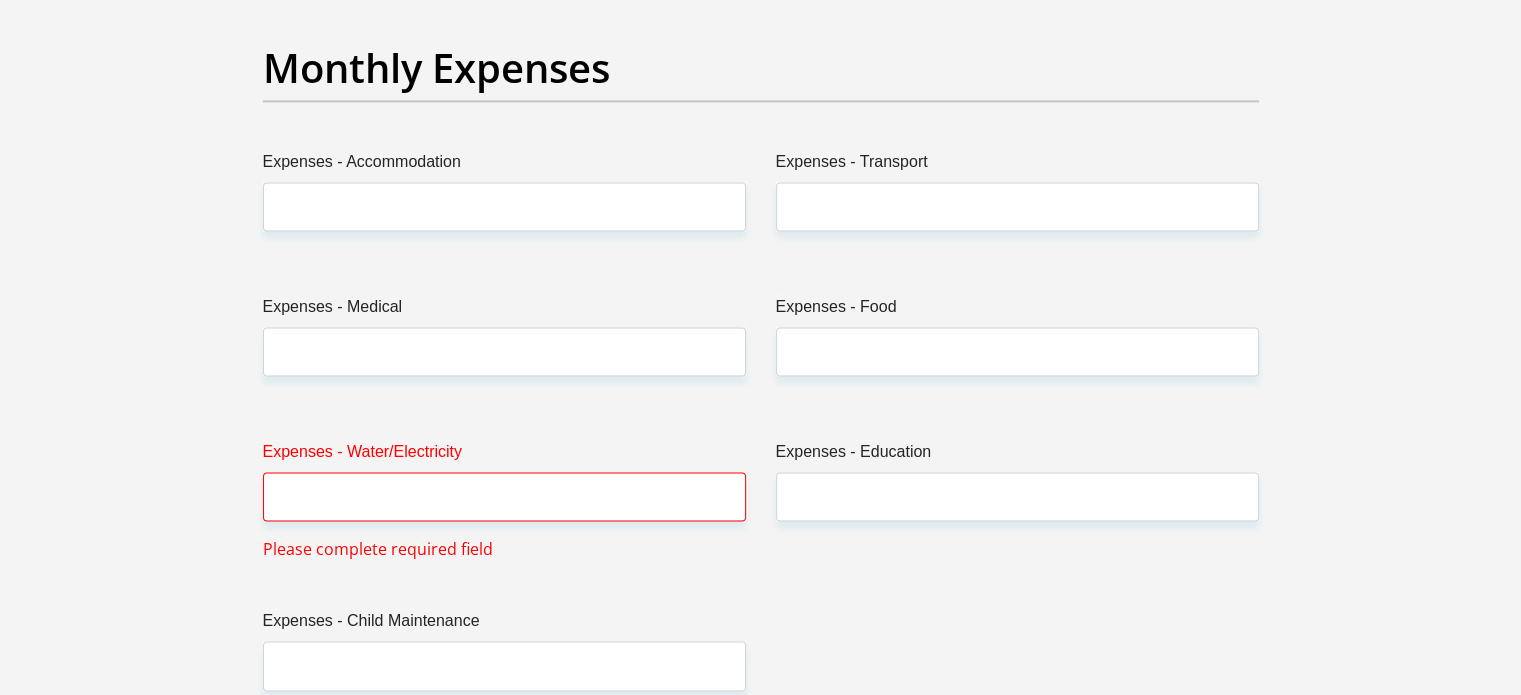 scroll, scrollTop: 2985, scrollLeft: 0, axis: vertical 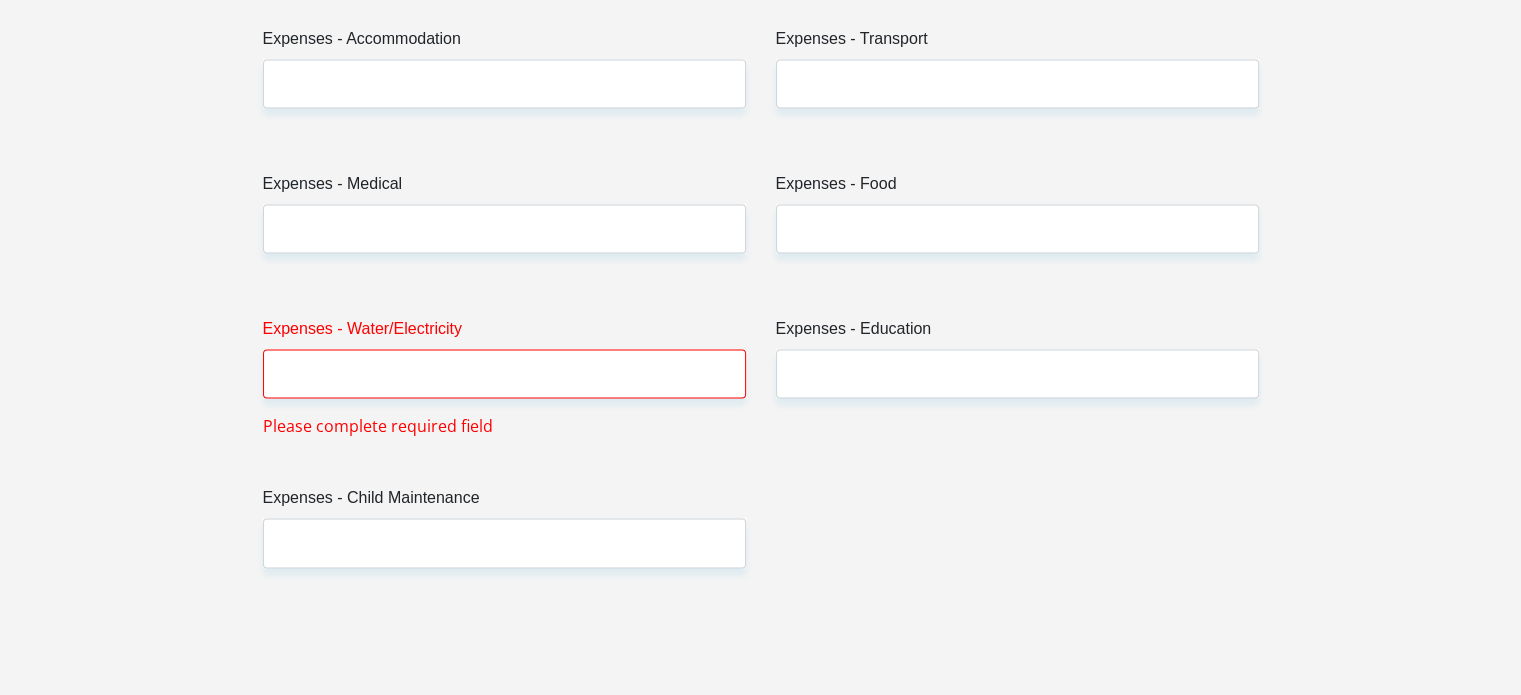 type on "0.00" 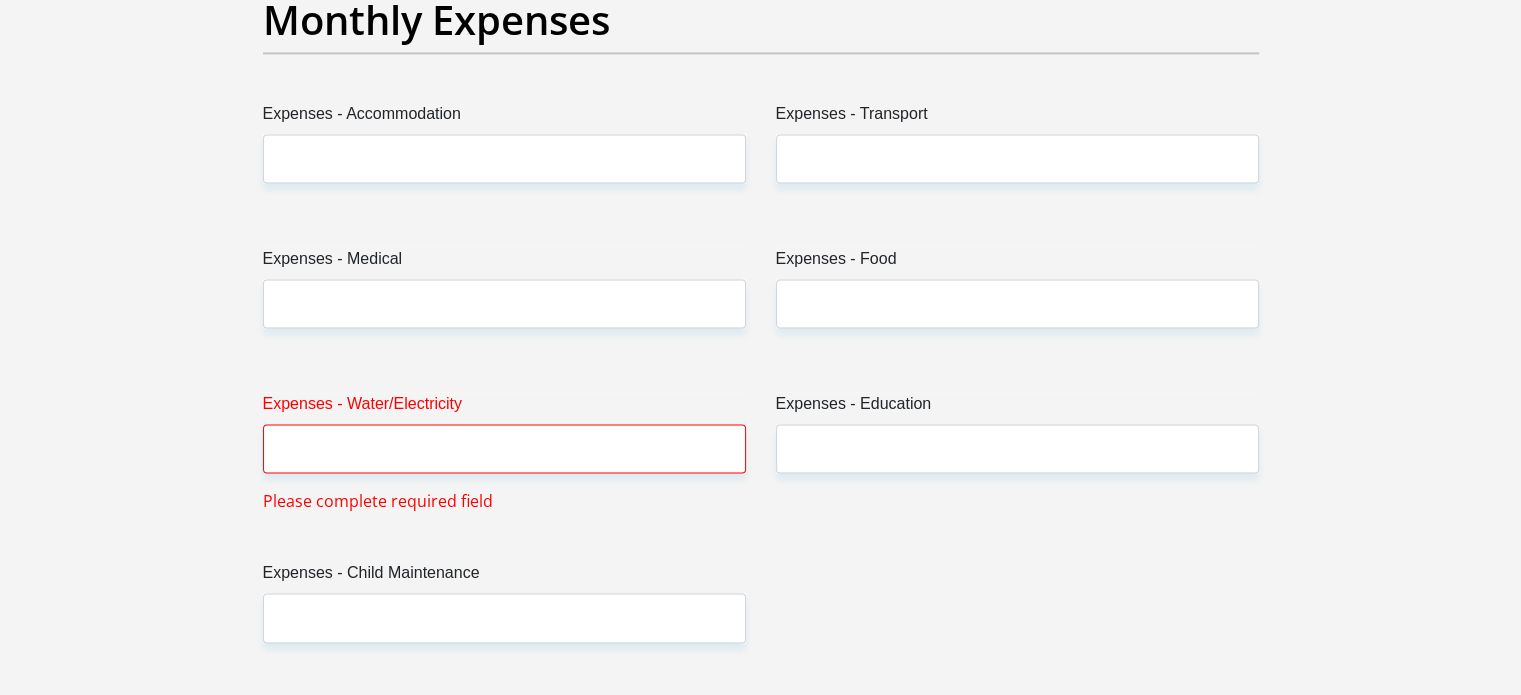 scroll, scrollTop: 2901, scrollLeft: 0, axis: vertical 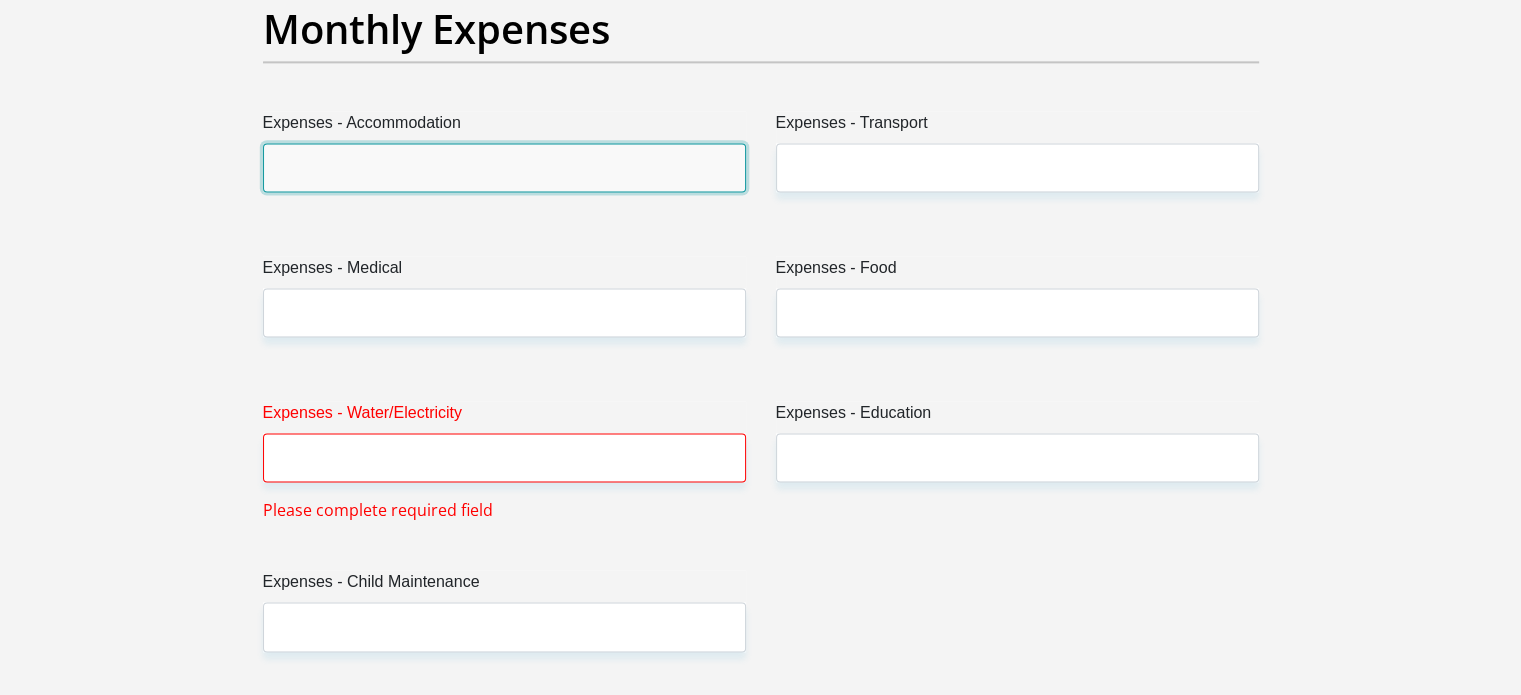 click on "Expenses - Accommodation" at bounding box center (504, 167) 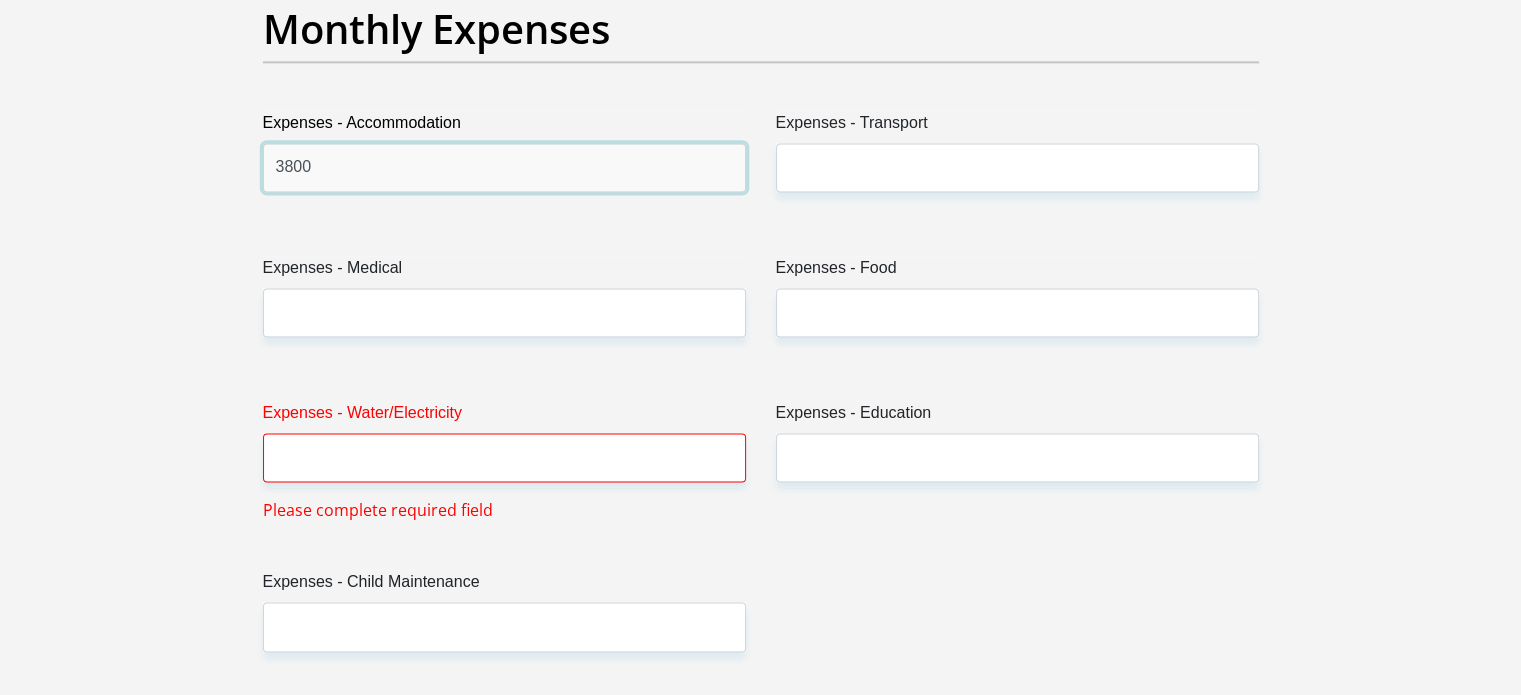 type on "3800" 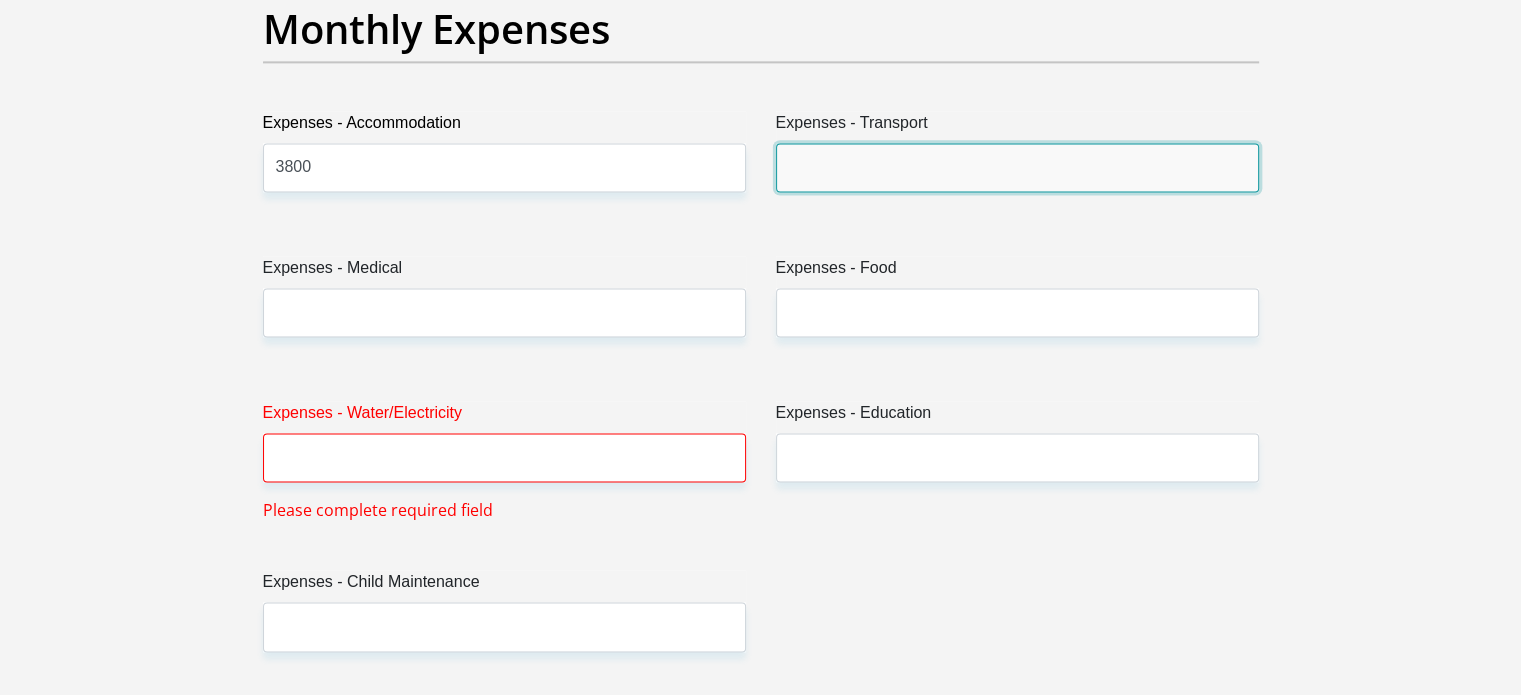 click on "Expenses - Transport" at bounding box center (1017, 167) 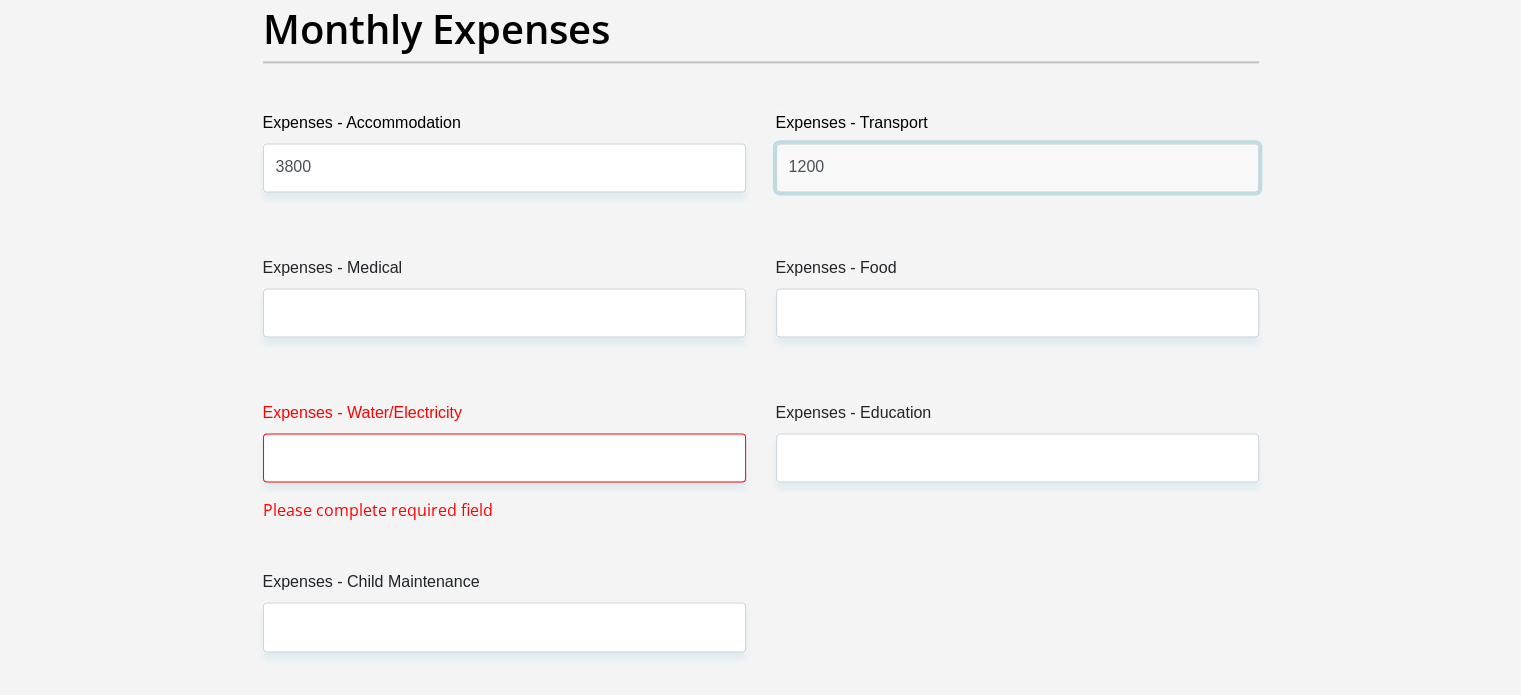type on "1200" 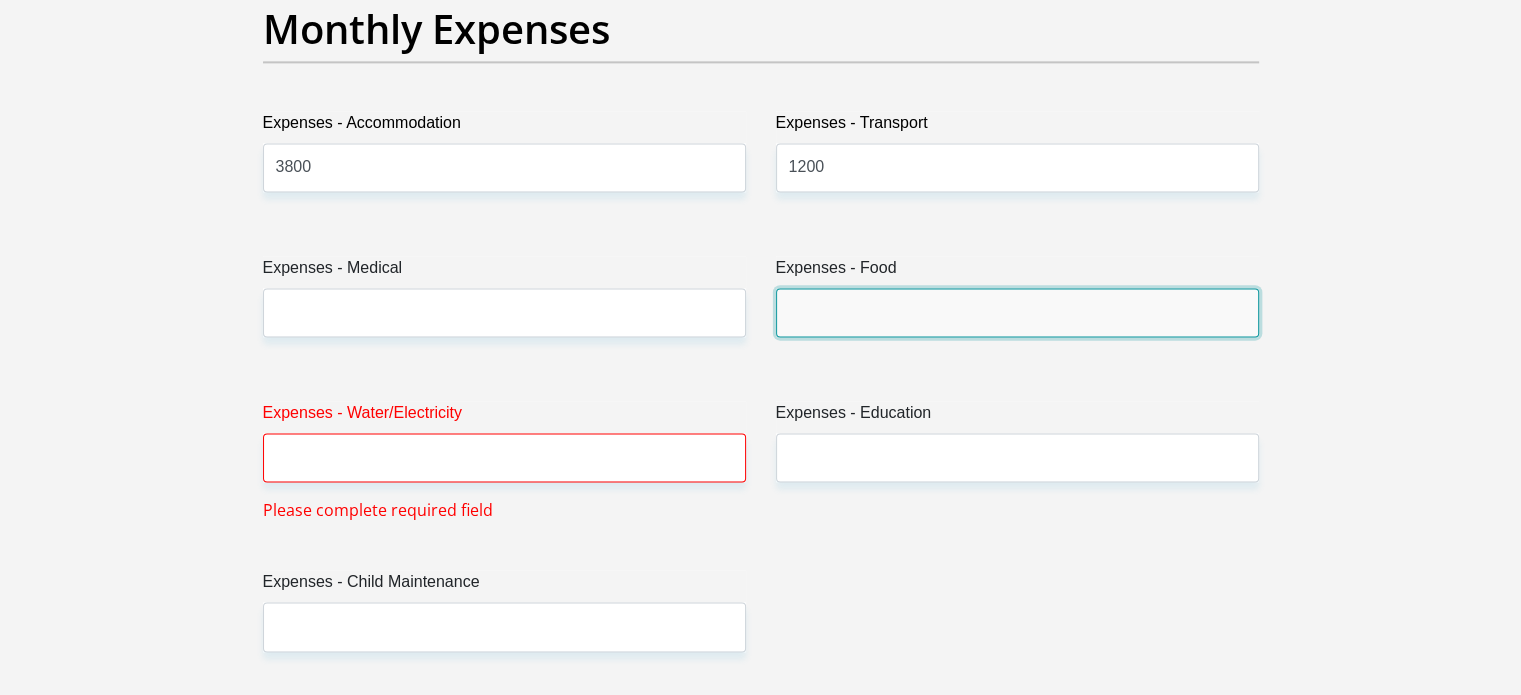 click on "Expenses - Food" at bounding box center [1017, 312] 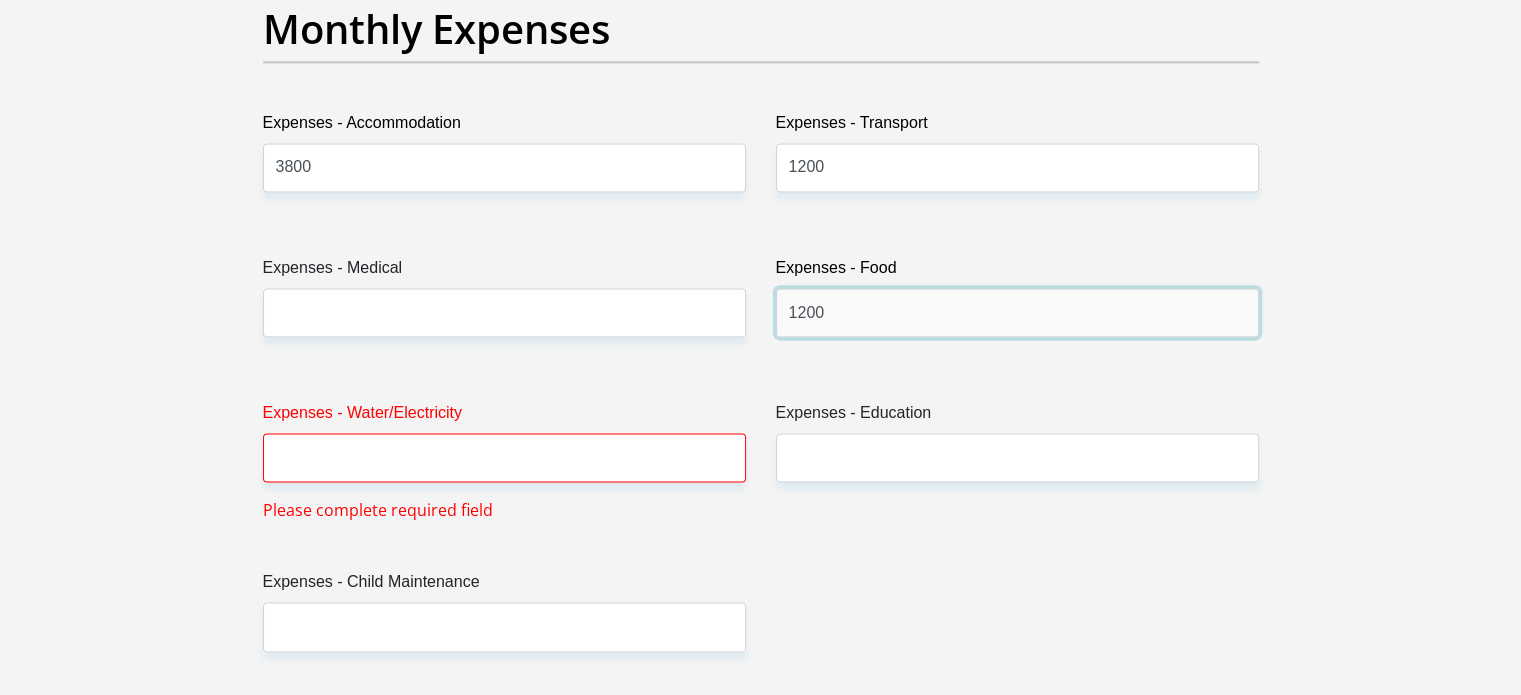 type on "1200" 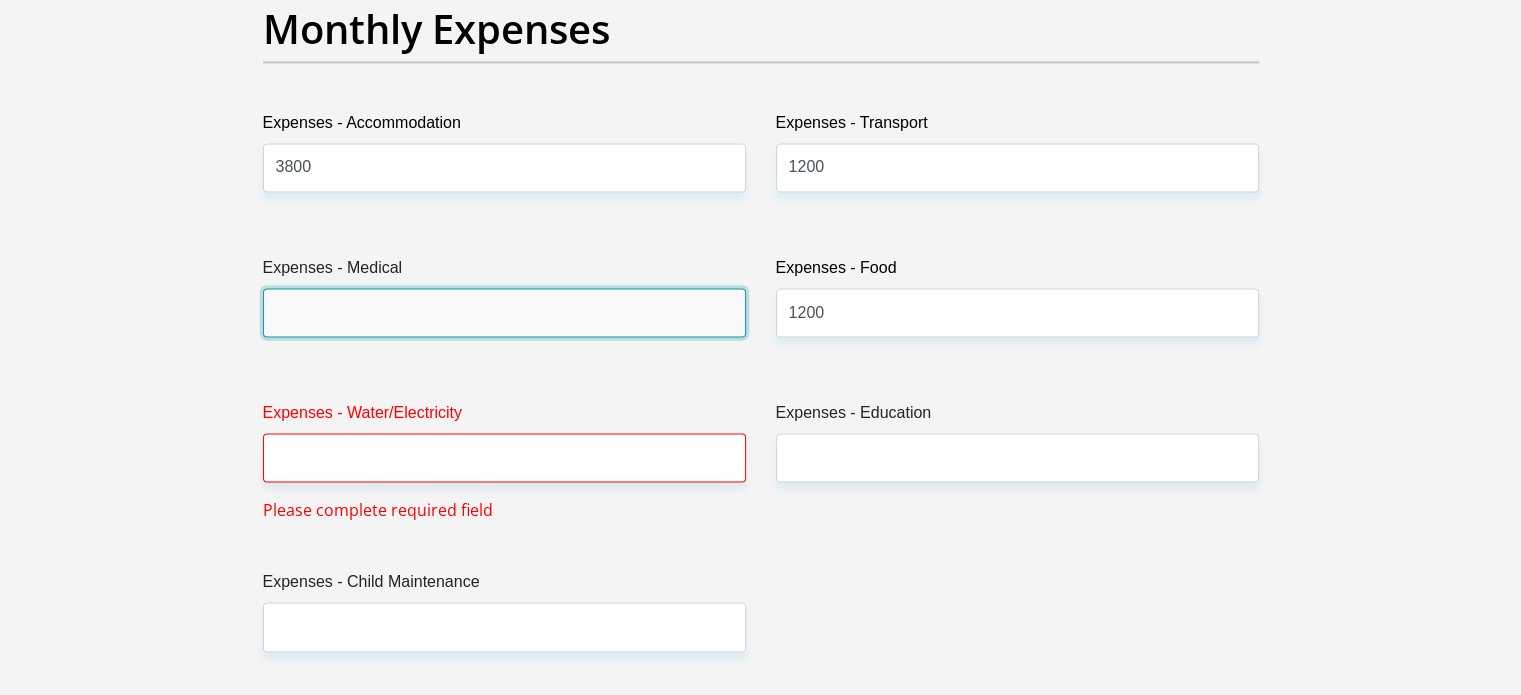 click on "Expenses - Medical" at bounding box center [504, 312] 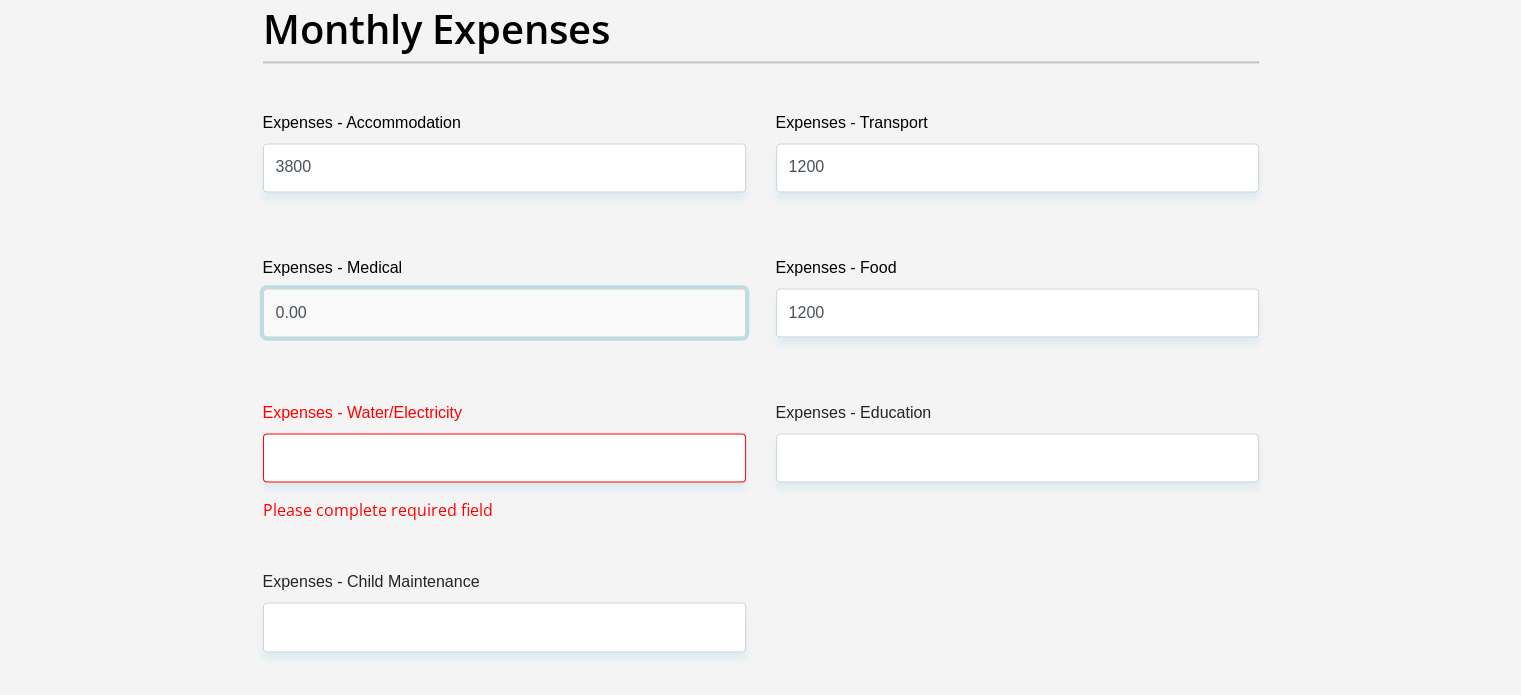 type on "0.00" 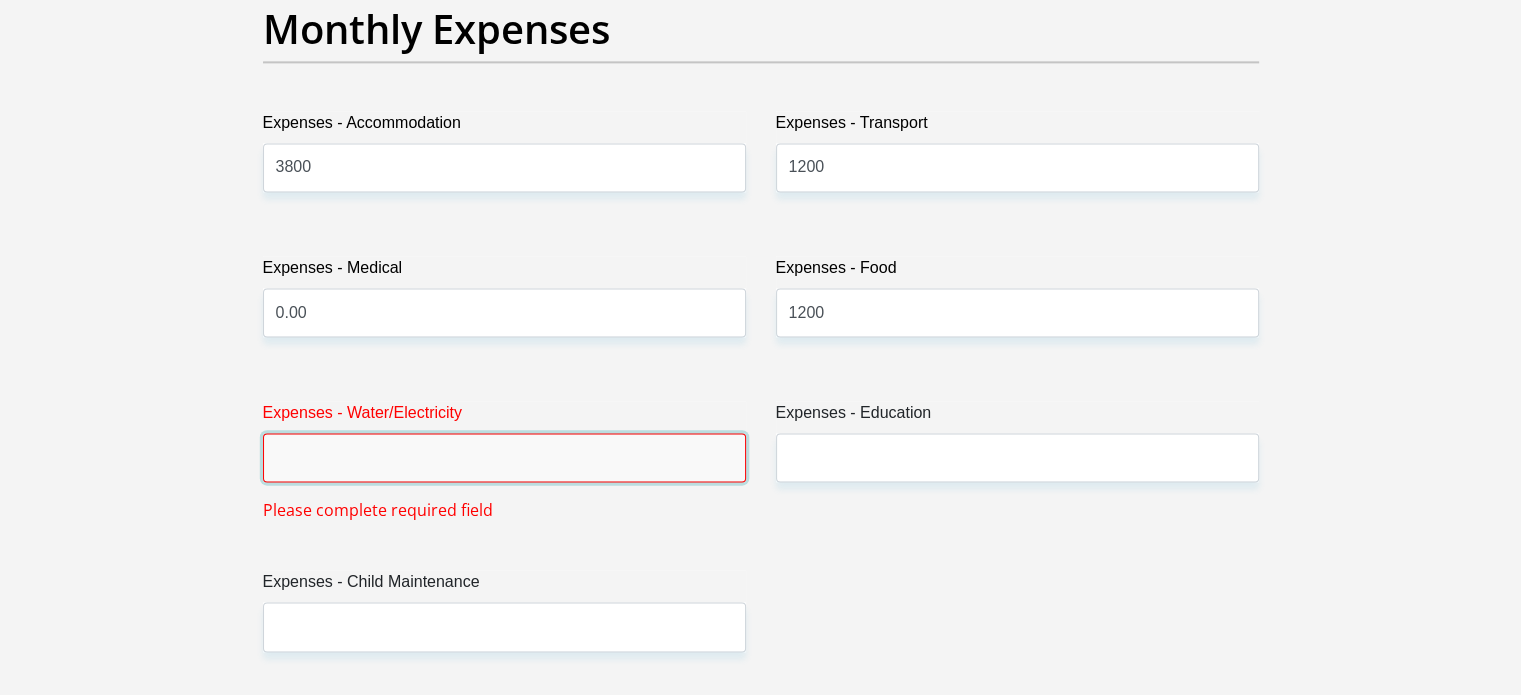 click on "Expenses - Water/Electricity" at bounding box center (504, 457) 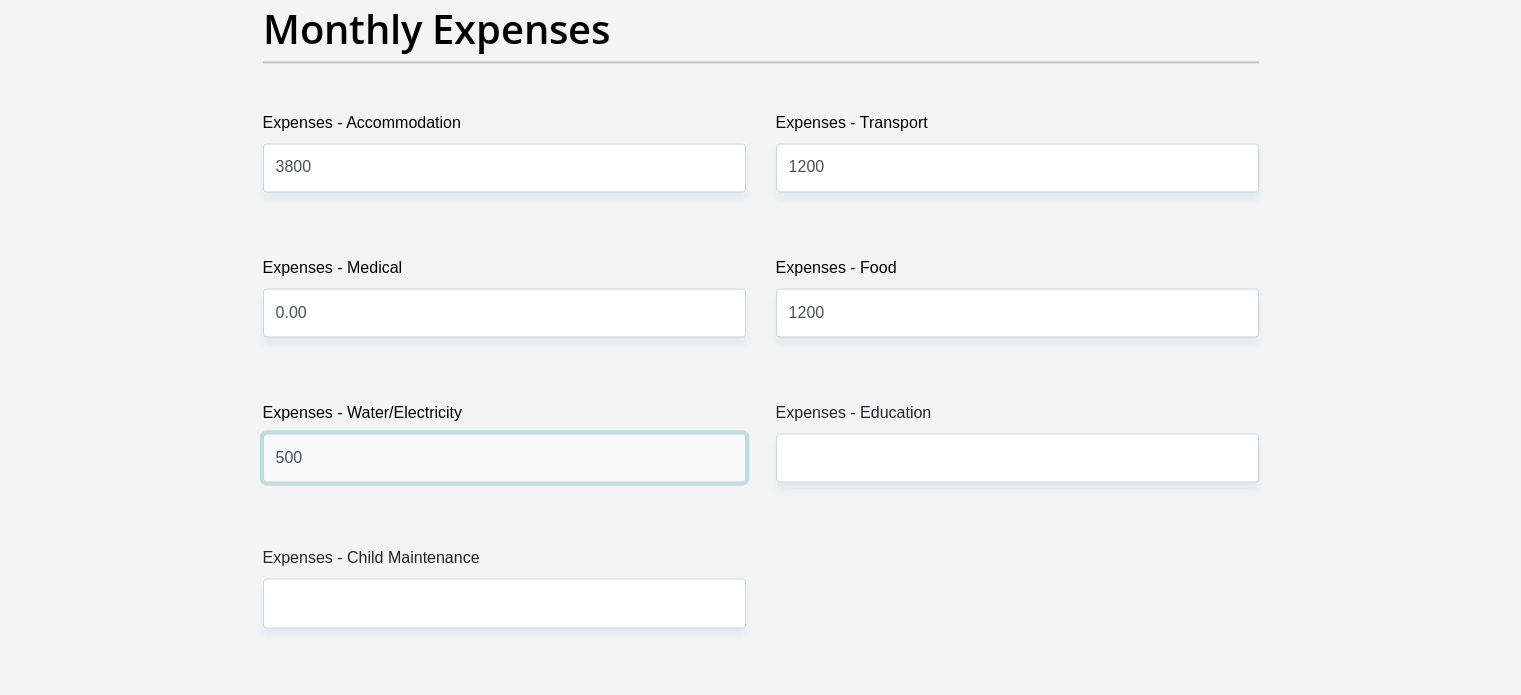 type on "500" 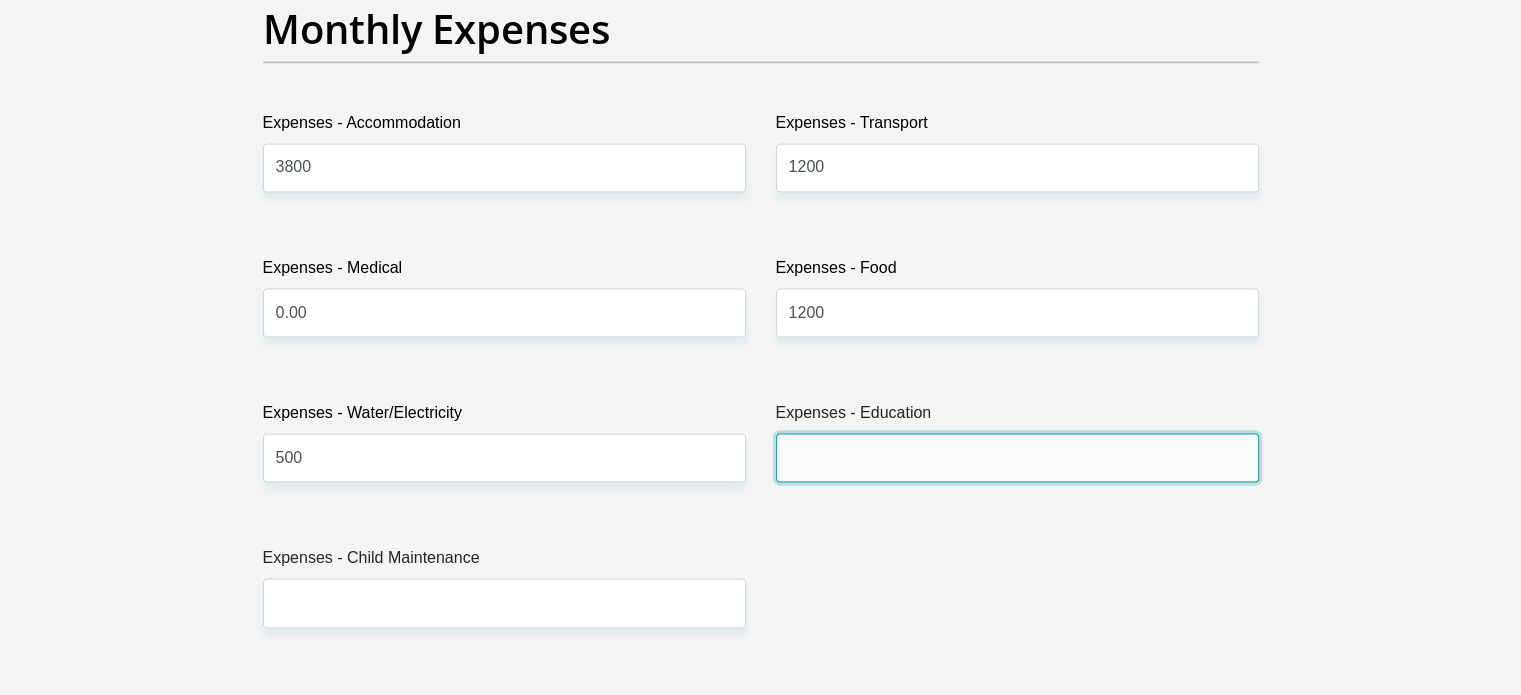 click on "Expenses - Education" at bounding box center [1017, 457] 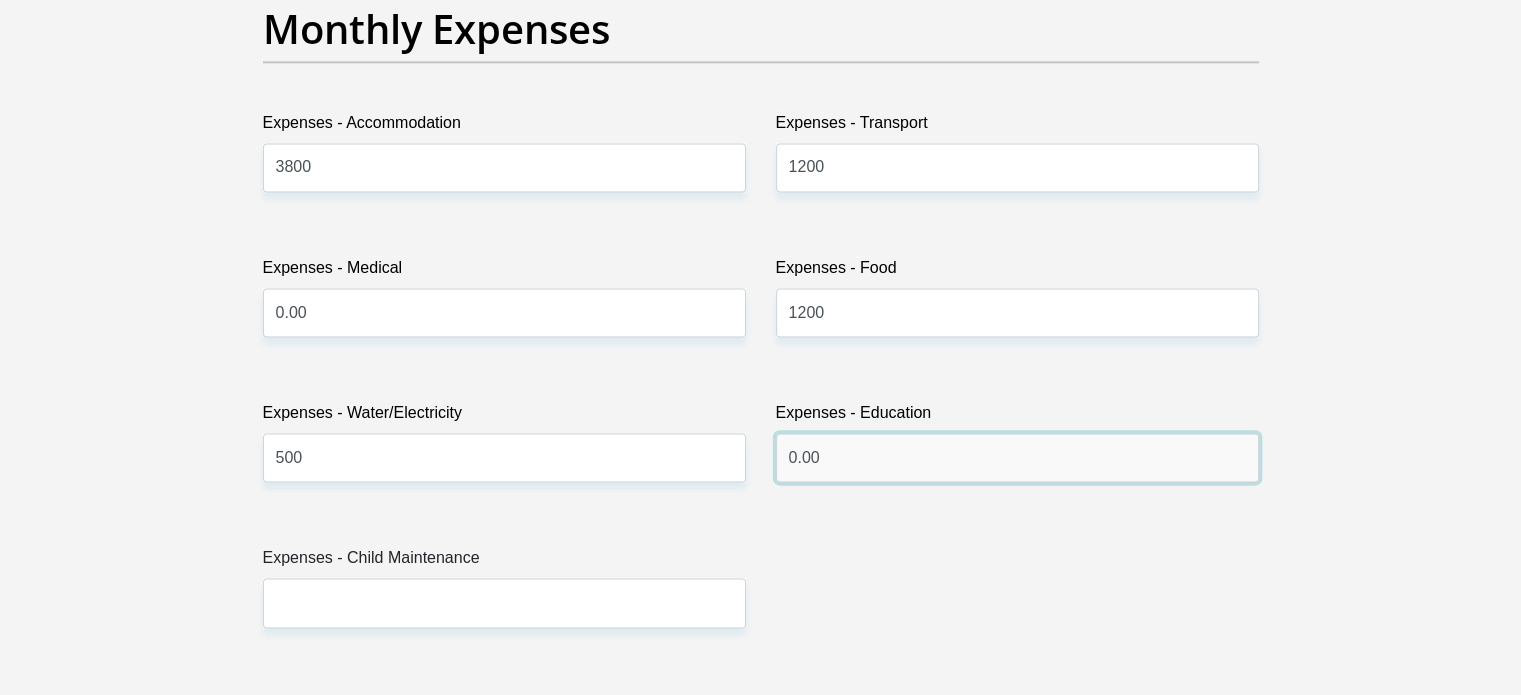 type on "0.00" 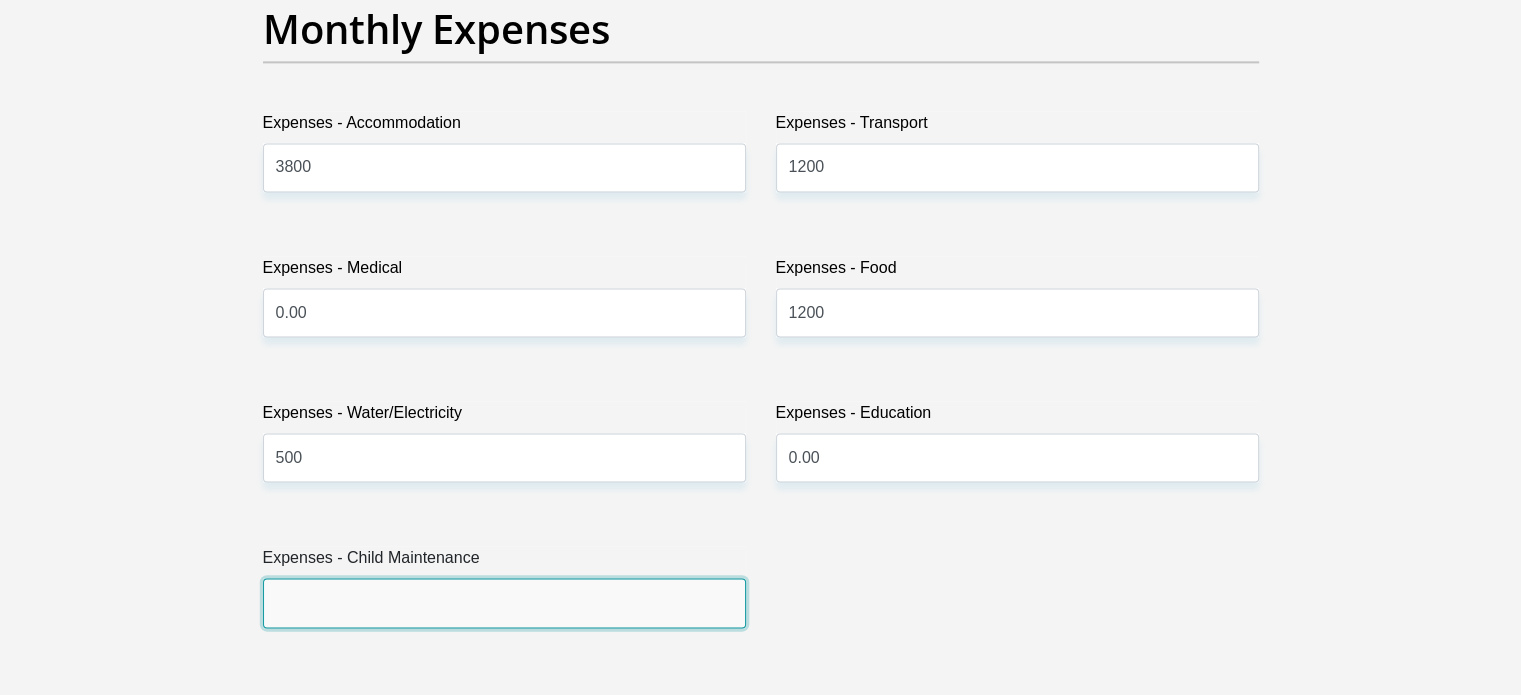 click on "Expenses - Child Maintenance" at bounding box center [504, 602] 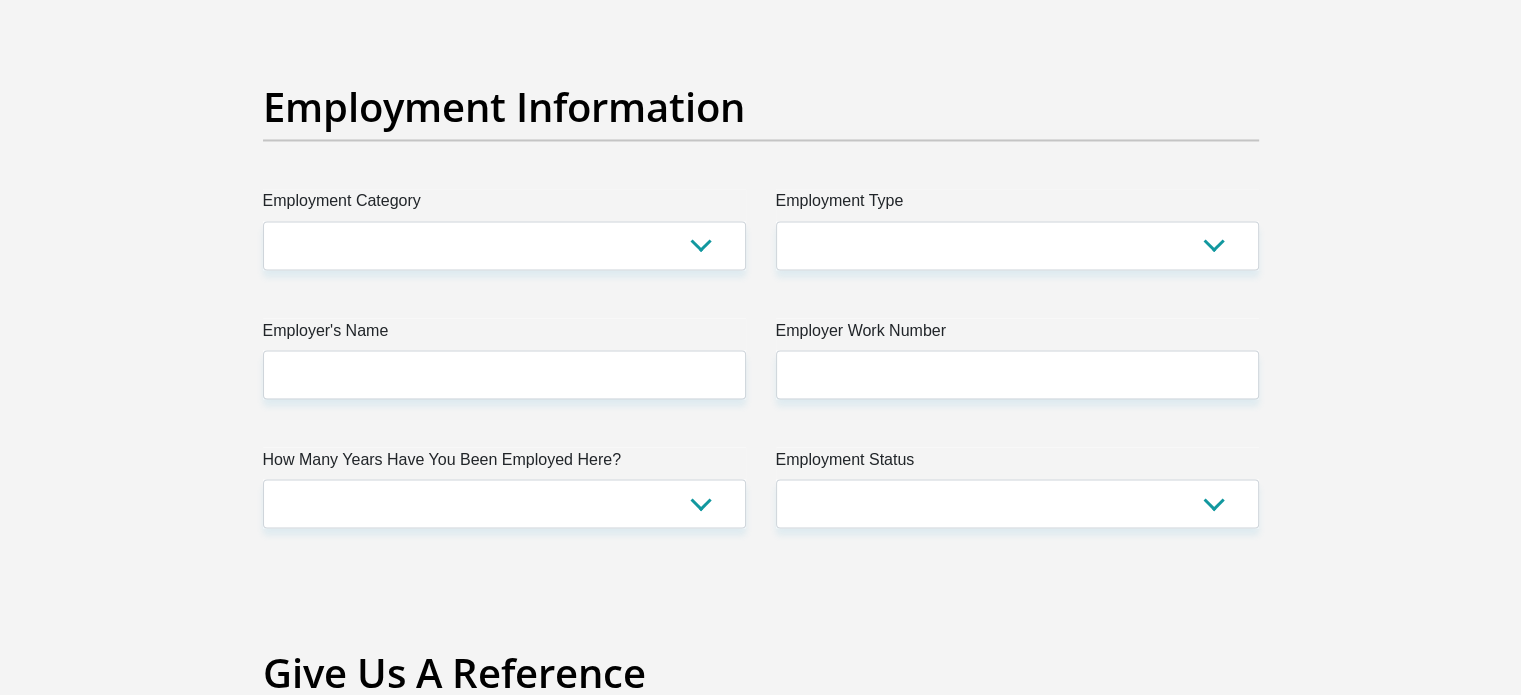 scroll, scrollTop: 3600, scrollLeft: 0, axis: vertical 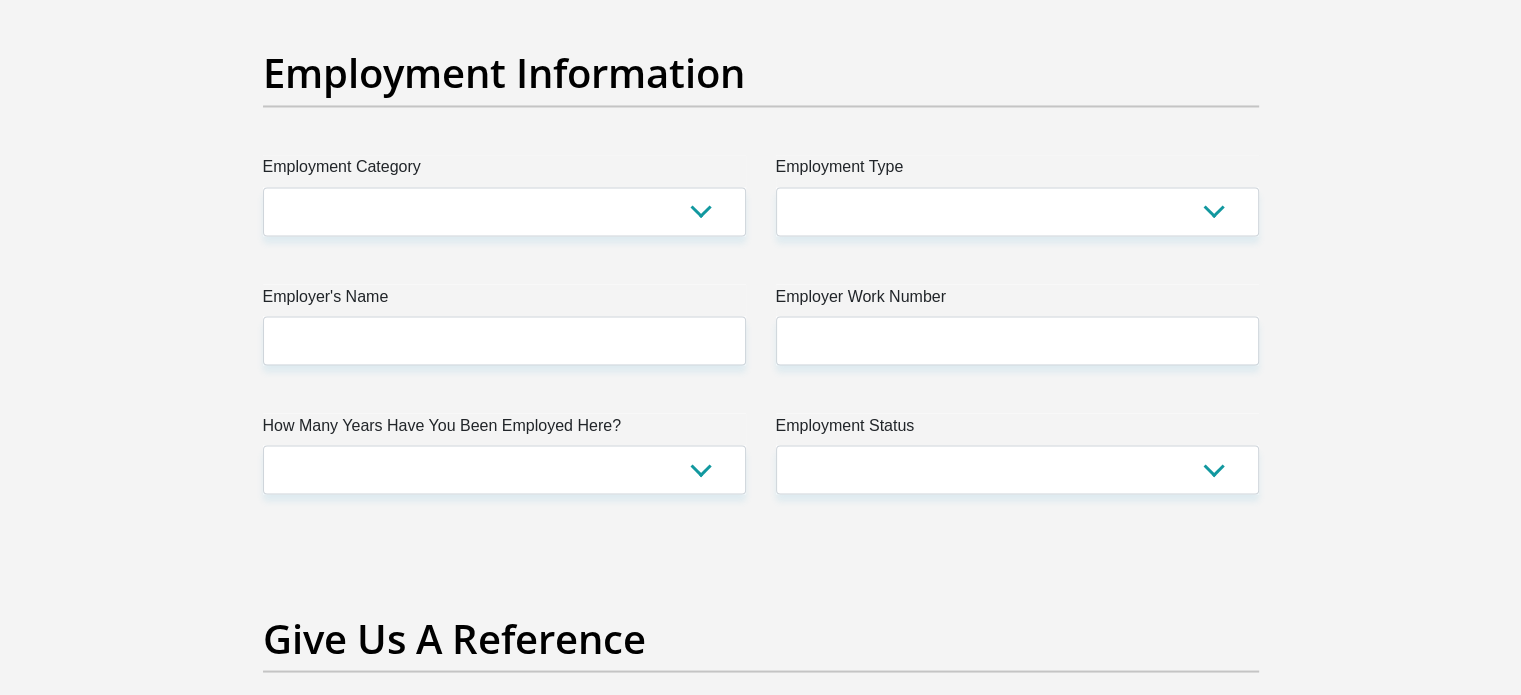 type on "0.00" 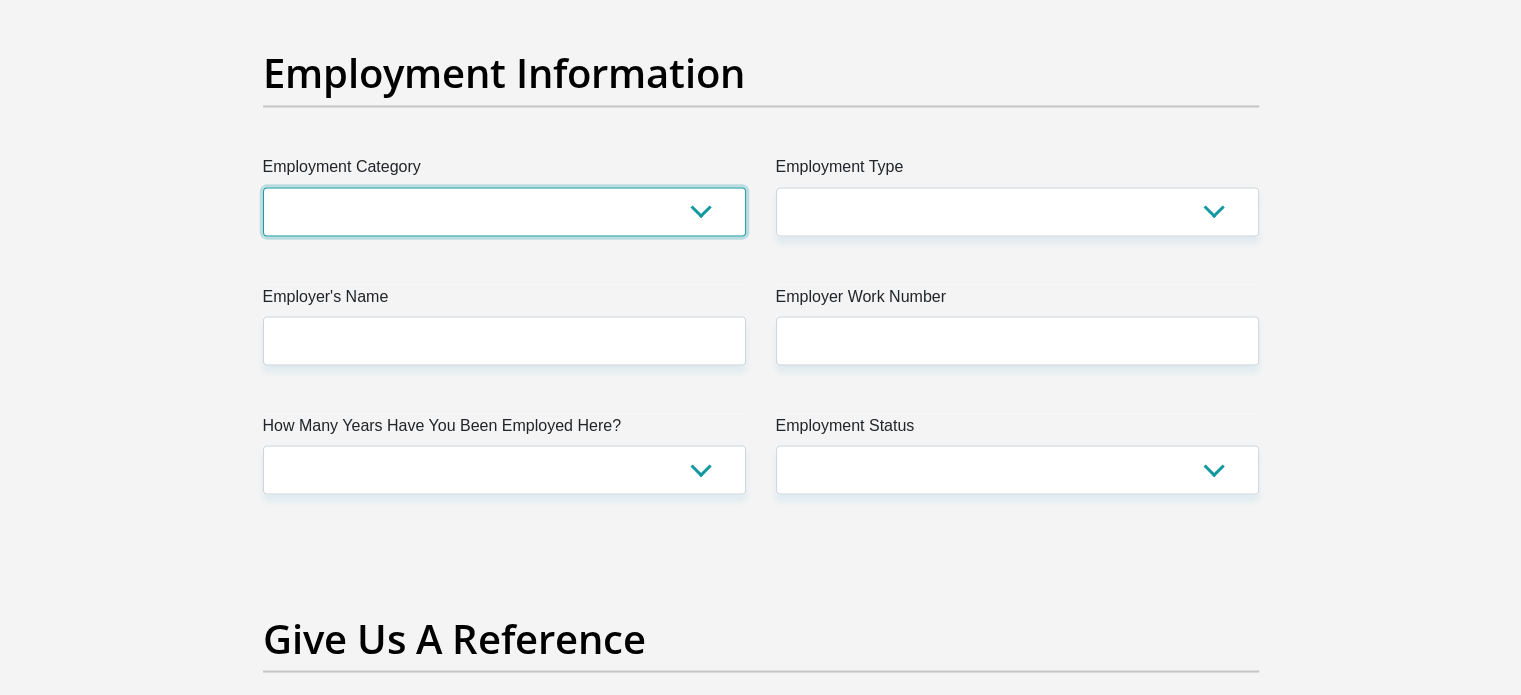 click on "AGRICULTURE
ALCOHOL & TOBACCO
CONSTRUCTION MATERIALS
METALLURGY
EQUIPMENT FOR RENEWABLE ENERGY
SPECIALIZED CONTRACTORS
CAR
GAMING (INCL. INTERNET
OTHER WHOLESALE
UNLICENSED PHARMACEUTICALS
CURRENCY EXCHANGE HOUSES
OTHER FINANCIAL INSTITUTIONS & INSURANCE
REAL ESTATE AGENTS
OIL & GAS
OTHER MATERIALS (E.G. IRON ORE)
PRECIOUS STONES & PRECIOUS METALS
POLITICAL ORGANIZATIONS
RELIGIOUS ORGANIZATIONS(NOT SECTS)
ACTI. HAVING BUSINESS DEAL WITH PUBLIC ADMINISTRATION
LAUNDROMATS" at bounding box center (504, 211) 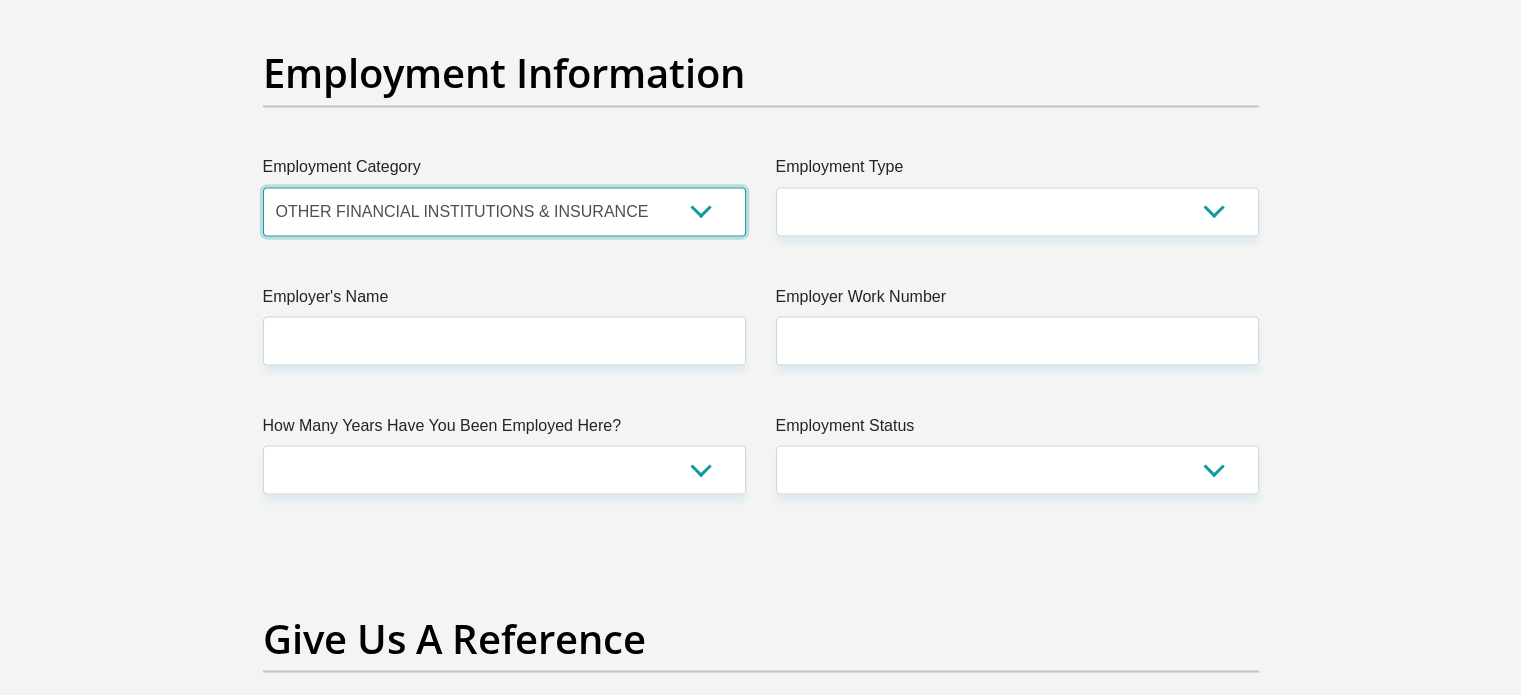 click on "AGRICULTURE
ALCOHOL & TOBACCO
CONSTRUCTION MATERIALS
METALLURGY
EQUIPMENT FOR RENEWABLE ENERGY
SPECIALIZED CONTRACTORS
CAR
GAMING (INCL. INTERNET
OTHER WHOLESALE
UNLICENSED PHARMACEUTICALS
CURRENCY EXCHANGE HOUSES
OTHER FINANCIAL INSTITUTIONS & INSURANCE
REAL ESTATE AGENTS
OIL & GAS
OTHER MATERIALS (E.G. IRON ORE)
PRECIOUS STONES & PRECIOUS METALS
POLITICAL ORGANIZATIONS
RELIGIOUS ORGANIZATIONS(NOT SECTS)
ACTI. HAVING BUSINESS DEAL WITH PUBLIC ADMINISTRATION
LAUNDROMATS" at bounding box center (504, 211) 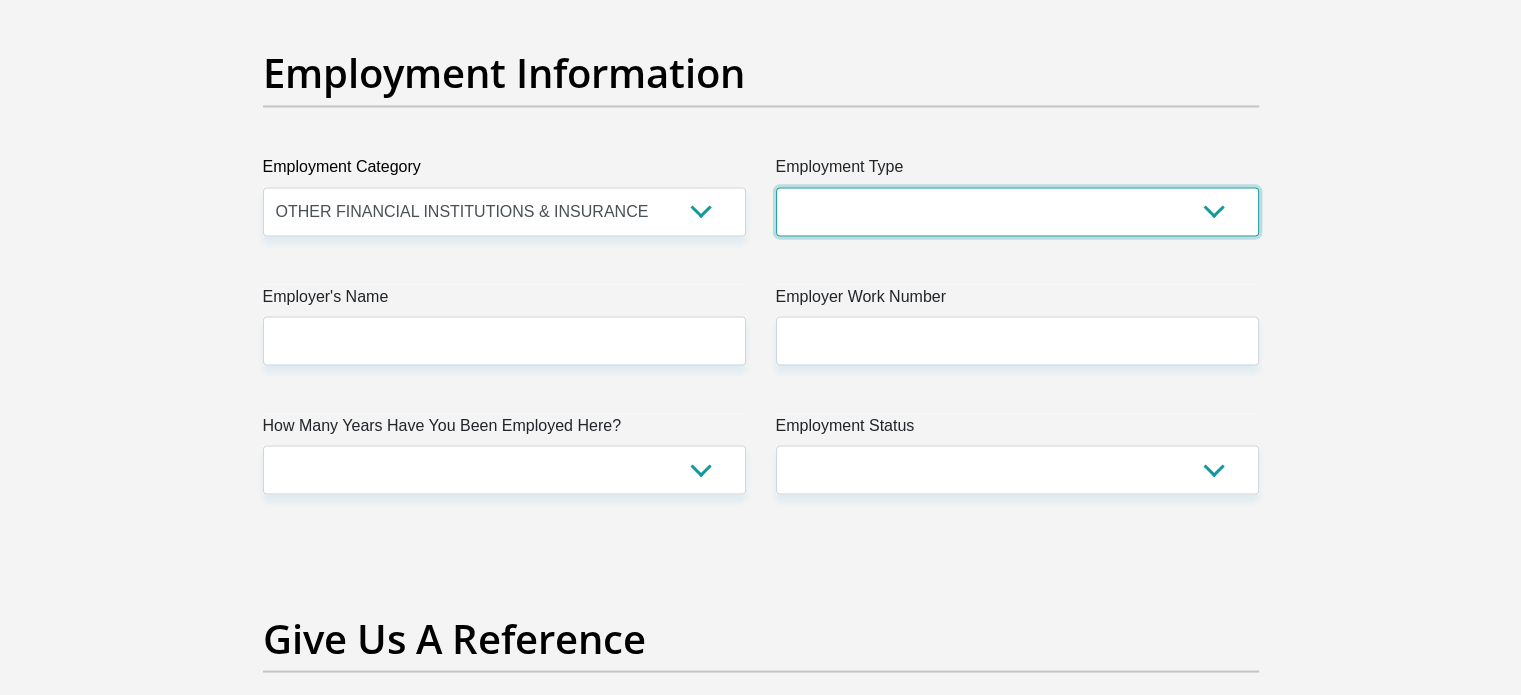 click on "College/Lecturer
Craft Seller
Creative
Driver
Executive
Farmer
Forces - Non Commissioned
Forces - Officer
Hawker
Housewife
Labourer
Licenced Professional
Manager
Miner
Non Licenced Professional
Office Staff/Clerk
Outside Worker
Pensioner
Permanent Teacher
Production/Manufacturing
Sales
Self-Employed
Semi-Professional Worker
Service Industry  Social Worker  Student" at bounding box center (1017, 211) 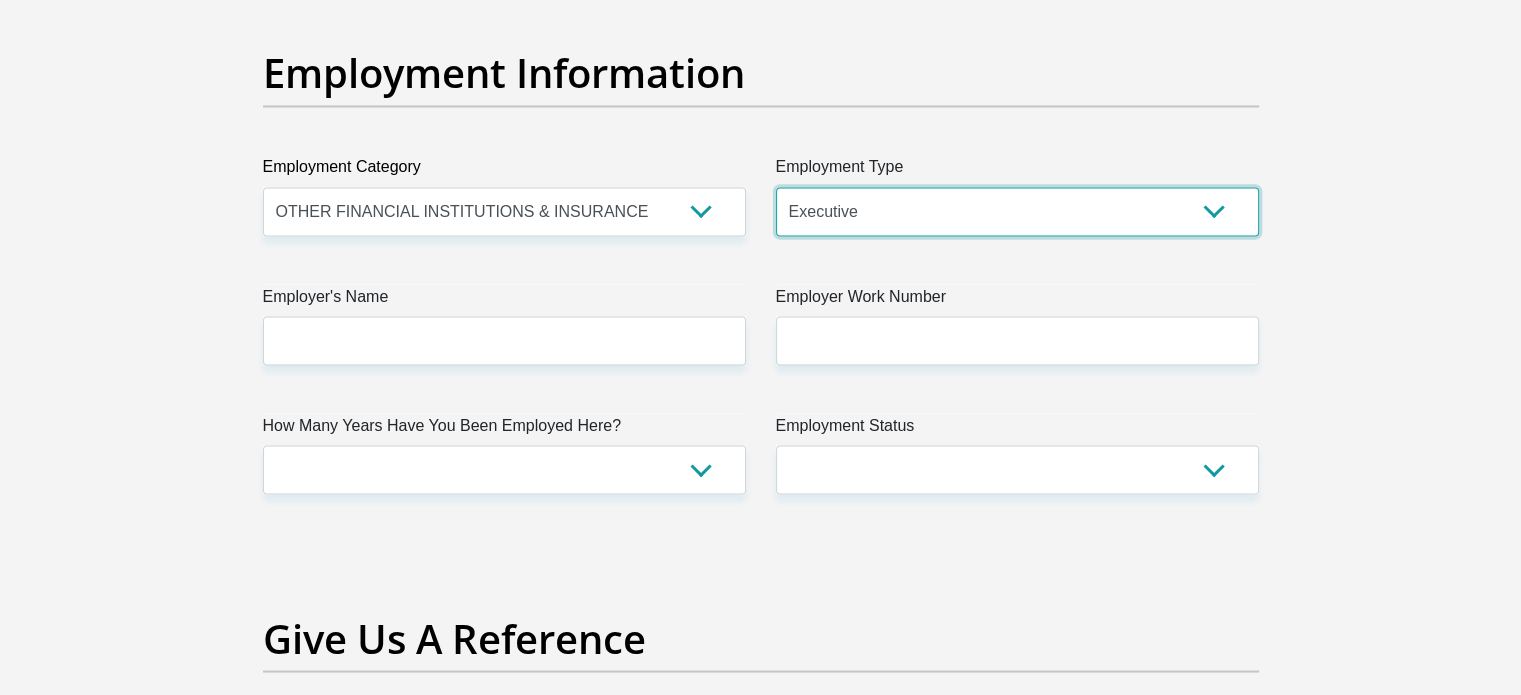 click on "College/Lecturer
Craft Seller
Creative
Driver
Executive
Farmer
Forces - Non Commissioned
Forces - Officer
Hawker
Housewife
Labourer
Licenced Professional
Manager
Miner
Non Licenced Professional
Office Staff/Clerk
Outside Worker
Pensioner
Permanent Teacher
Production/Manufacturing
Sales
Self-Employed
Semi-Professional Worker
Service Industry  Social Worker  Student" at bounding box center [1017, 211] 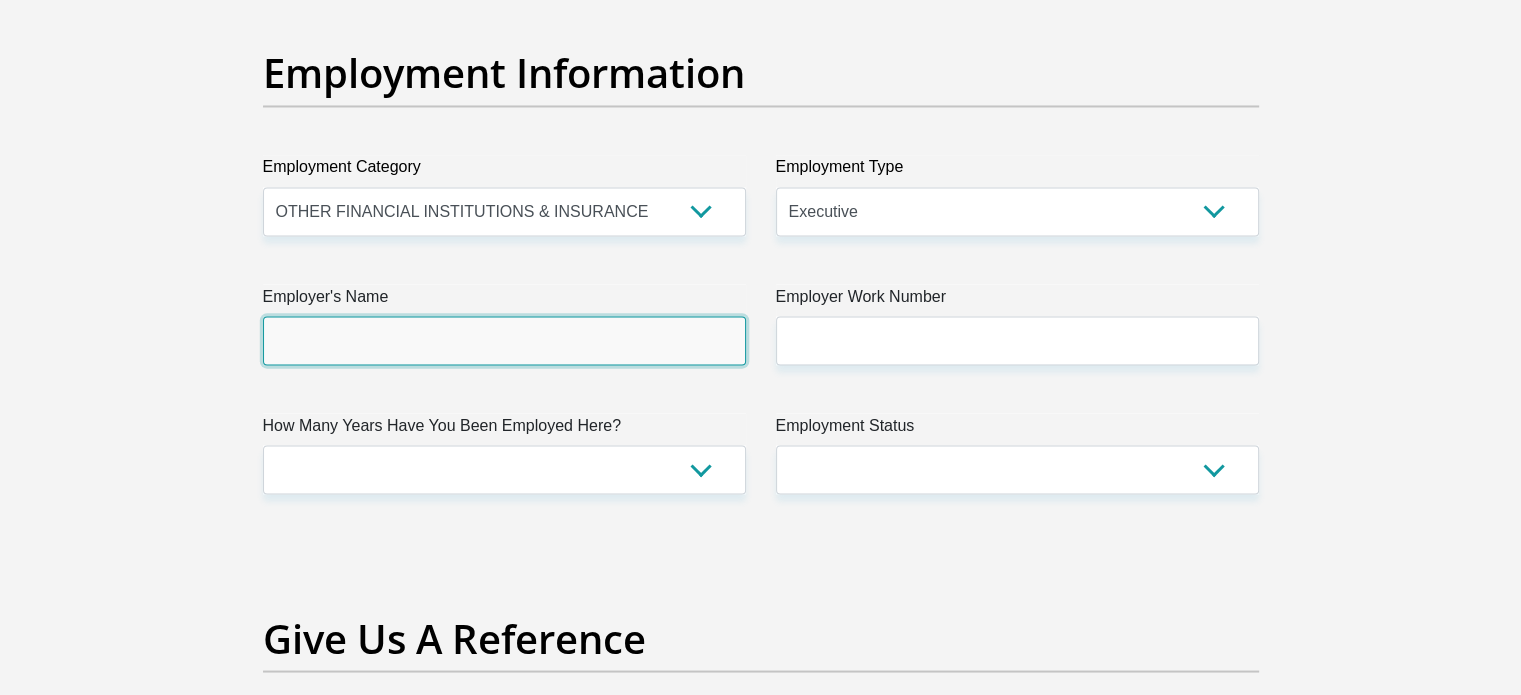 click on "Employer's Name" at bounding box center (504, 340) 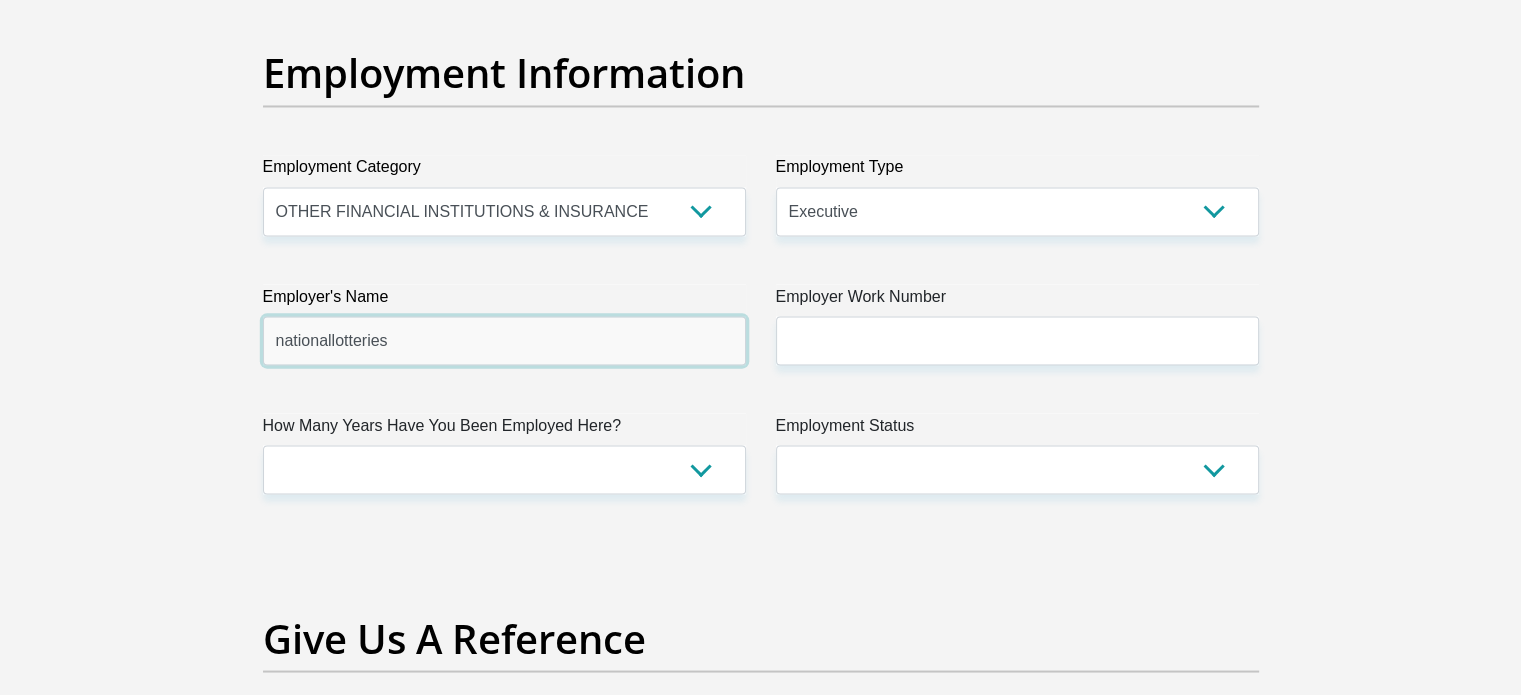 type on "nationallotteries" 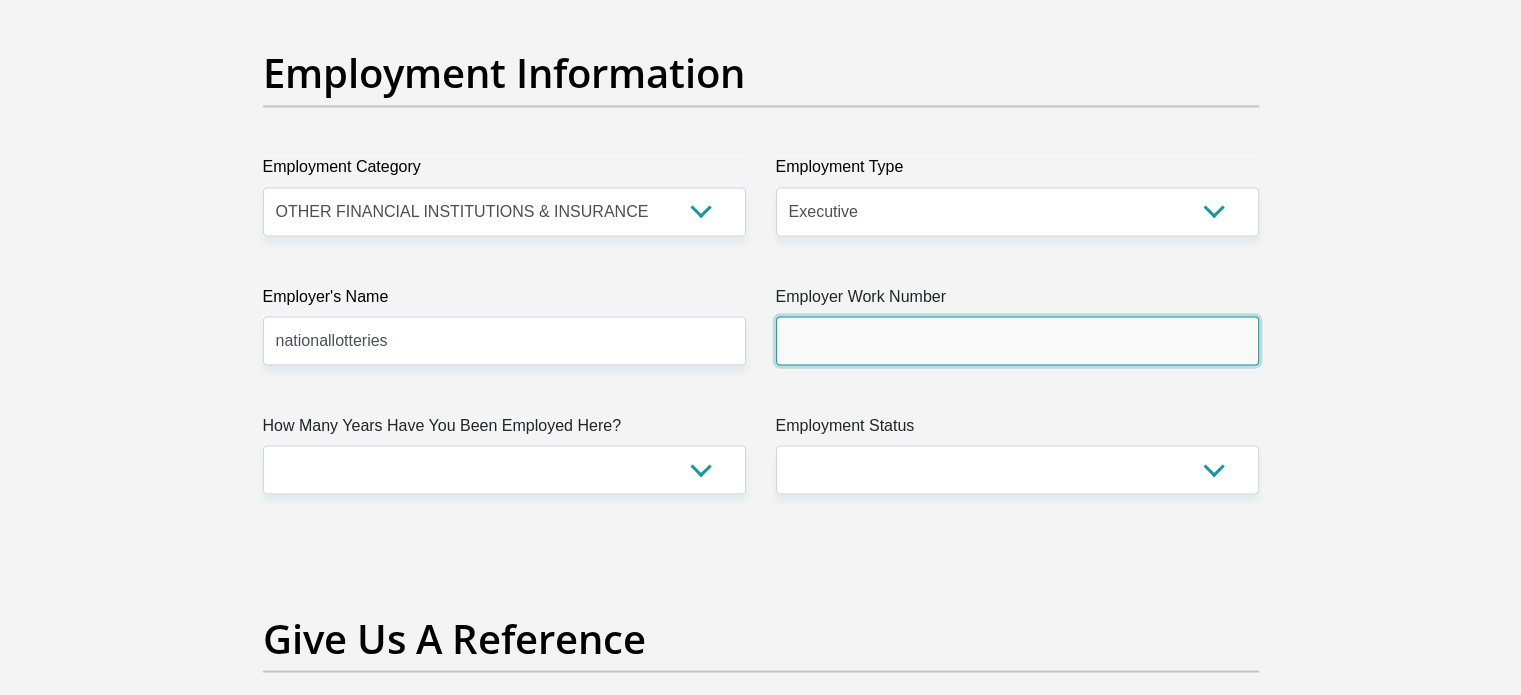 click on "Employer Work Number" at bounding box center [1017, 340] 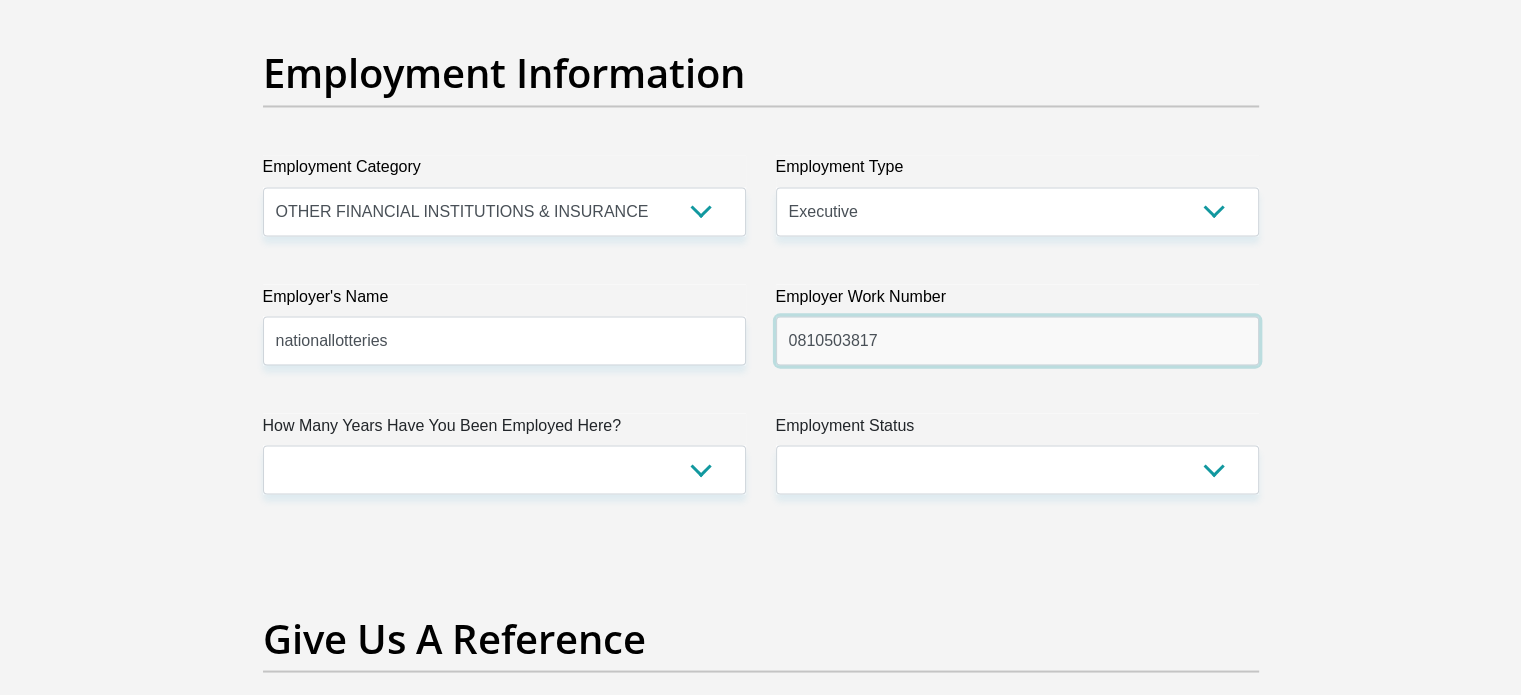 type on "0810503817" 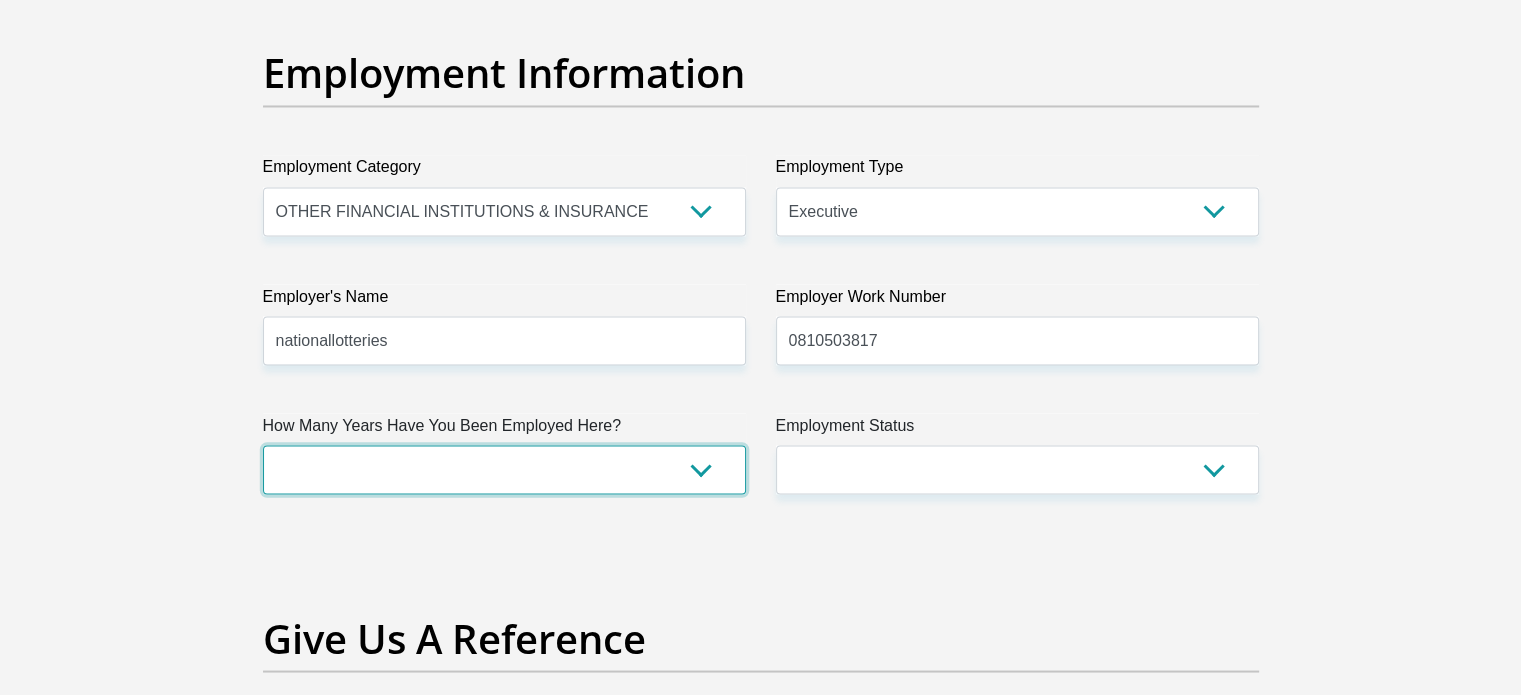 click on "less than 1 year
1-3 years
3-5 years
5+ years" at bounding box center [504, 469] 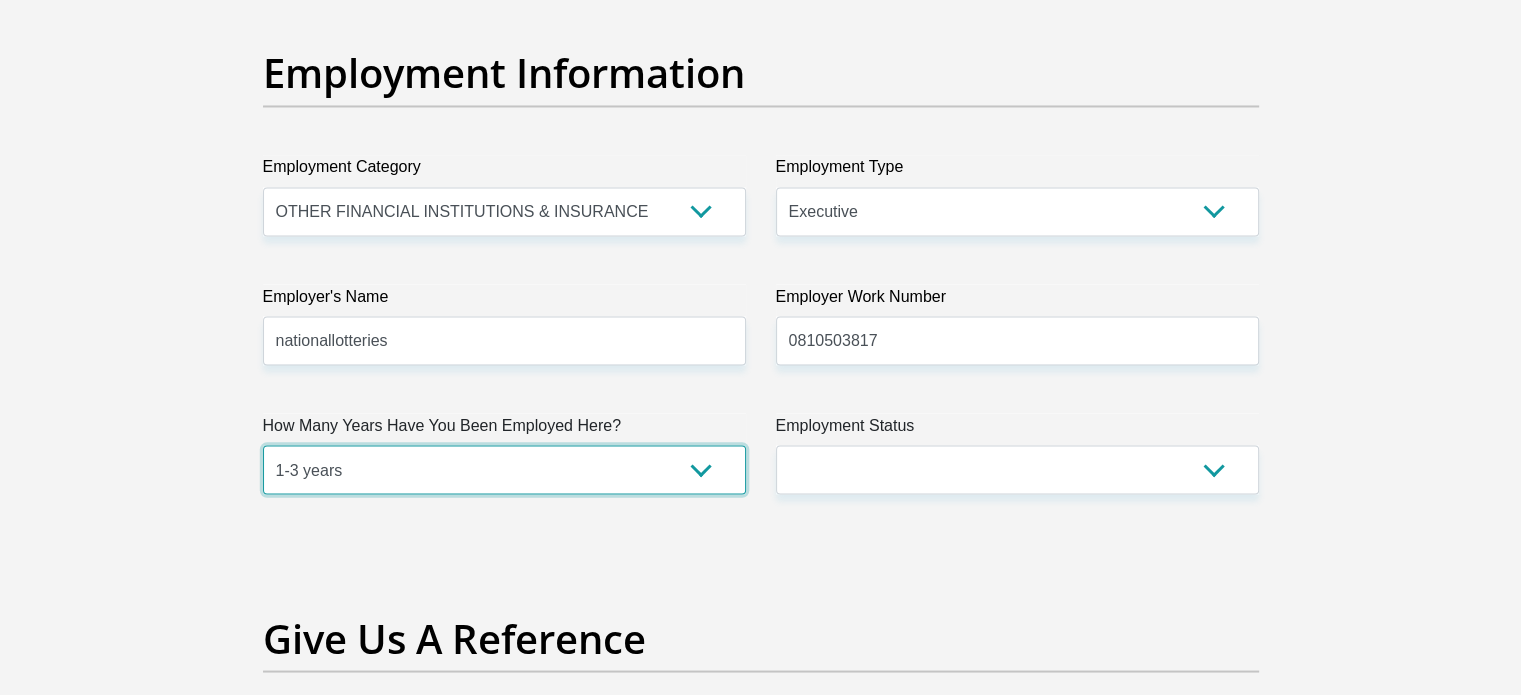 click on "less than 1 year
1-3 years
3-5 years
5+ years" at bounding box center (504, 469) 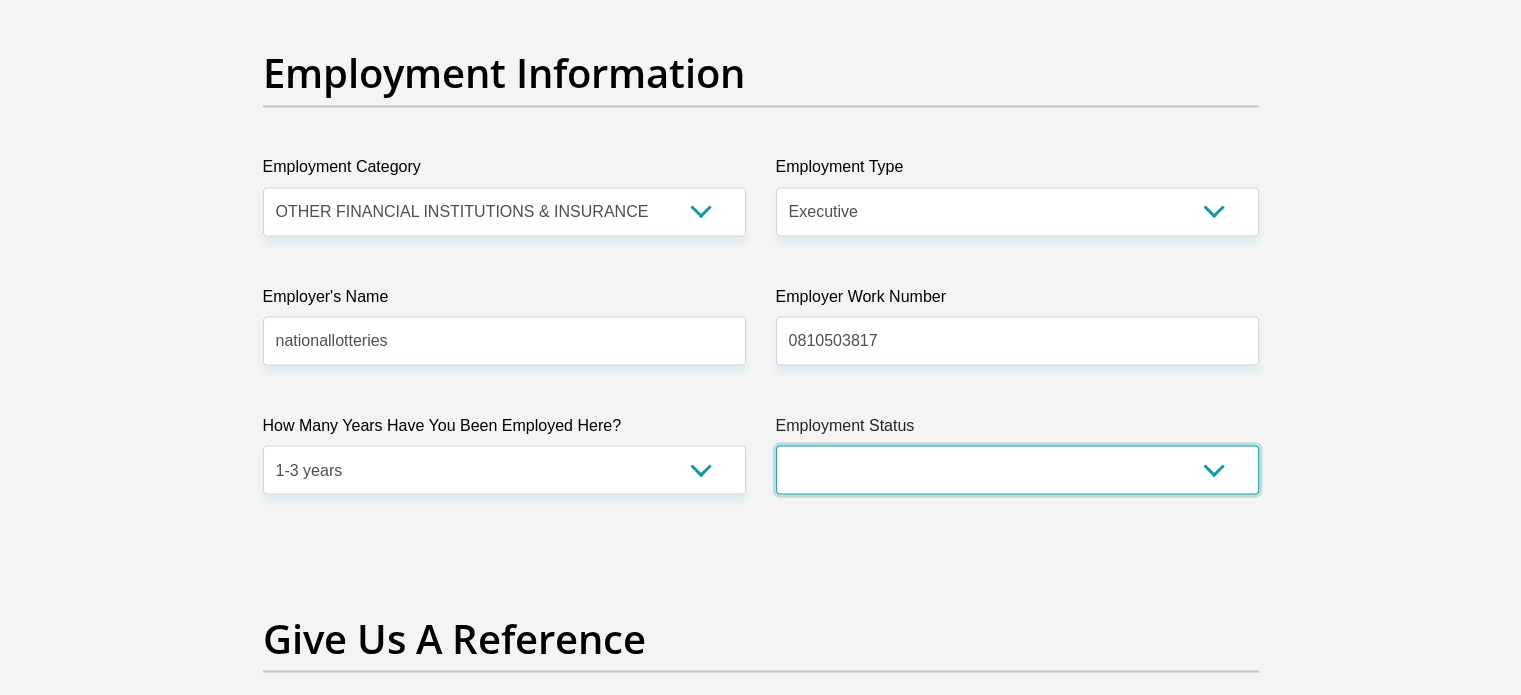 click on "Permanent/Full-time
Part-time/Casual
Contract Worker
Self-Employed
Housewife
Retired
Student
Medically Boarded
Disability
Unemployed" at bounding box center [1017, 469] 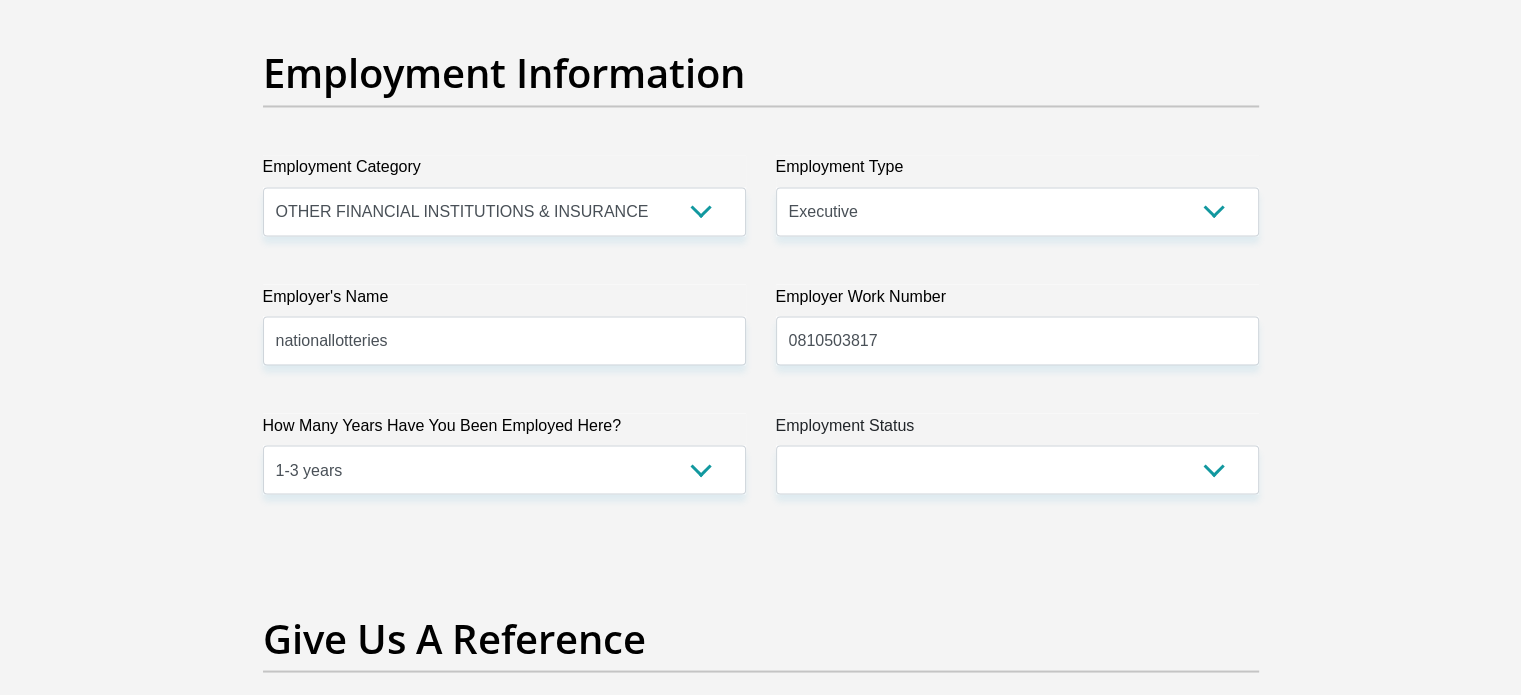 scroll, scrollTop: 6438, scrollLeft: 0, axis: vertical 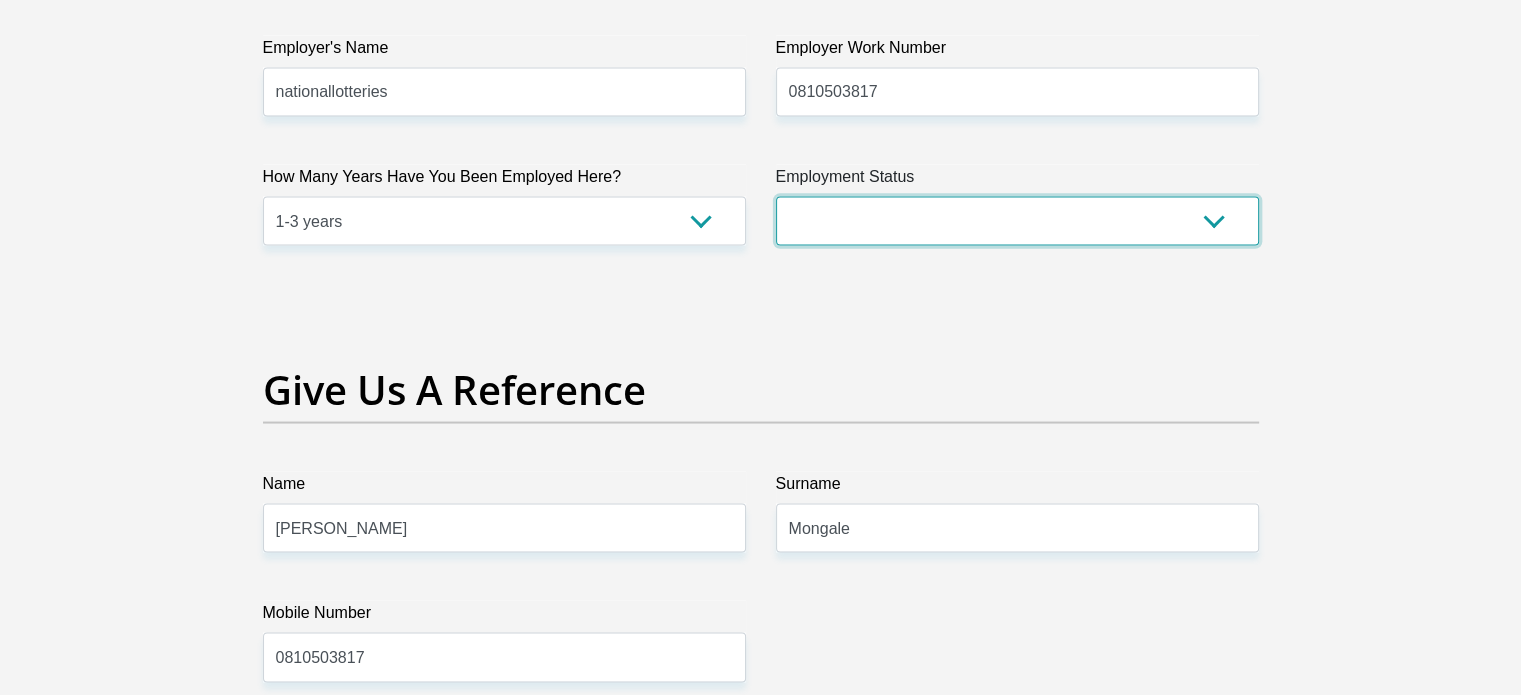 click on "Permanent/Full-time
Part-time/Casual
Contract Worker
Self-Employed
Housewife
Retired
Student
Medically Boarded
Disability
Unemployed" at bounding box center (1017, 221) 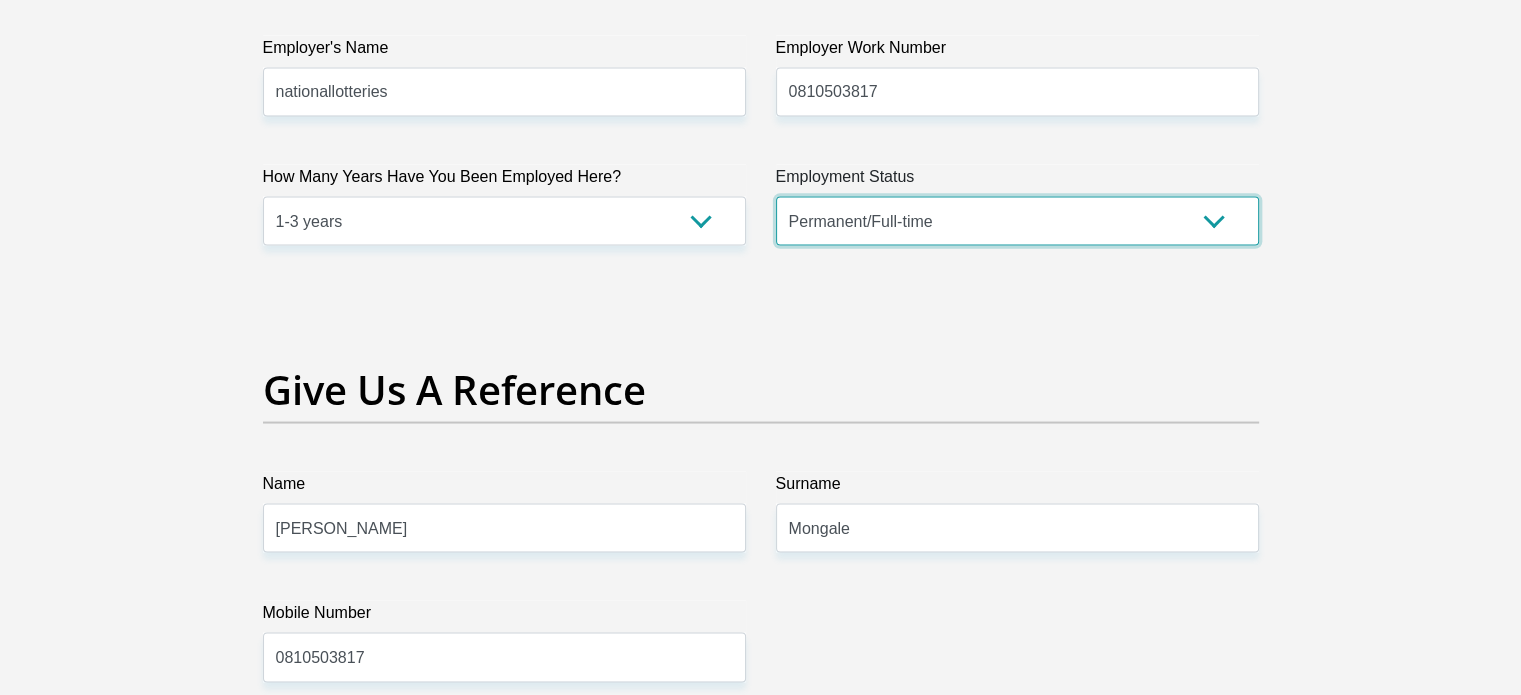 click on "Permanent/Full-time
Part-time/Casual
Contract Worker
Self-Employed
Housewife
Retired
Student
Medically Boarded
Disability
Unemployed" at bounding box center (1017, 221) 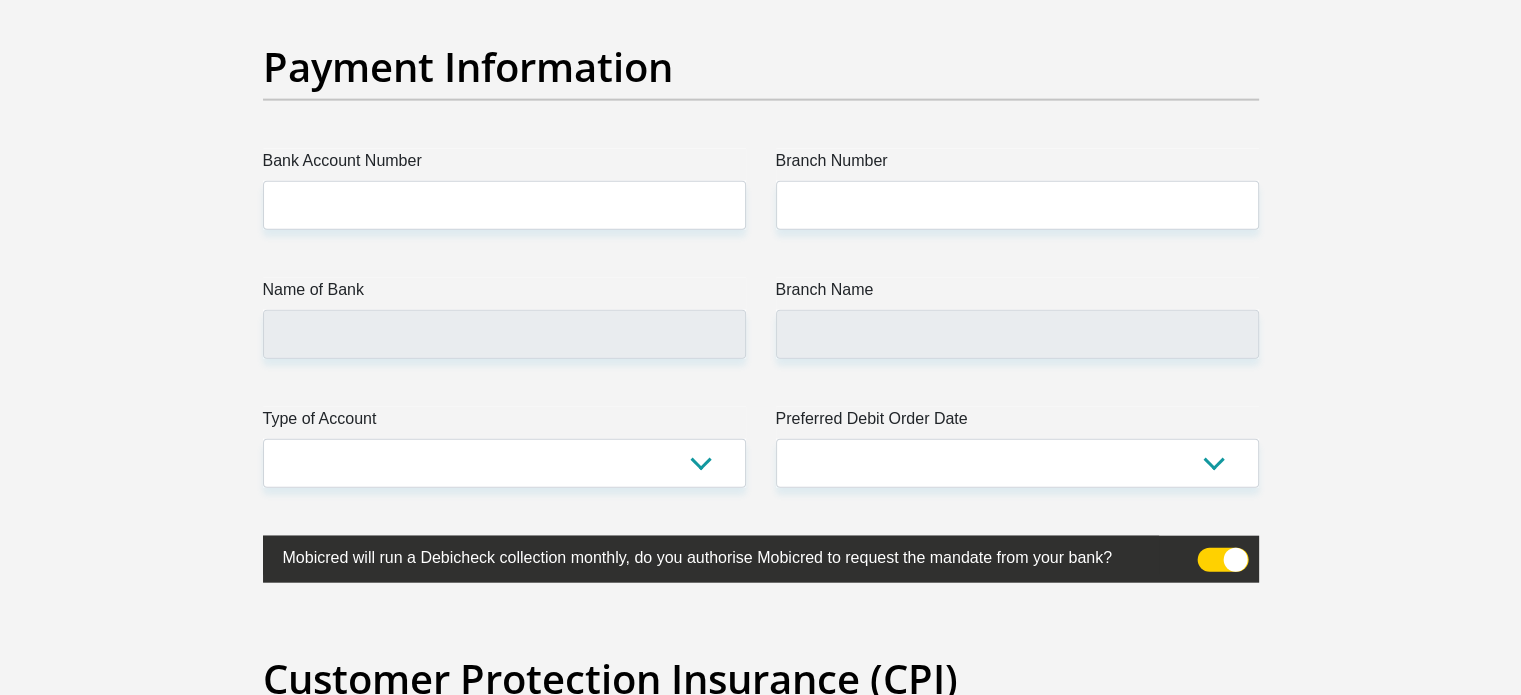 scroll, scrollTop: 4634, scrollLeft: 0, axis: vertical 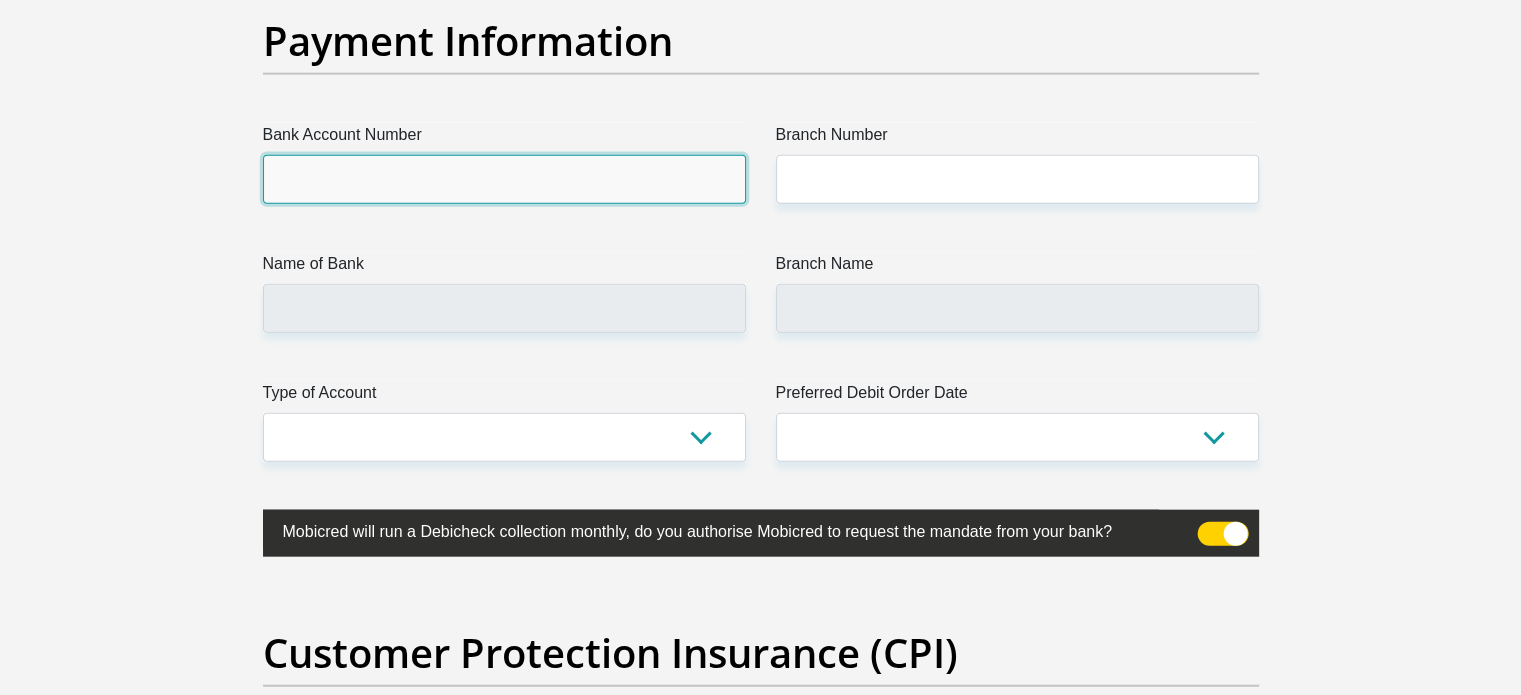click on "Bank Account Number" at bounding box center [504, 179] 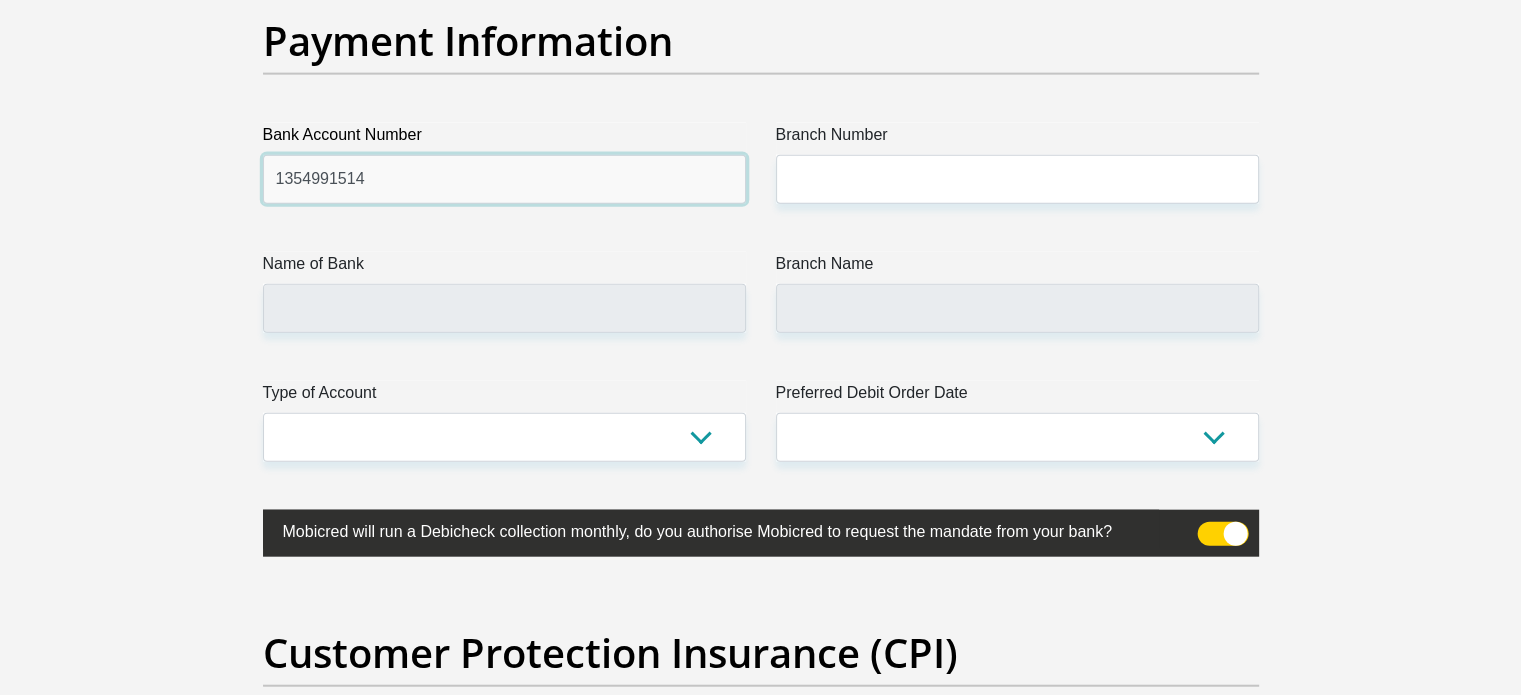 type on "1354991514" 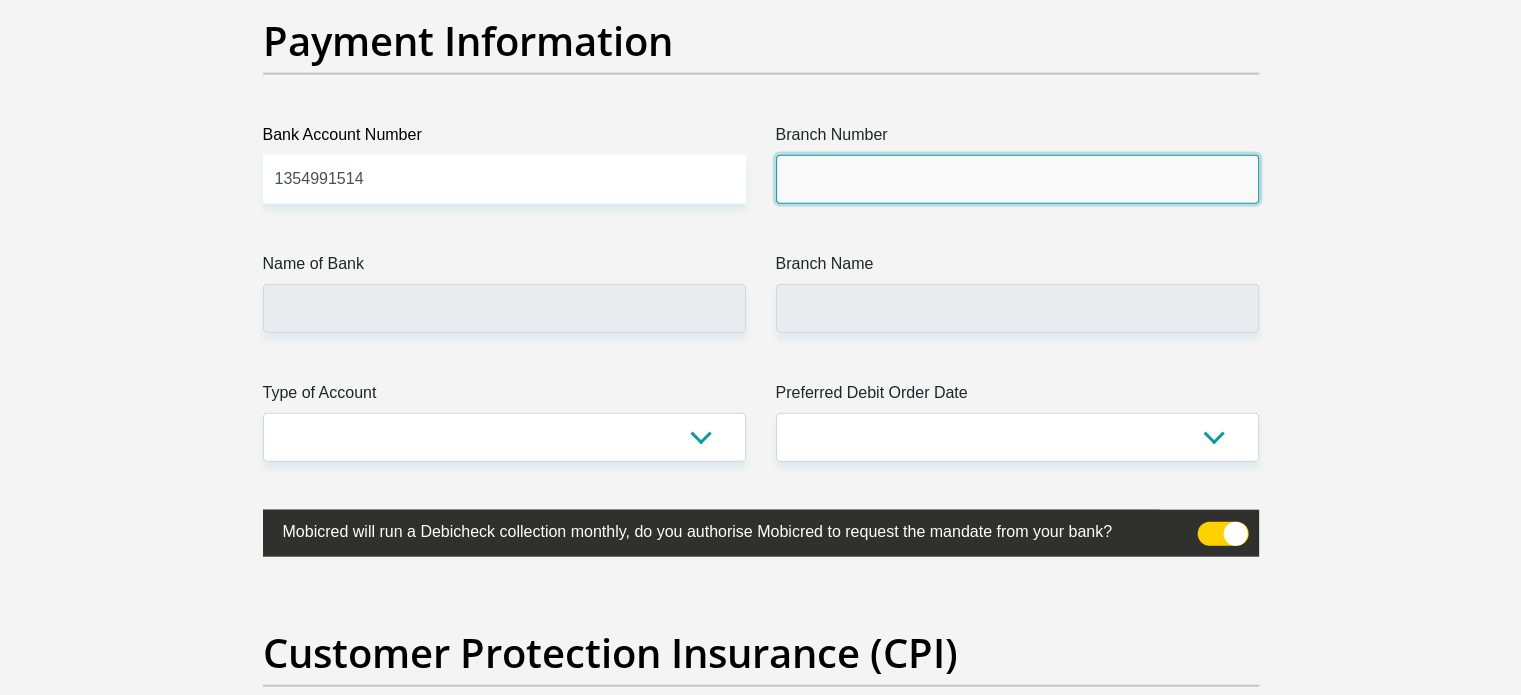 click on "Branch Number" at bounding box center [1017, 179] 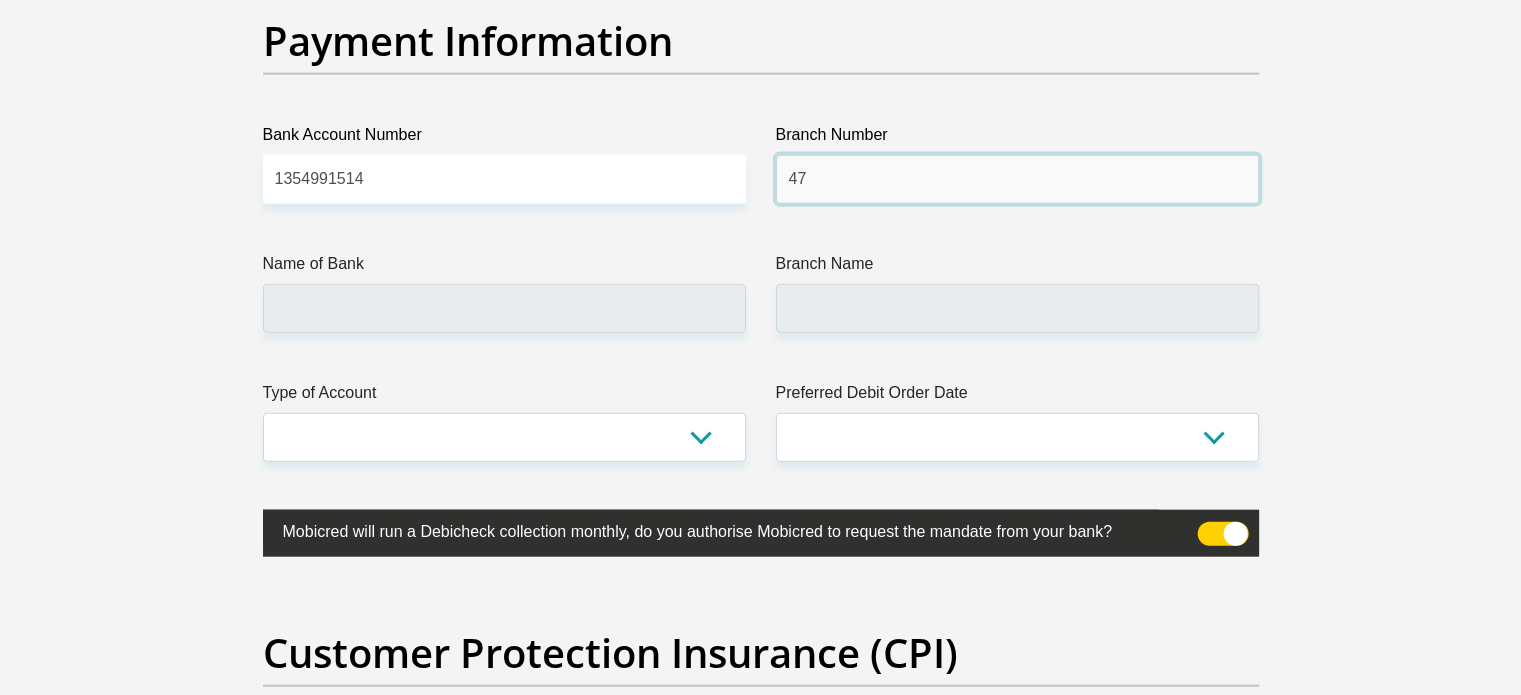 type on "4" 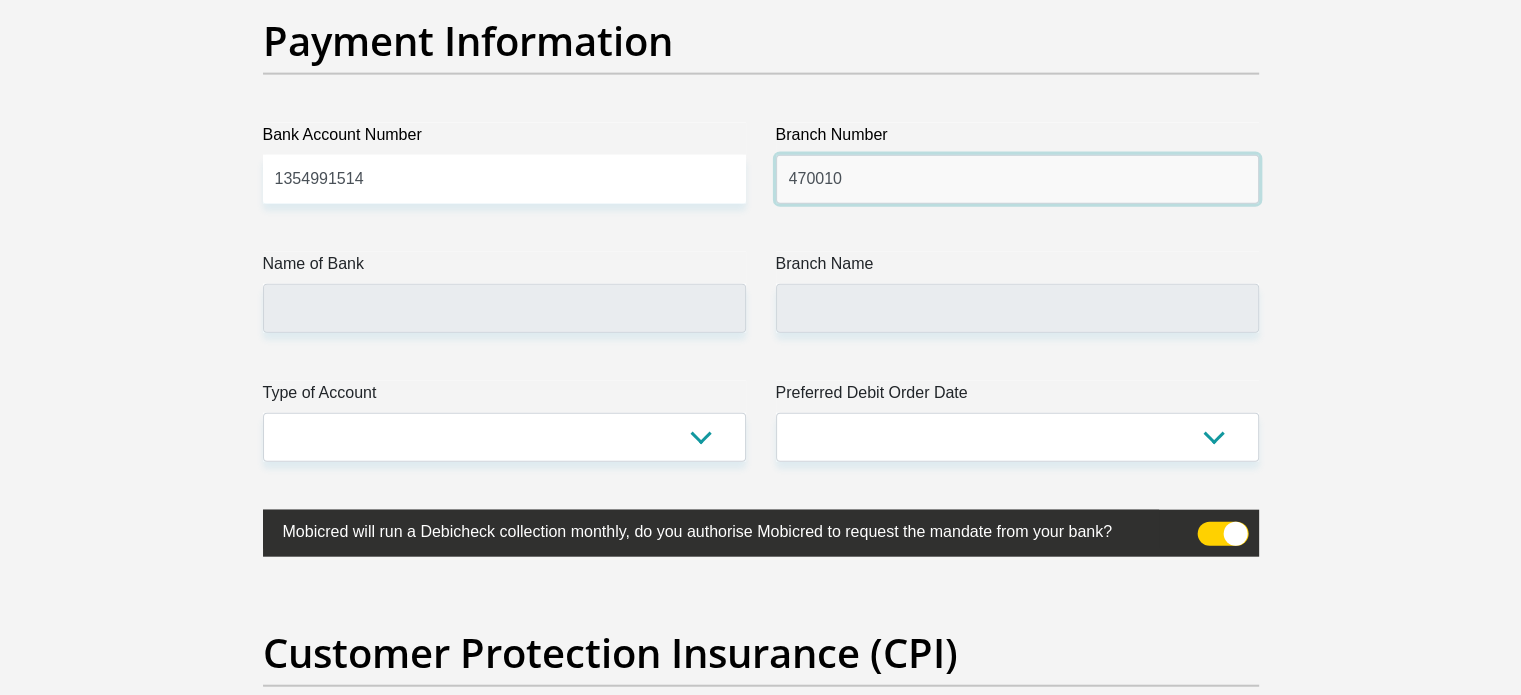 type on "470010" 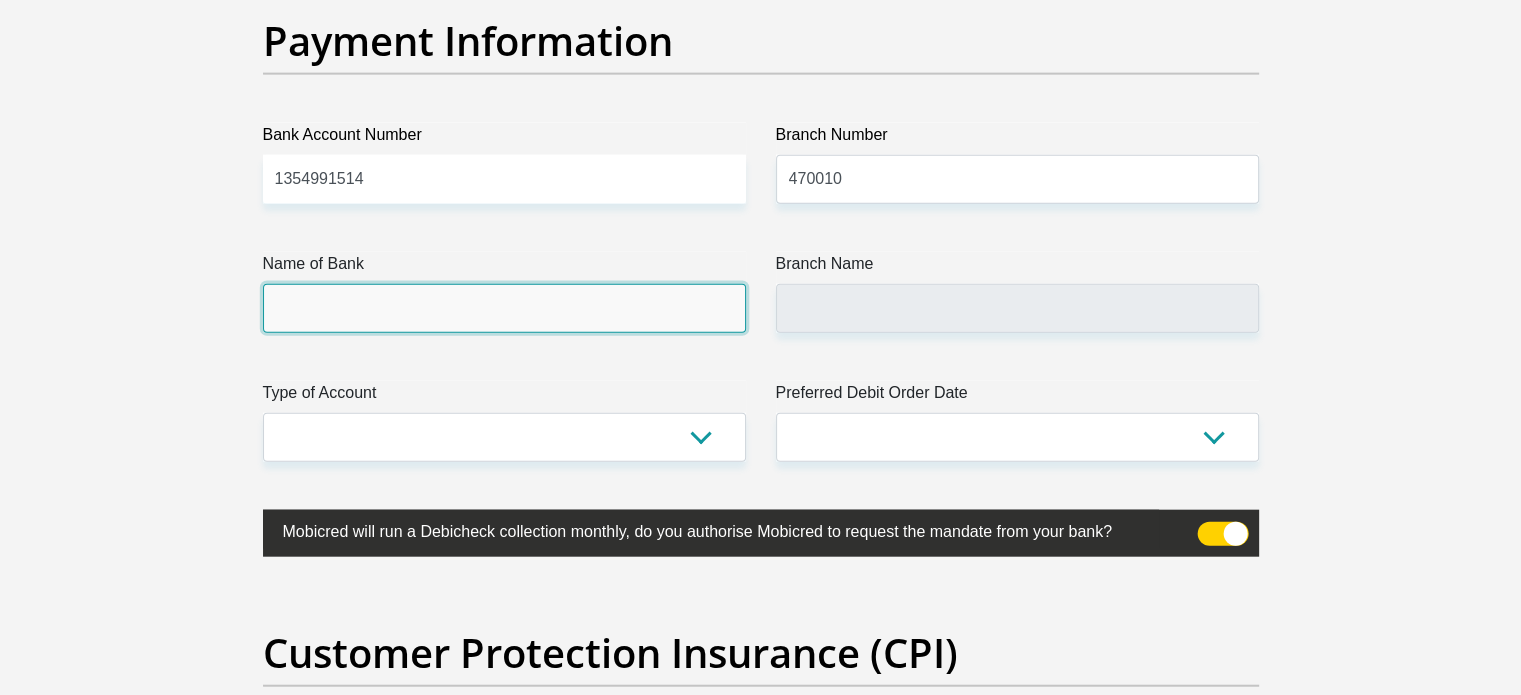 click on "Name of Bank" at bounding box center (504, 308) 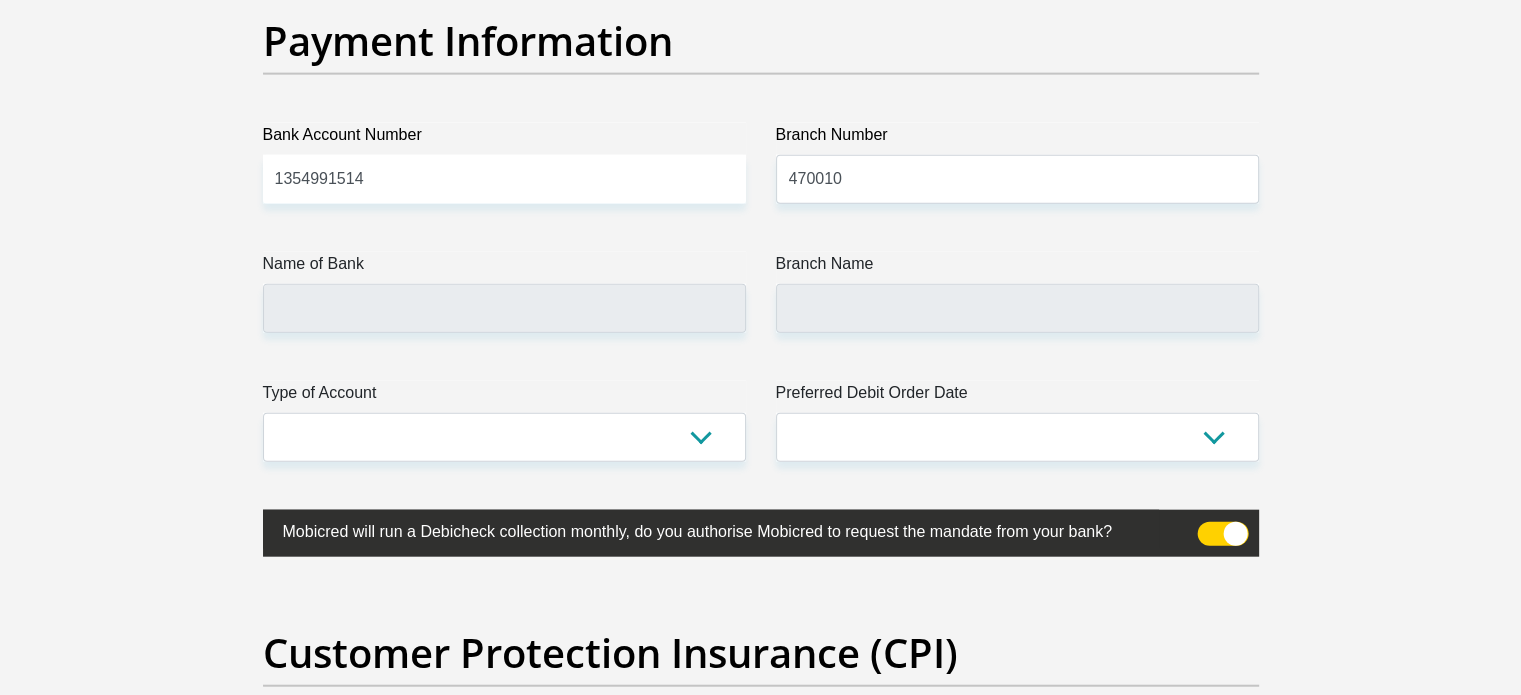 scroll, scrollTop: 6438, scrollLeft: 0, axis: vertical 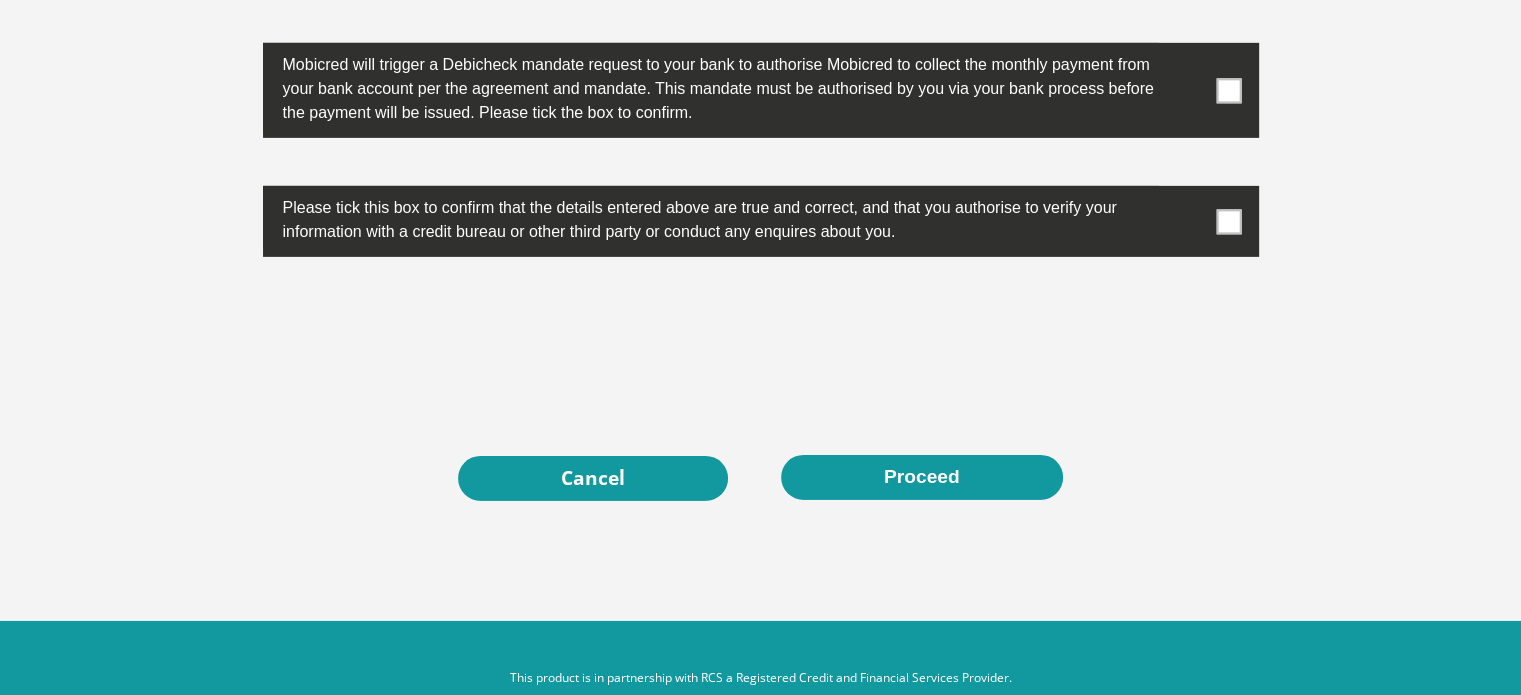 type on "CAPITEC BANK LIMITED" 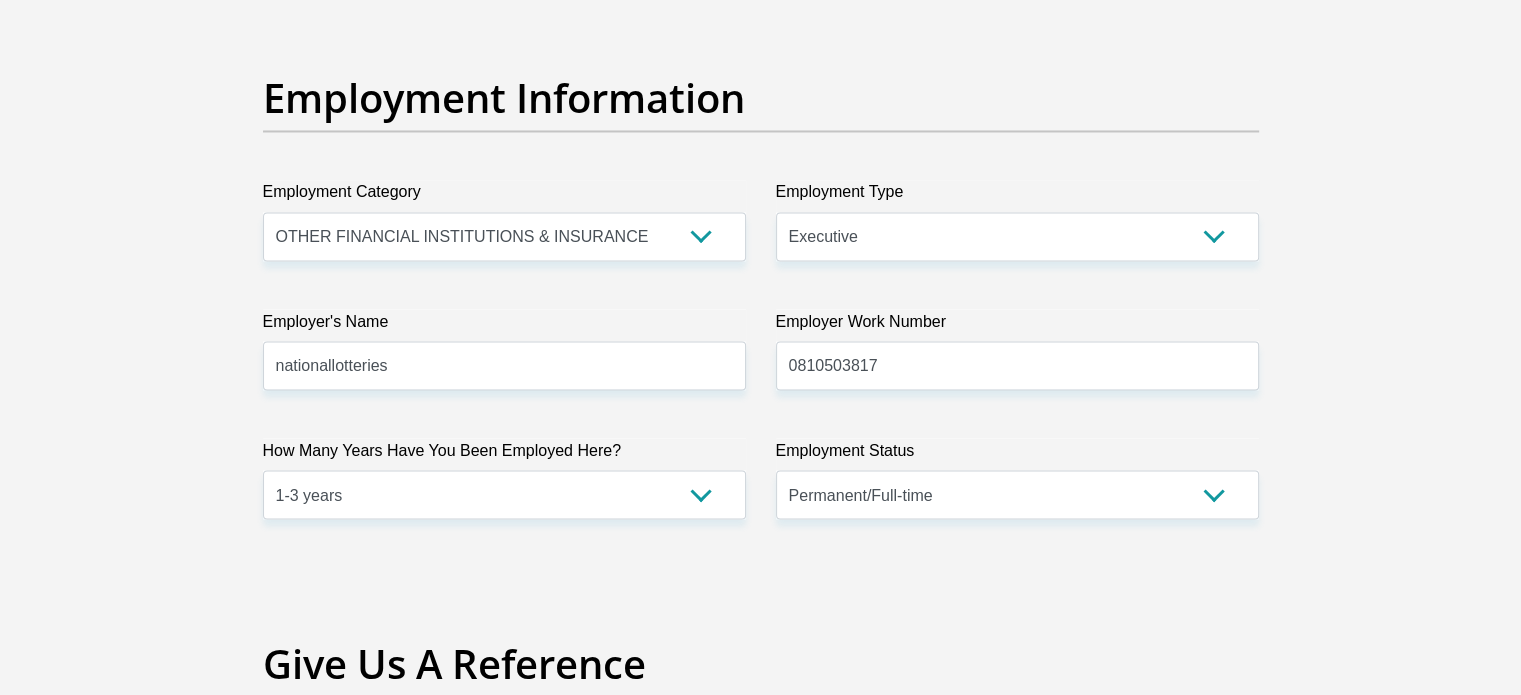 scroll, scrollTop: 3481, scrollLeft: 0, axis: vertical 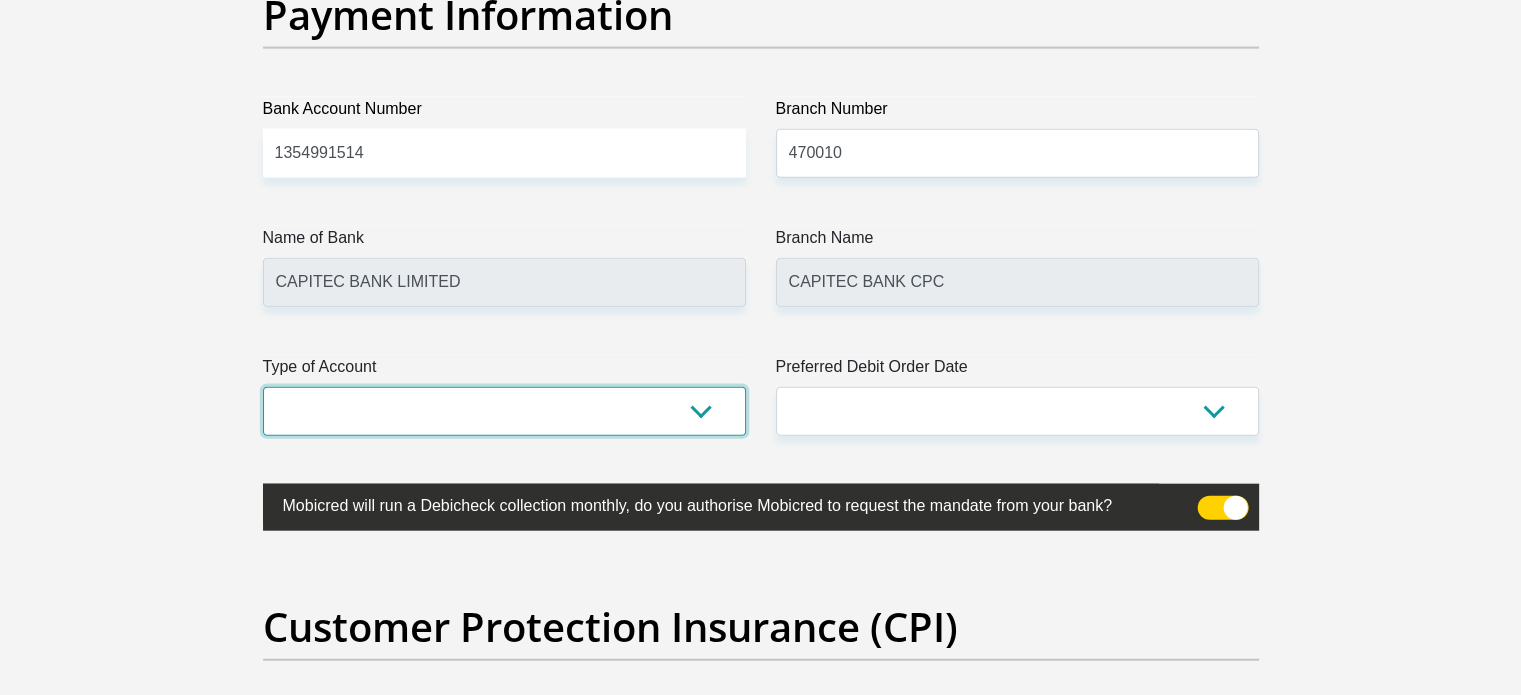click on "Cheque
Savings" at bounding box center (504, 411) 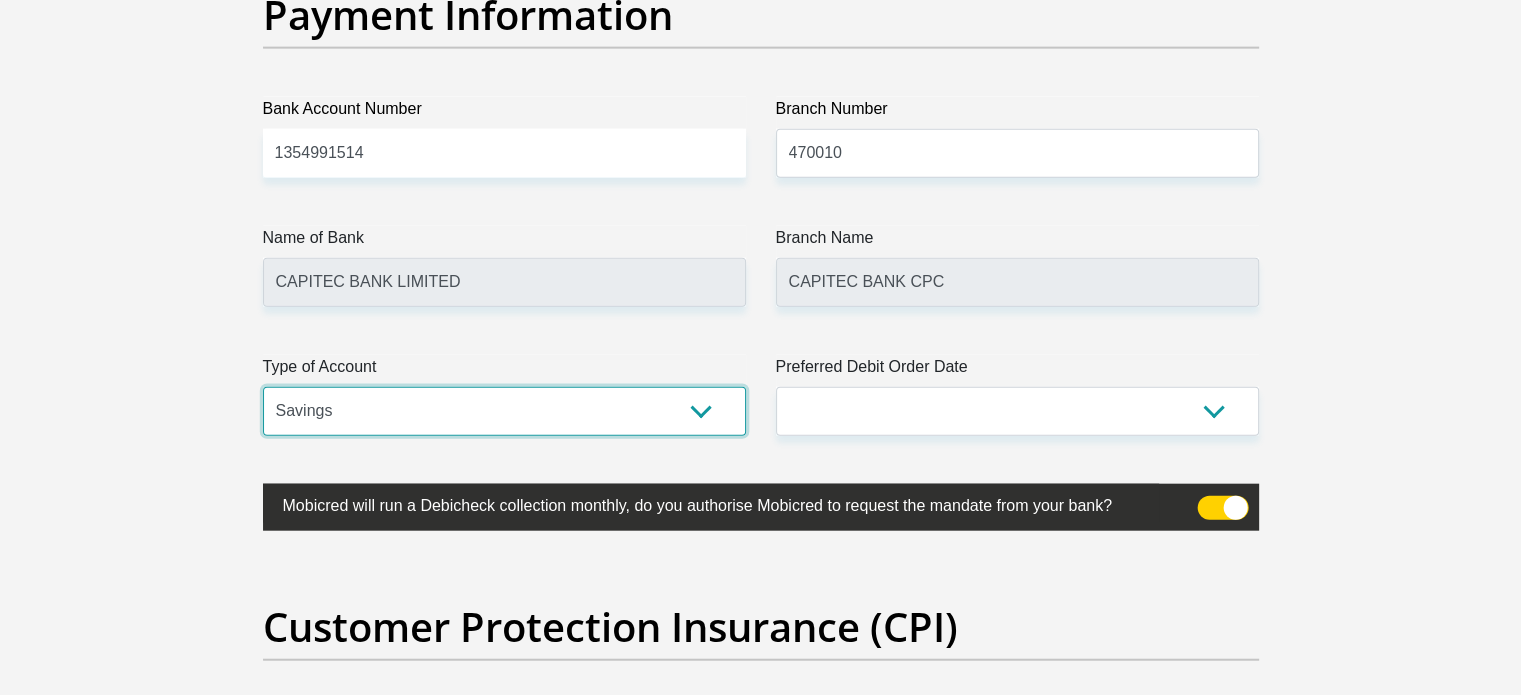 click on "Cheque
Savings" at bounding box center [504, 411] 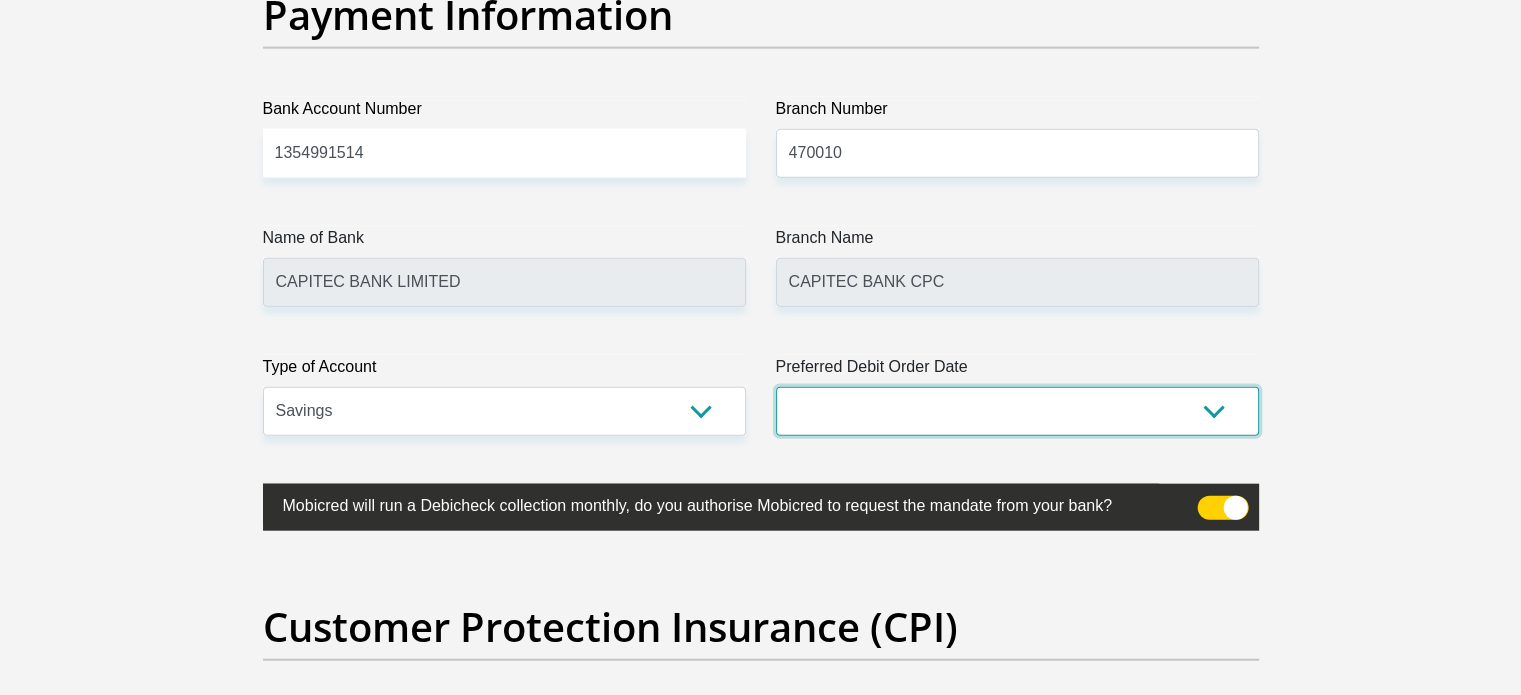 click on "1st
2nd
3rd
4th
5th
7th
18th
19th
20th
21st
22nd
23rd
24th
25th
26th
27th
28th
29th
30th" at bounding box center (1017, 411) 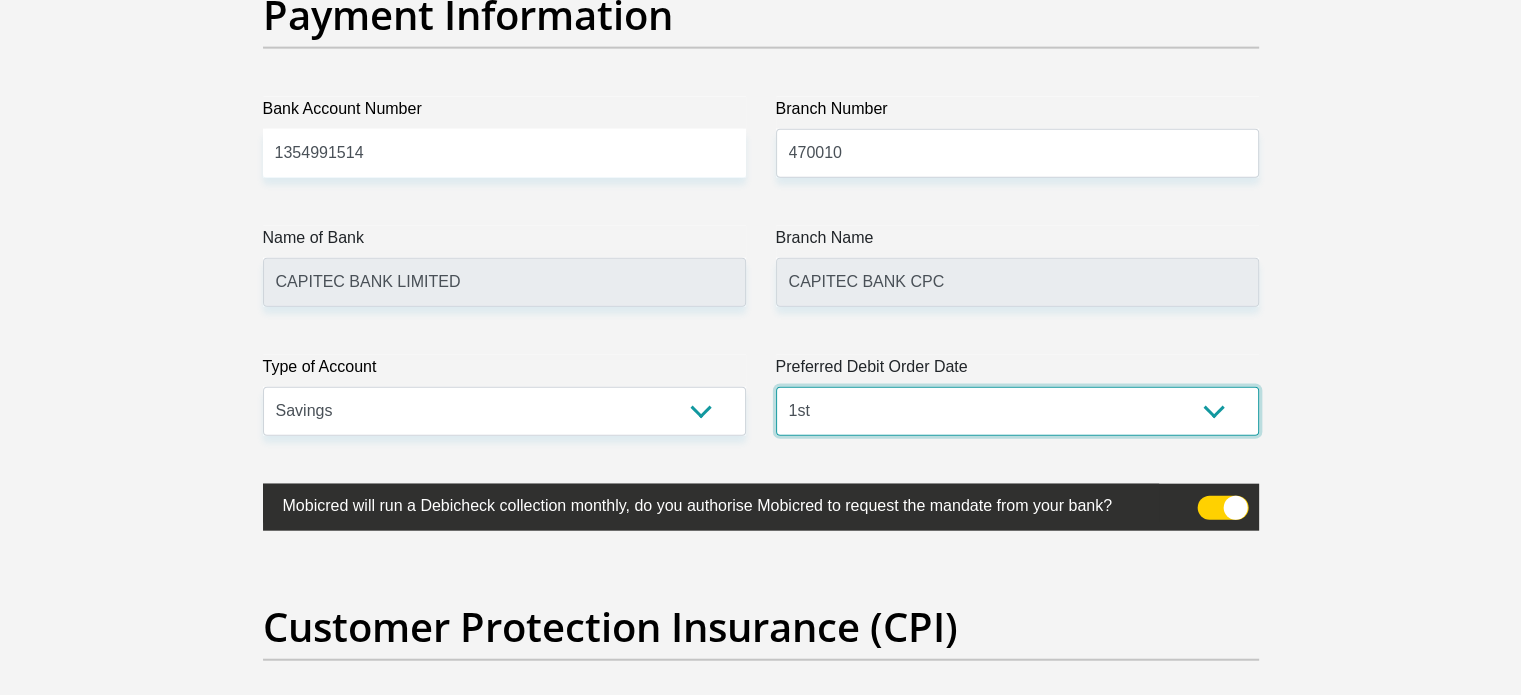 click on "1st
2nd
3rd
4th
5th
7th
18th
19th
20th
21st
22nd
23rd
24th
25th
26th
27th
28th
29th
30th" at bounding box center [1017, 411] 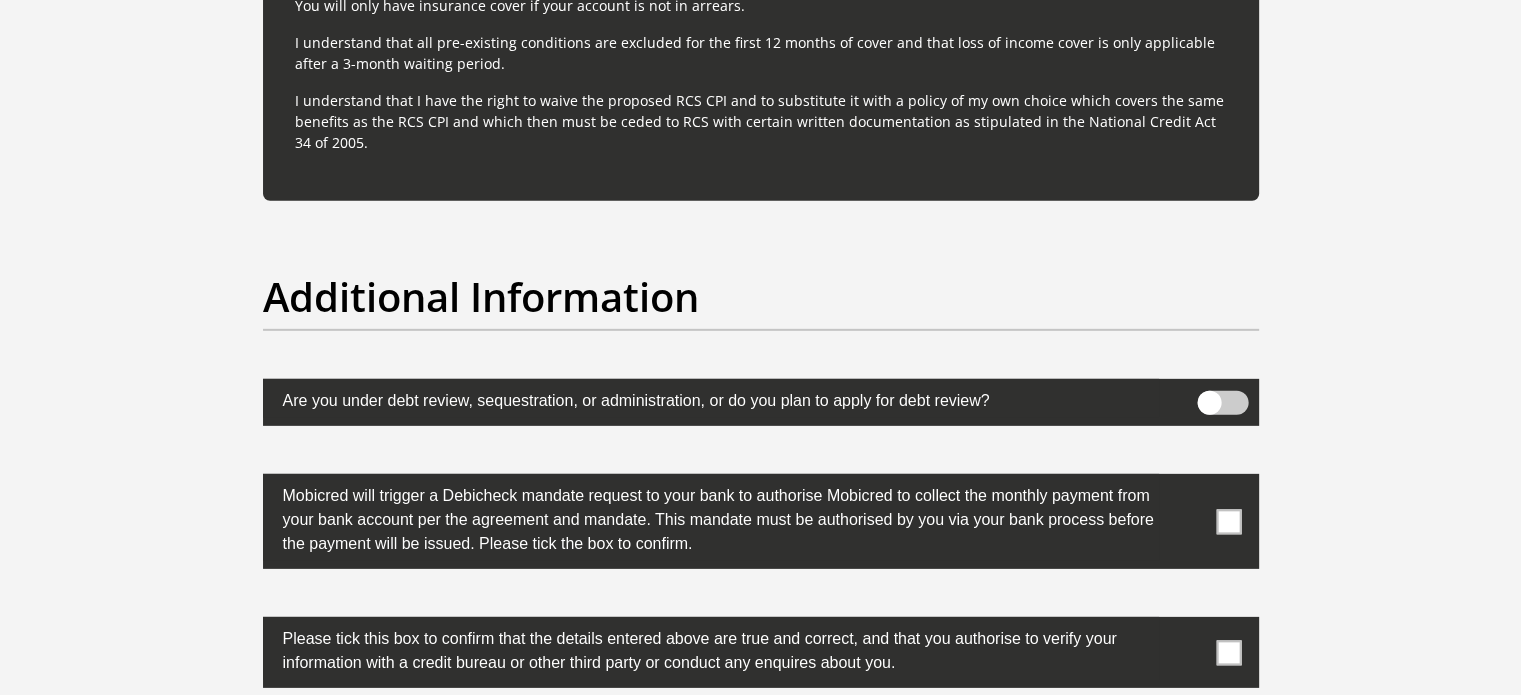 scroll, scrollTop: 6261, scrollLeft: 0, axis: vertical 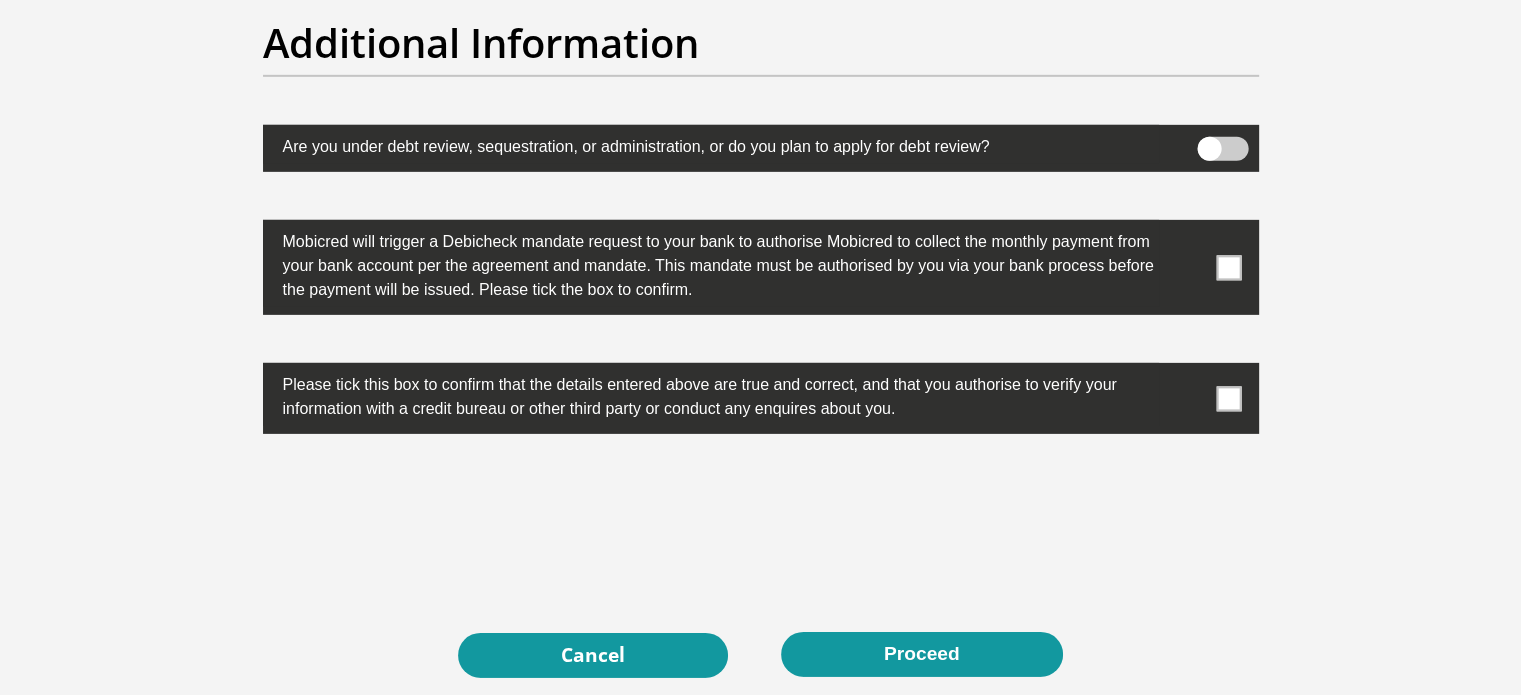 click at bounding box center [1228, 267] 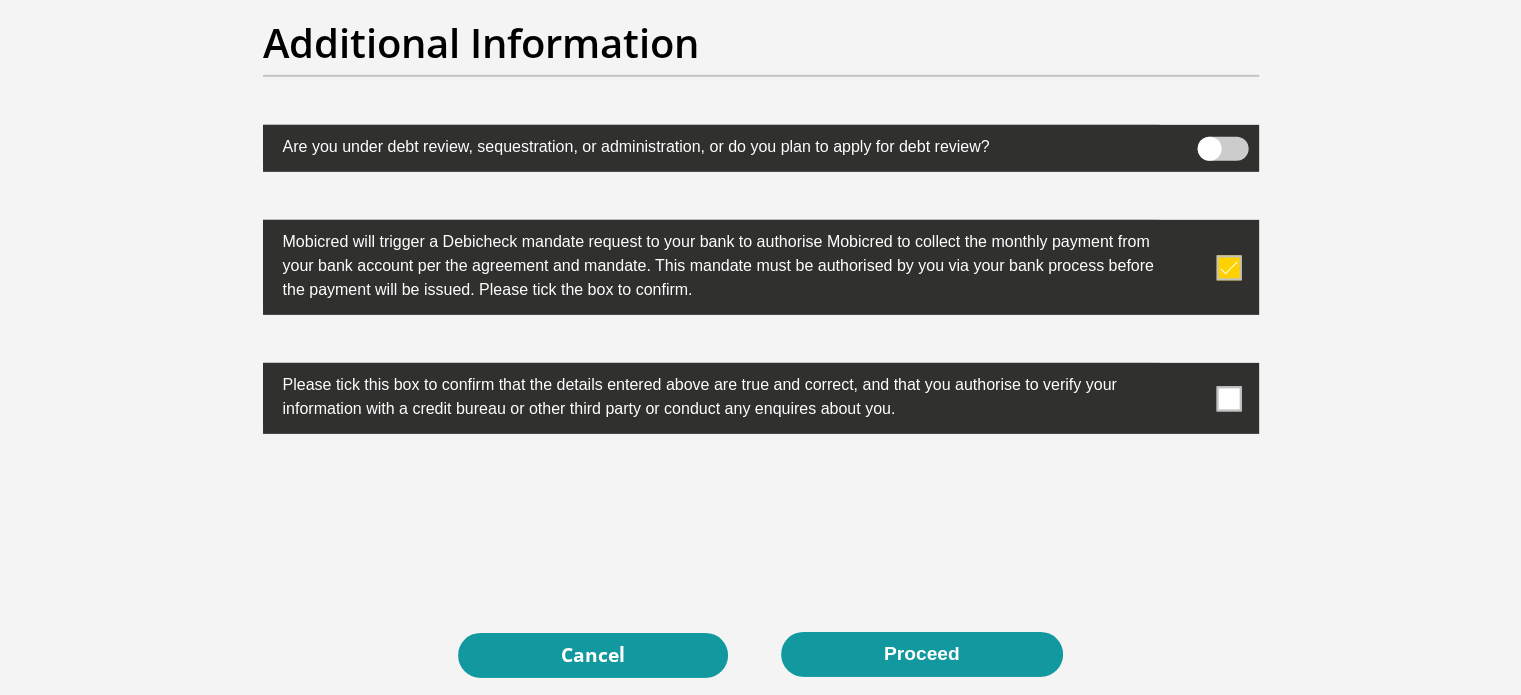 click at bounding box center (1228, 398) 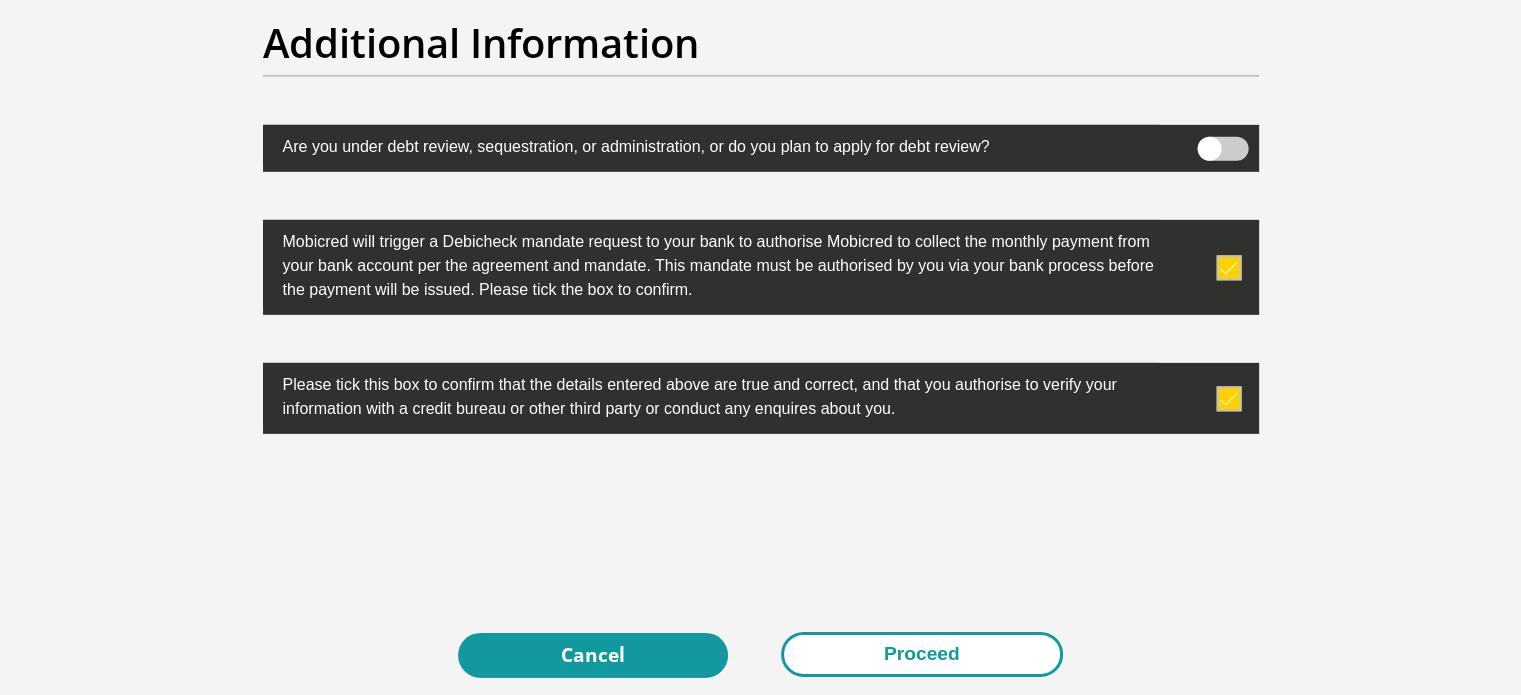 click on "Proceed" at bounding box center (922, 654) 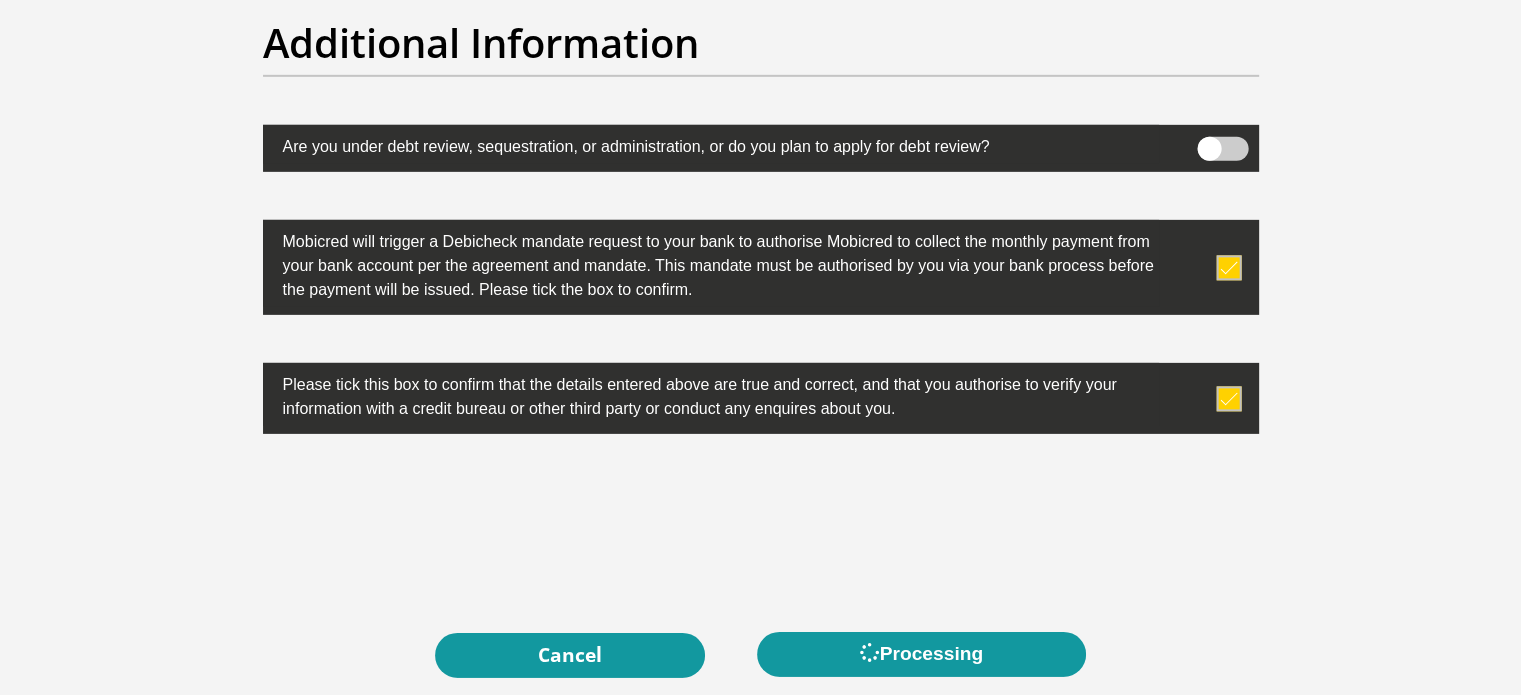 scroll, scrollTop: 0, scrollLeft: 0, axis: both 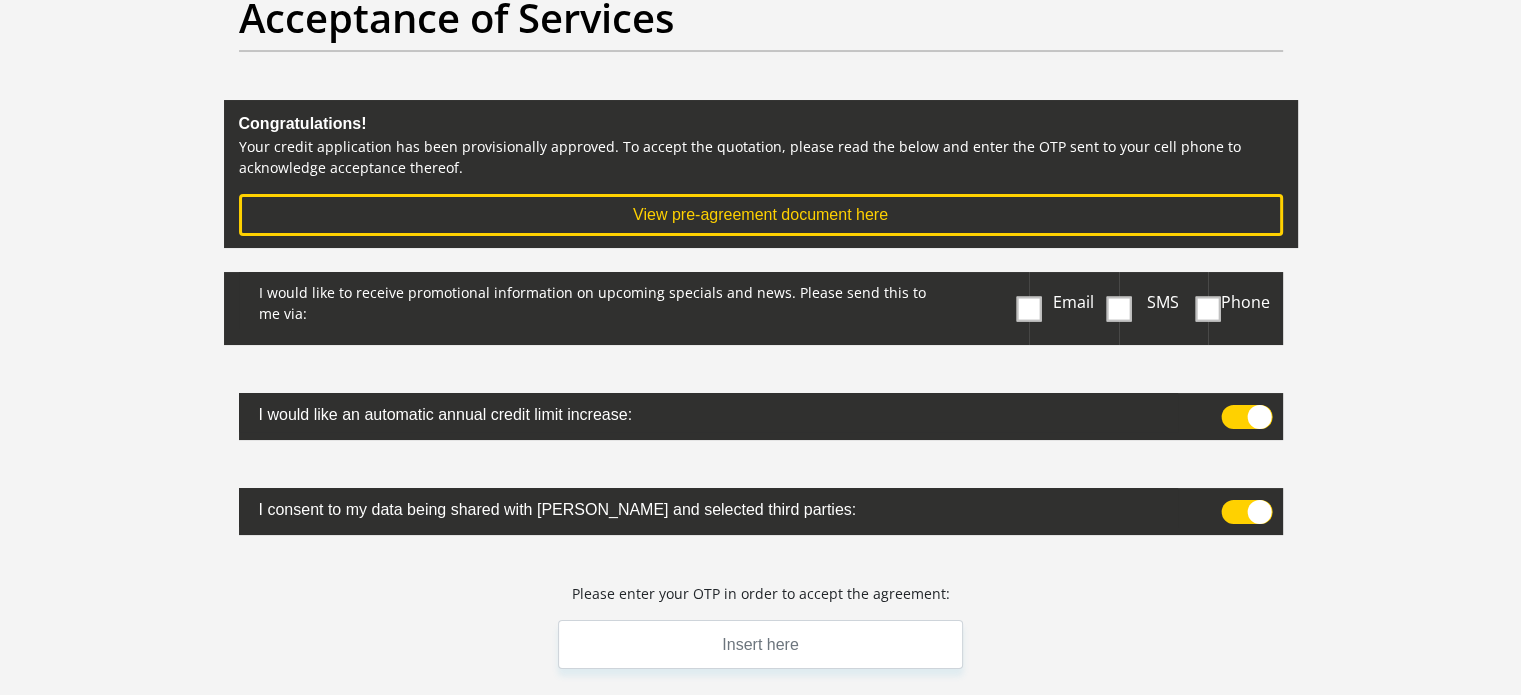 click at bounding box center [1029, 308] 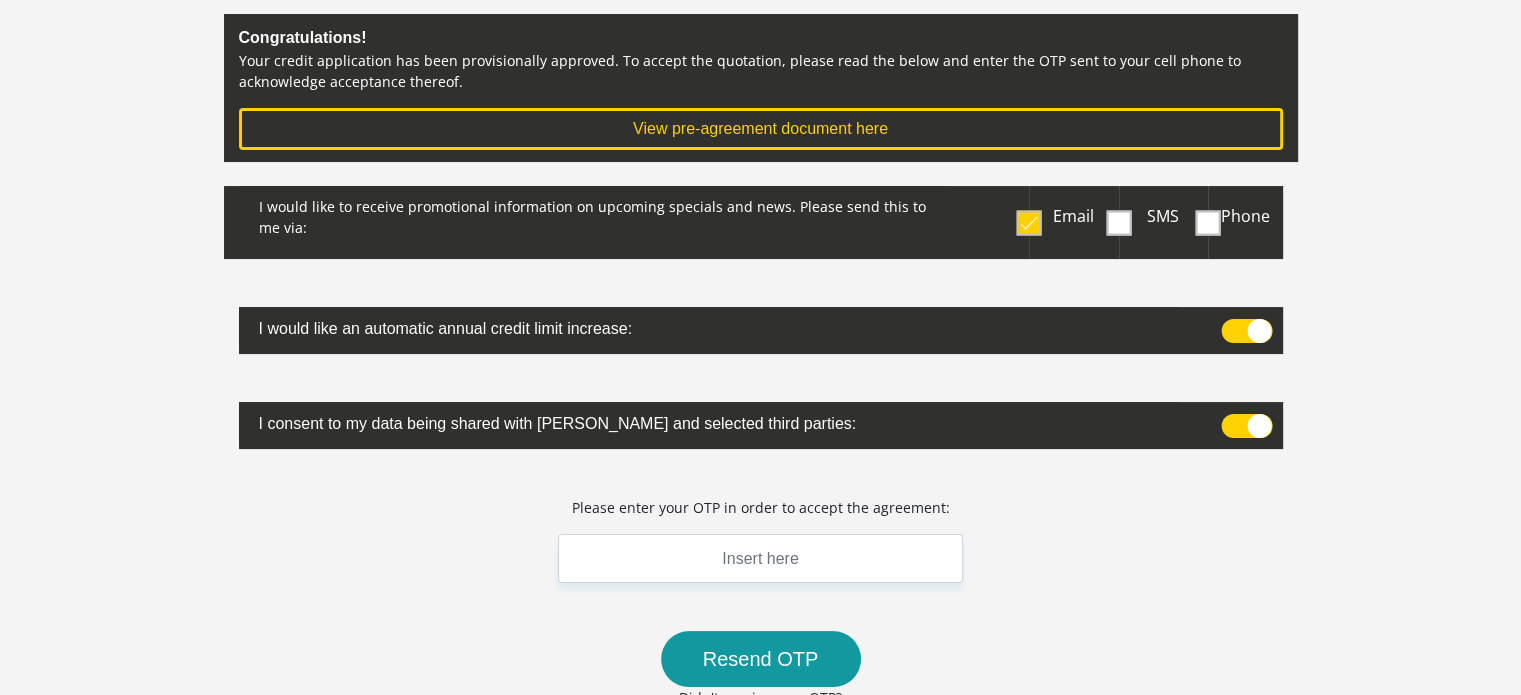 scroll, scrollTop: 235, scrollLeft: 0, axis: vertical 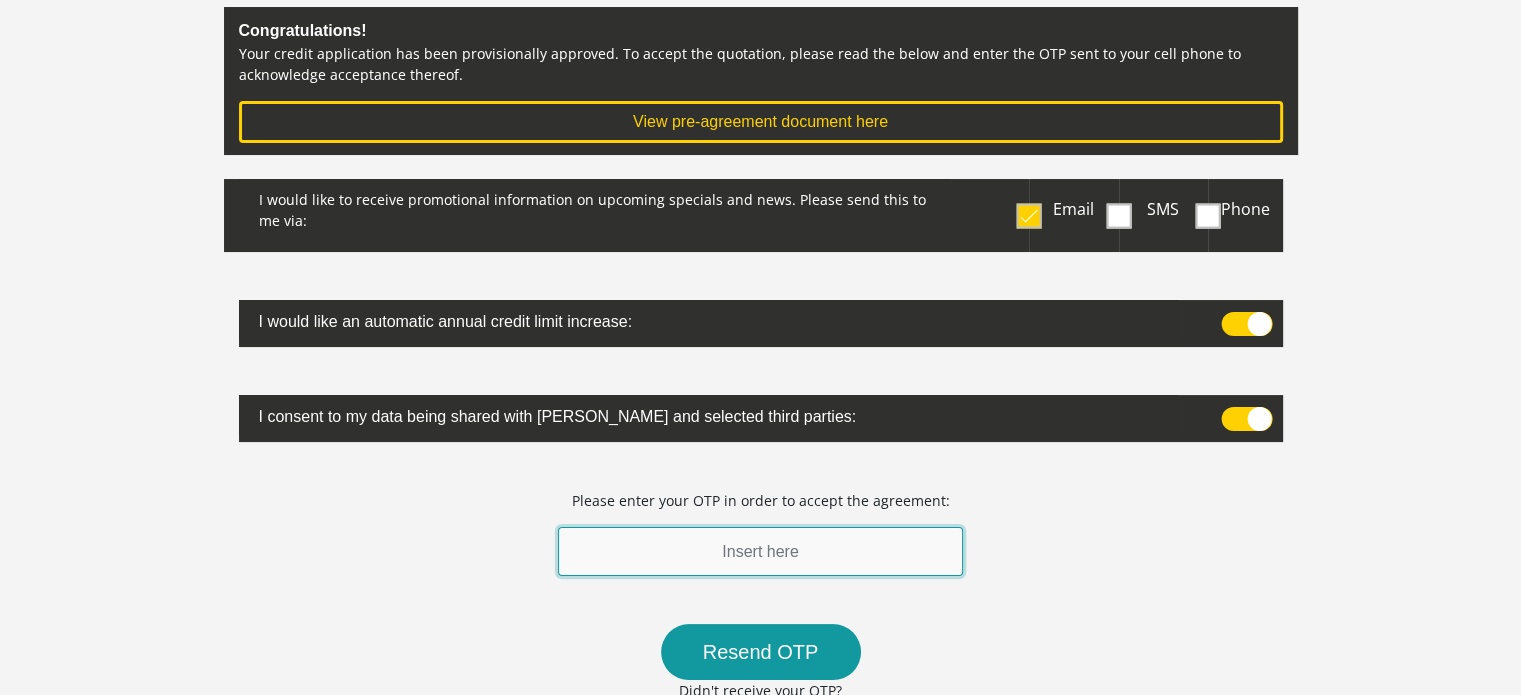 click at bounding box center [761, 551] 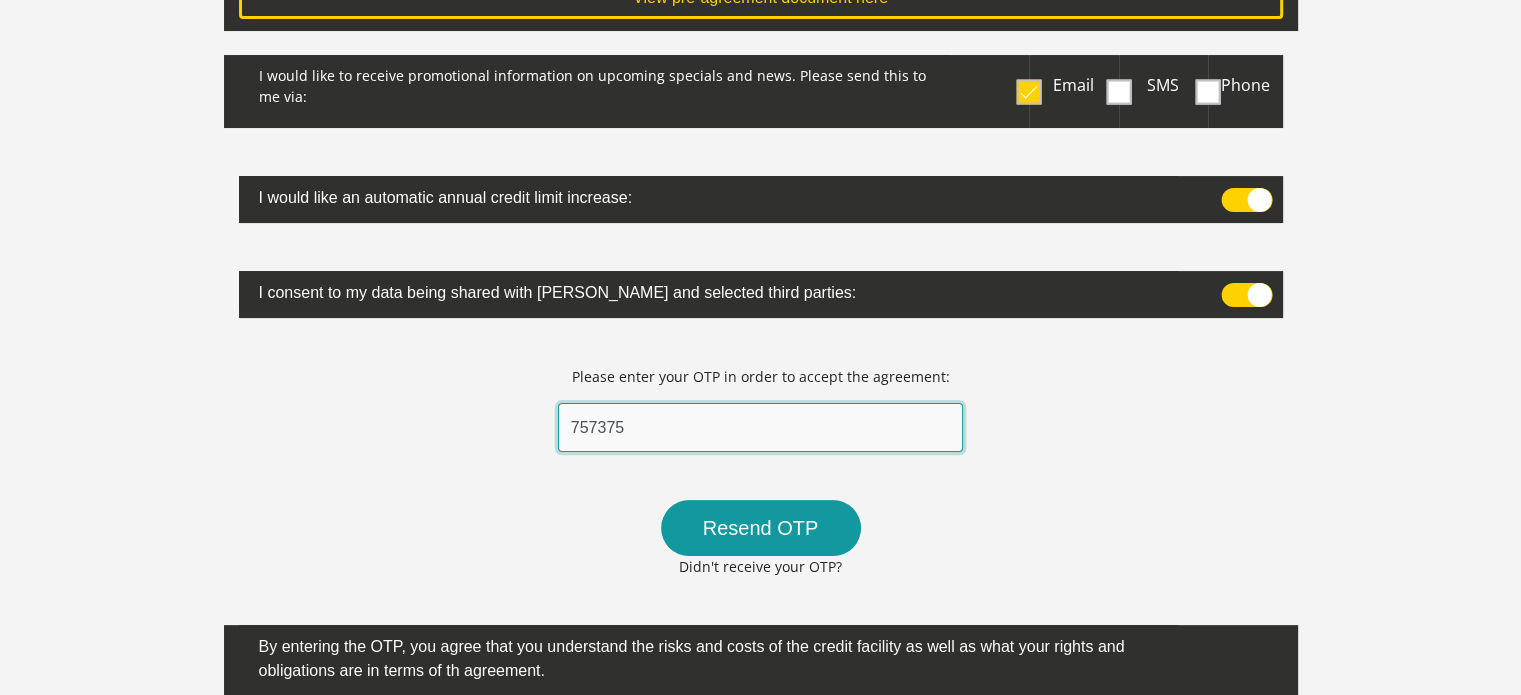 scroll, scrollTop: 362, scrollLeft: 0, axis: vertical 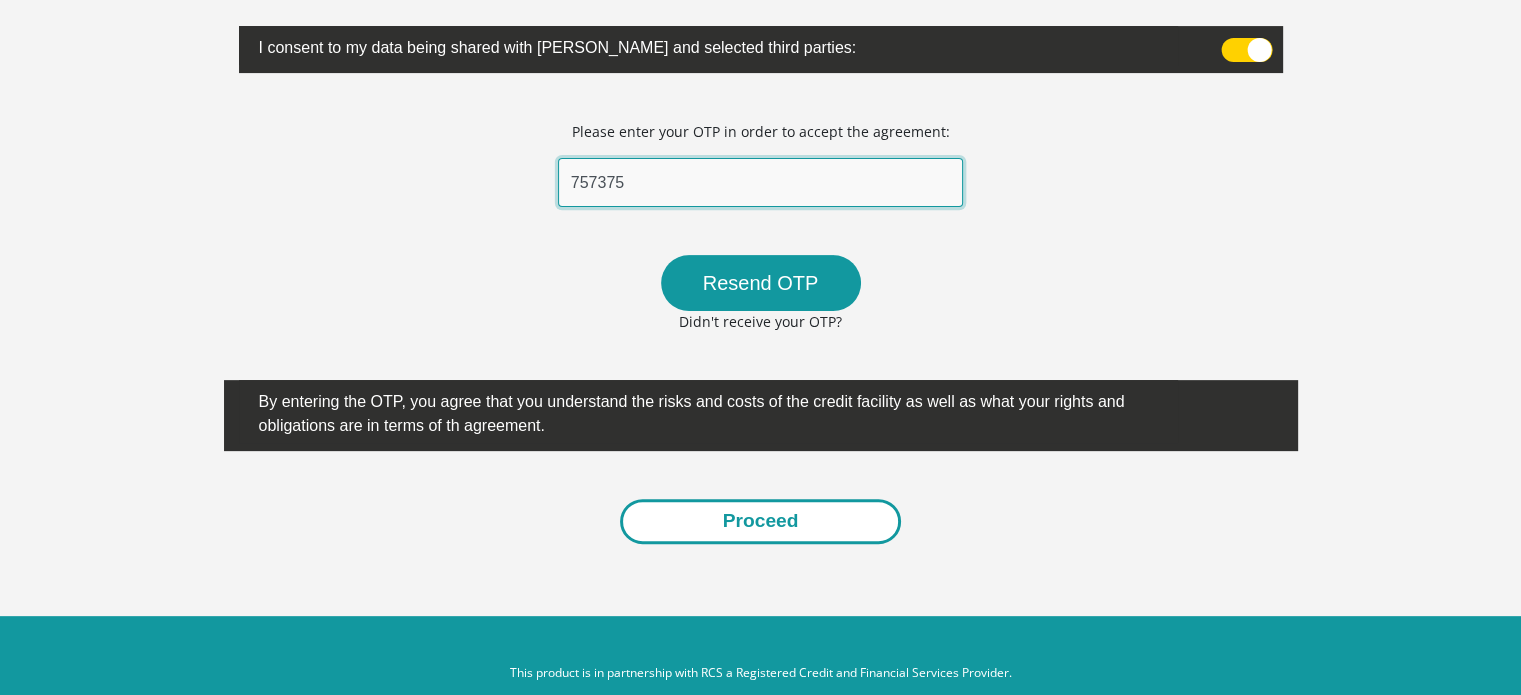 type on "757375" 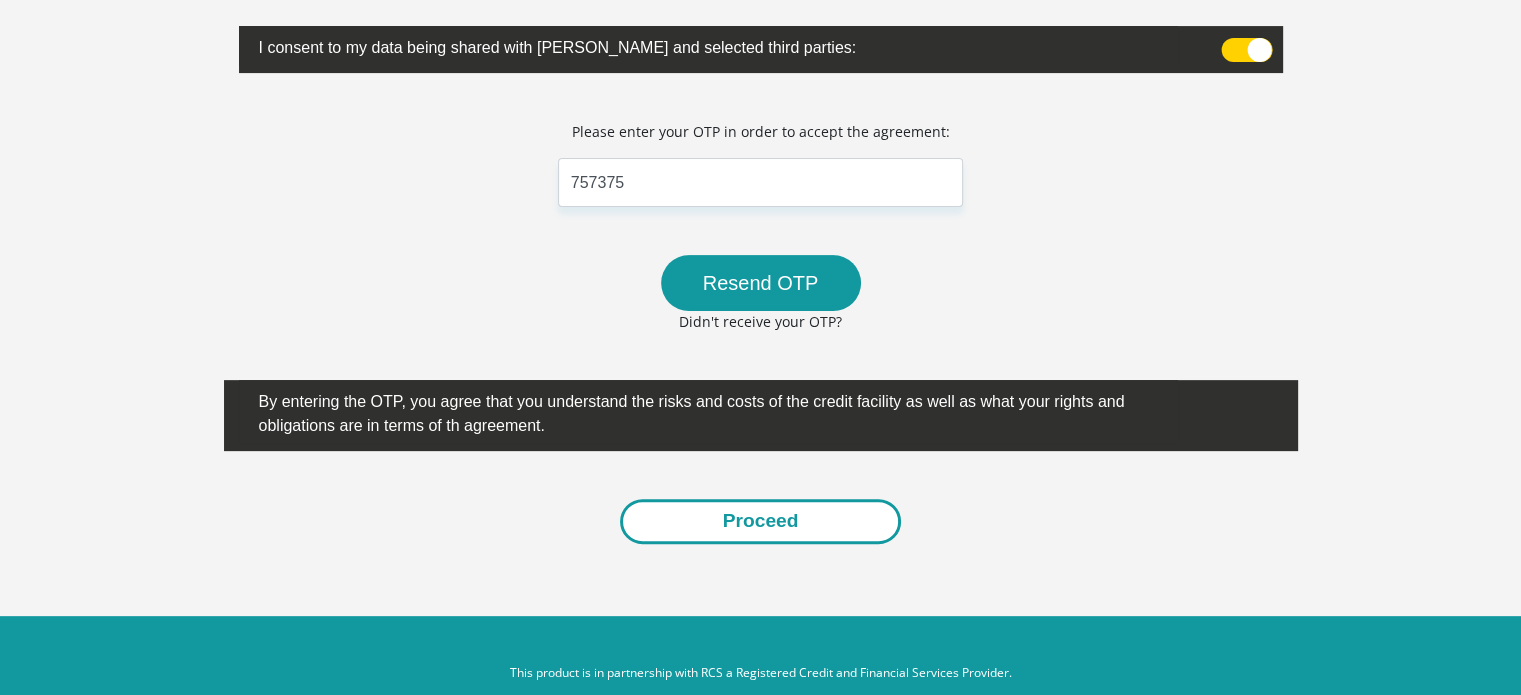 click on "Proceed" at bounding box center (761, 521) 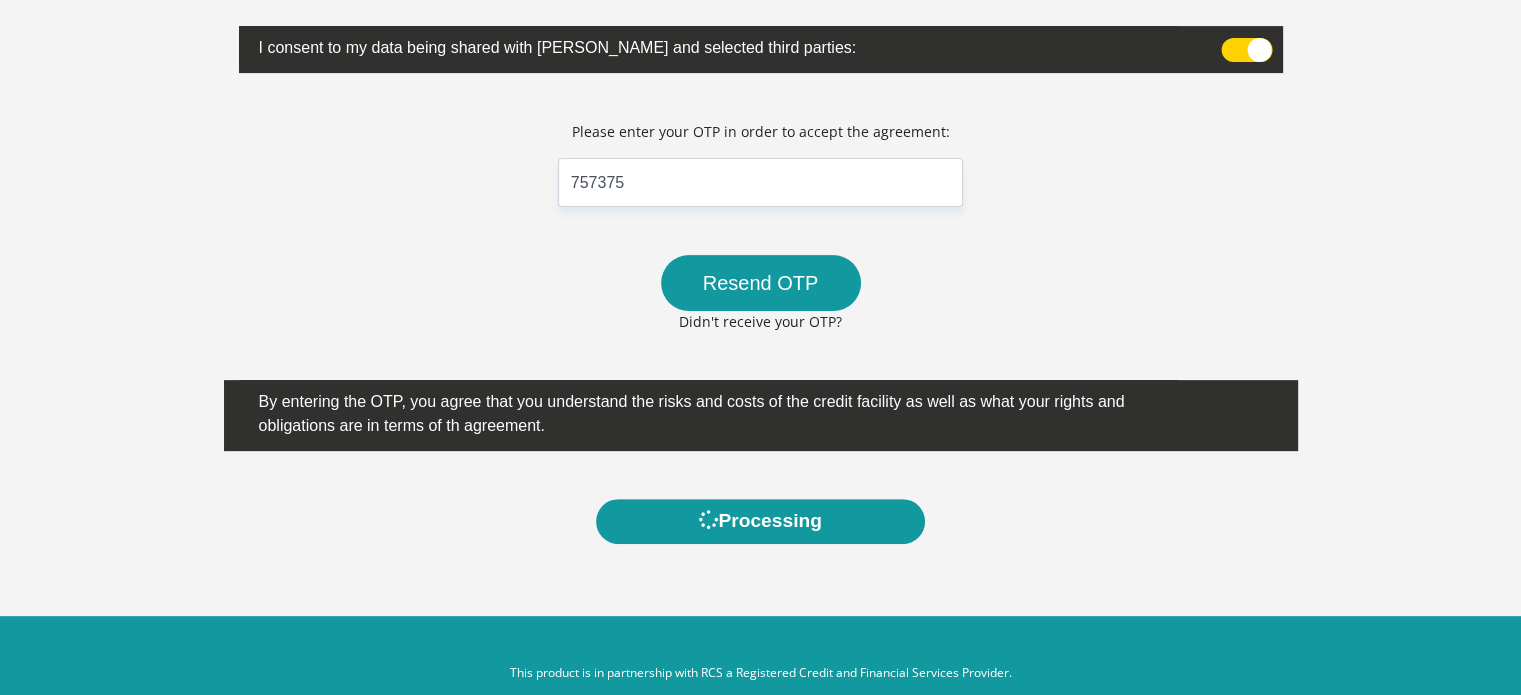 scroll, scrollTop: 0, scrollLeft: 0, axis: both 